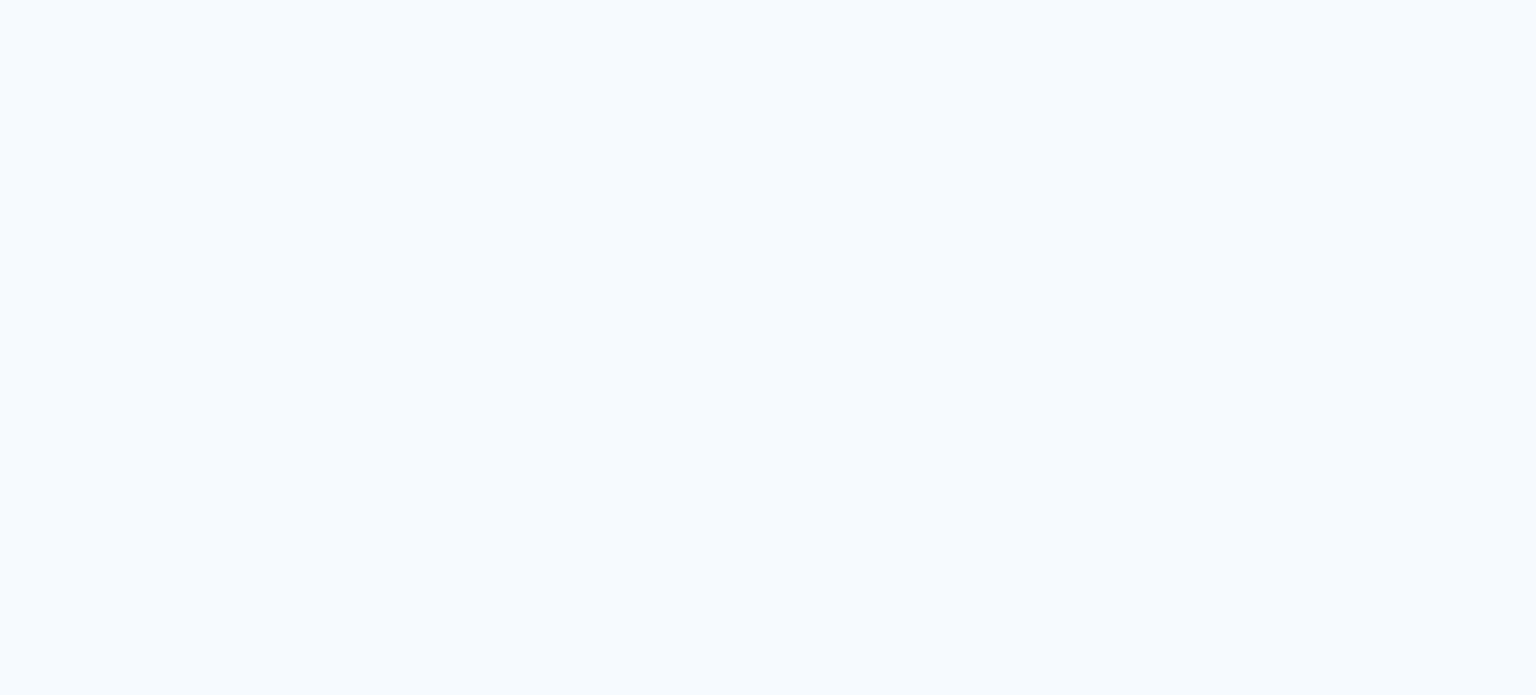 scroll, scrollTop: 0, scrollLeft: 0, axis: both 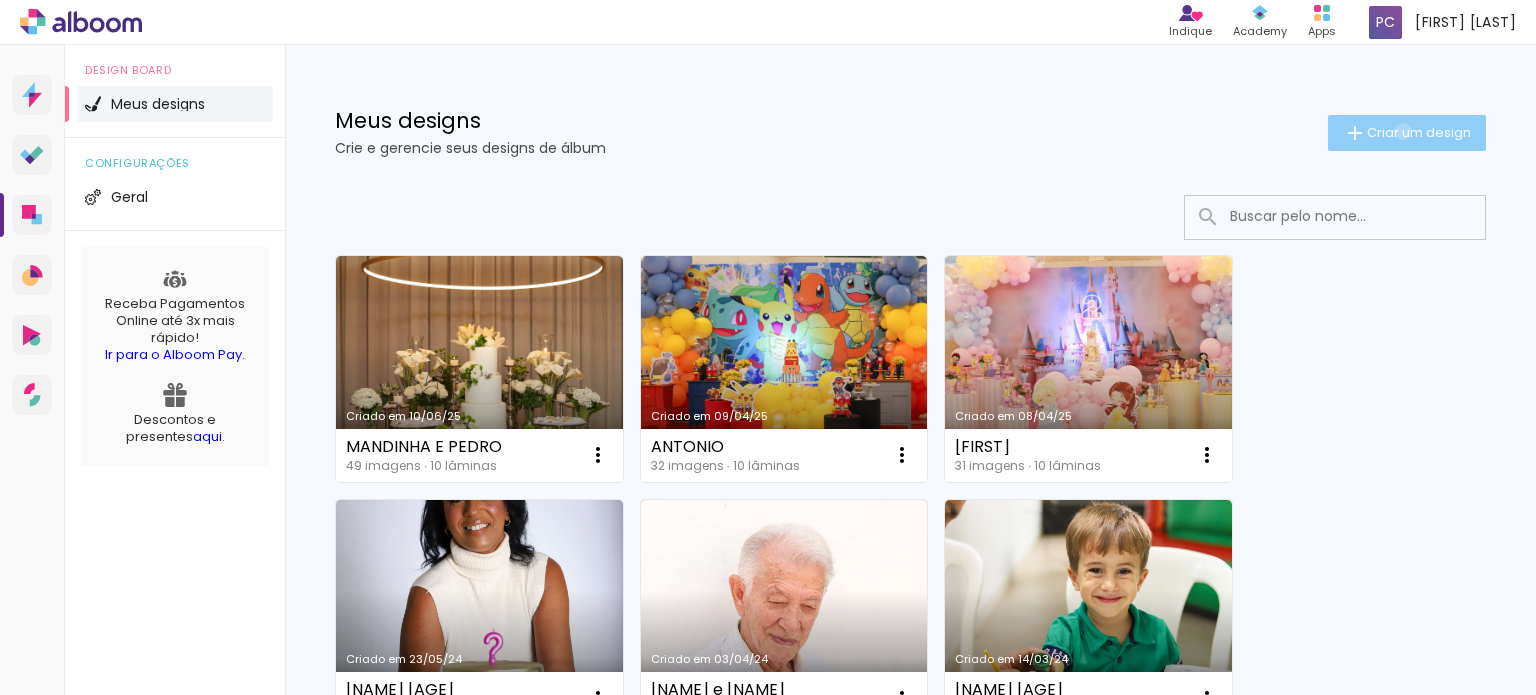 click on "Criar um design" 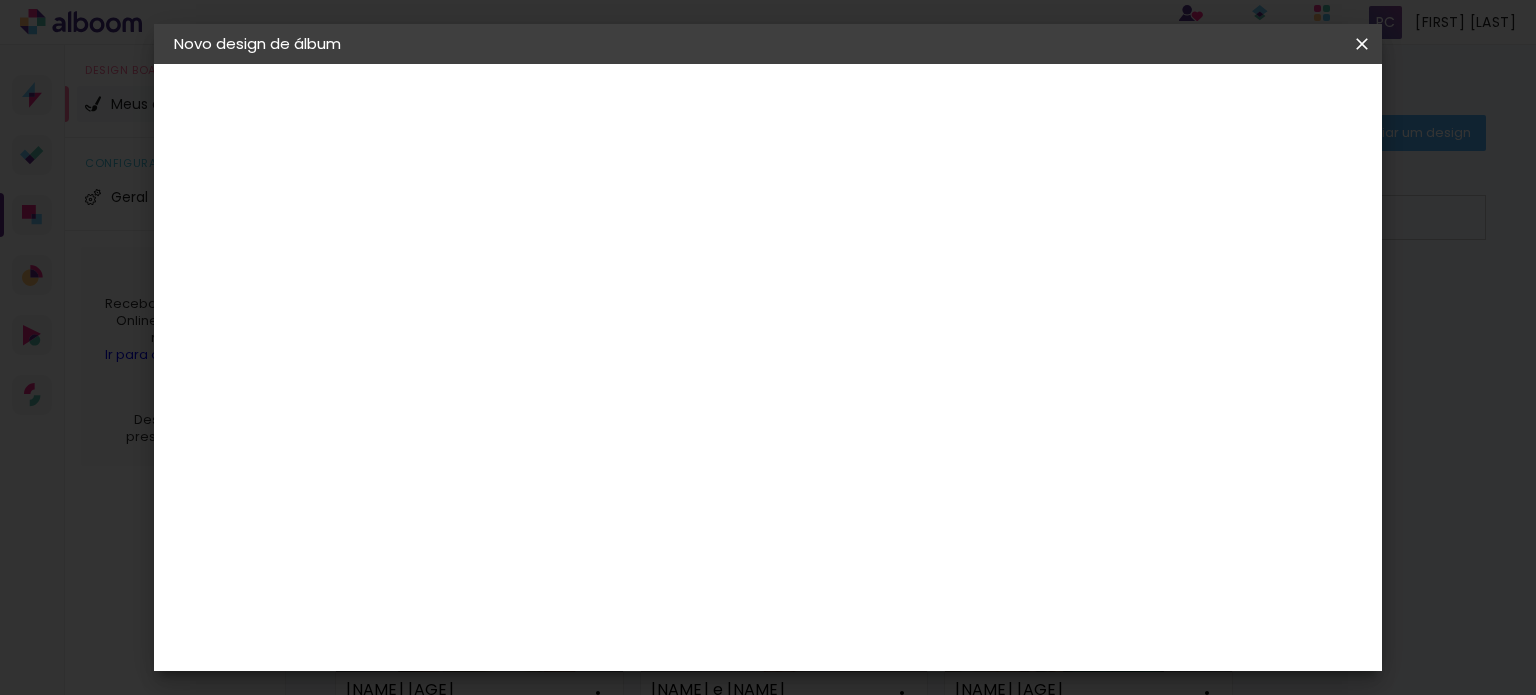 click at bounding box center [501, 268] 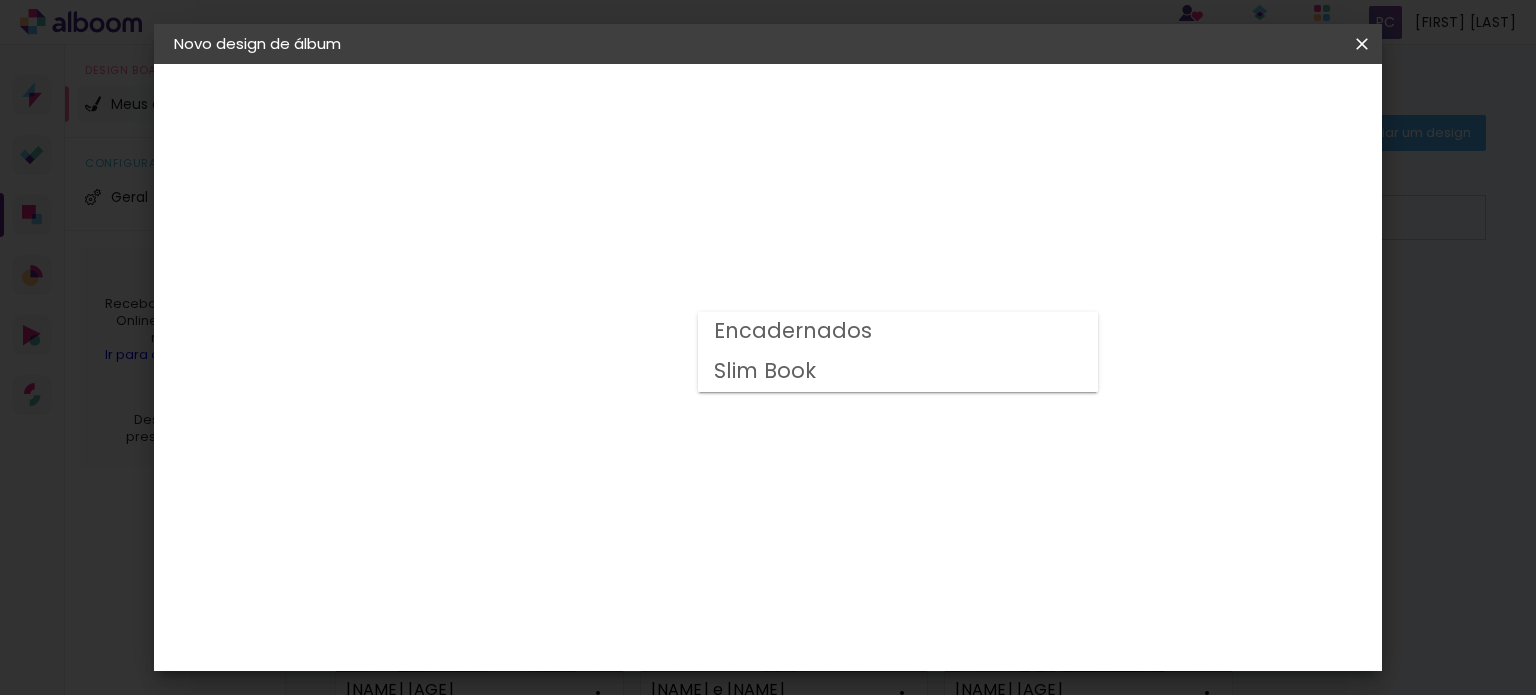 click on "Slim Book" at bounding box center [898, 372] 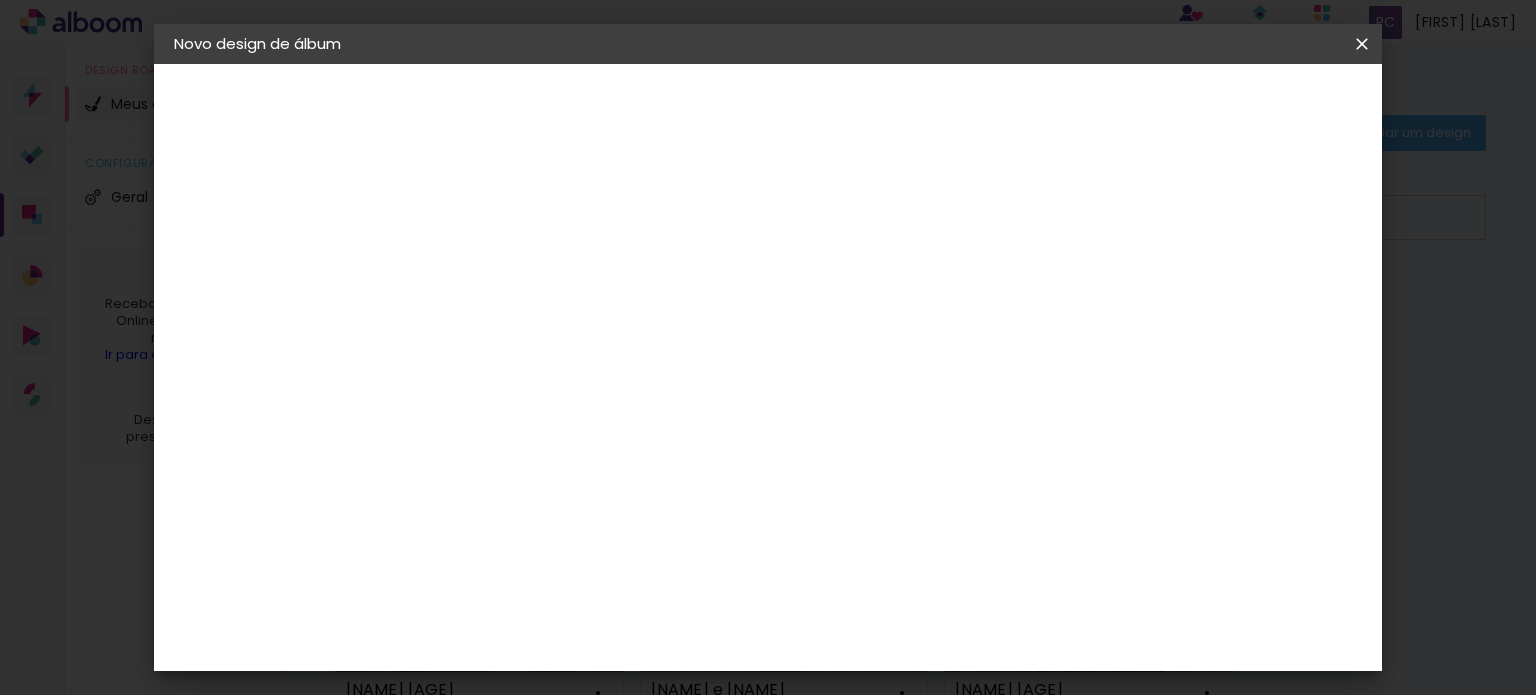 scroll, scrollTop: 160, scrollLeft: 0, axis: vertical 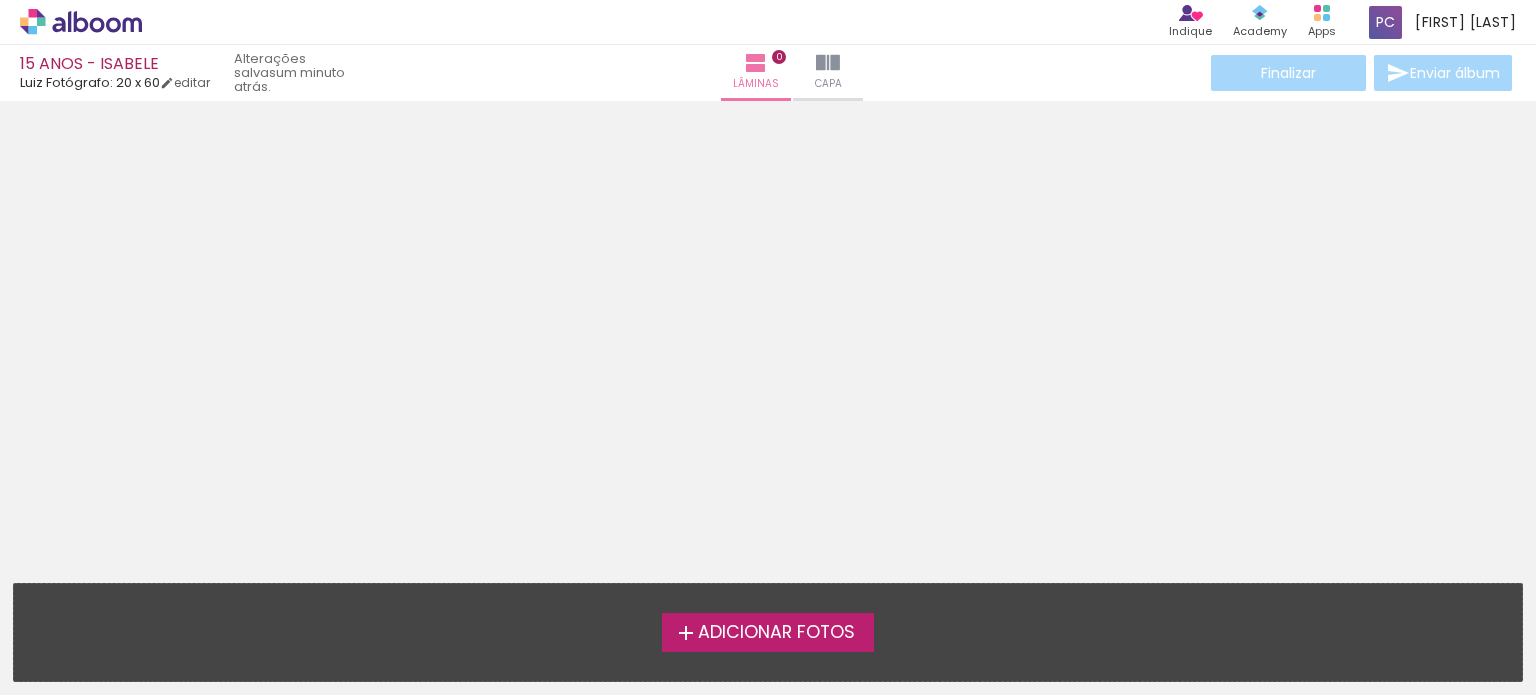 click on "Adicionar Fotos" at bounding box center [776, 633] 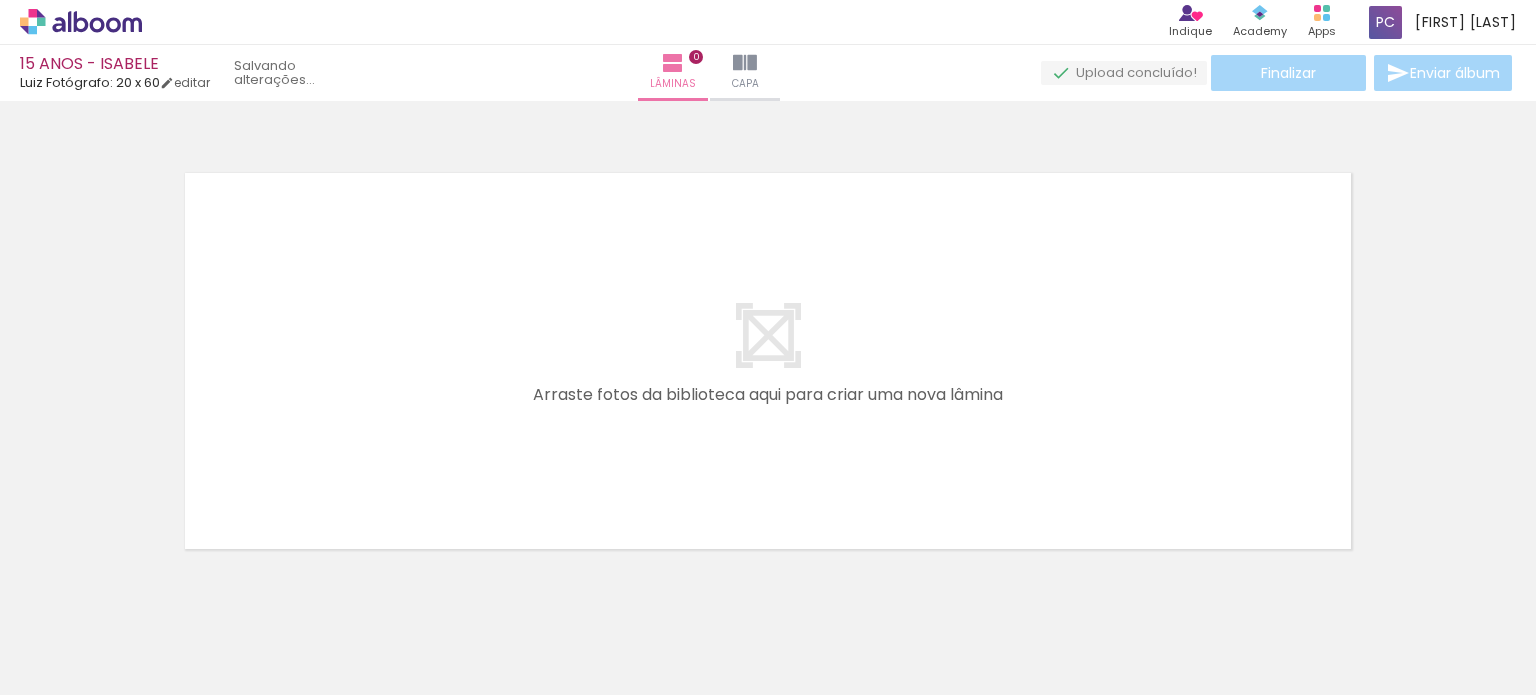 scroll, scrollTop: 25, scrollLeft: 0, axis: vertical 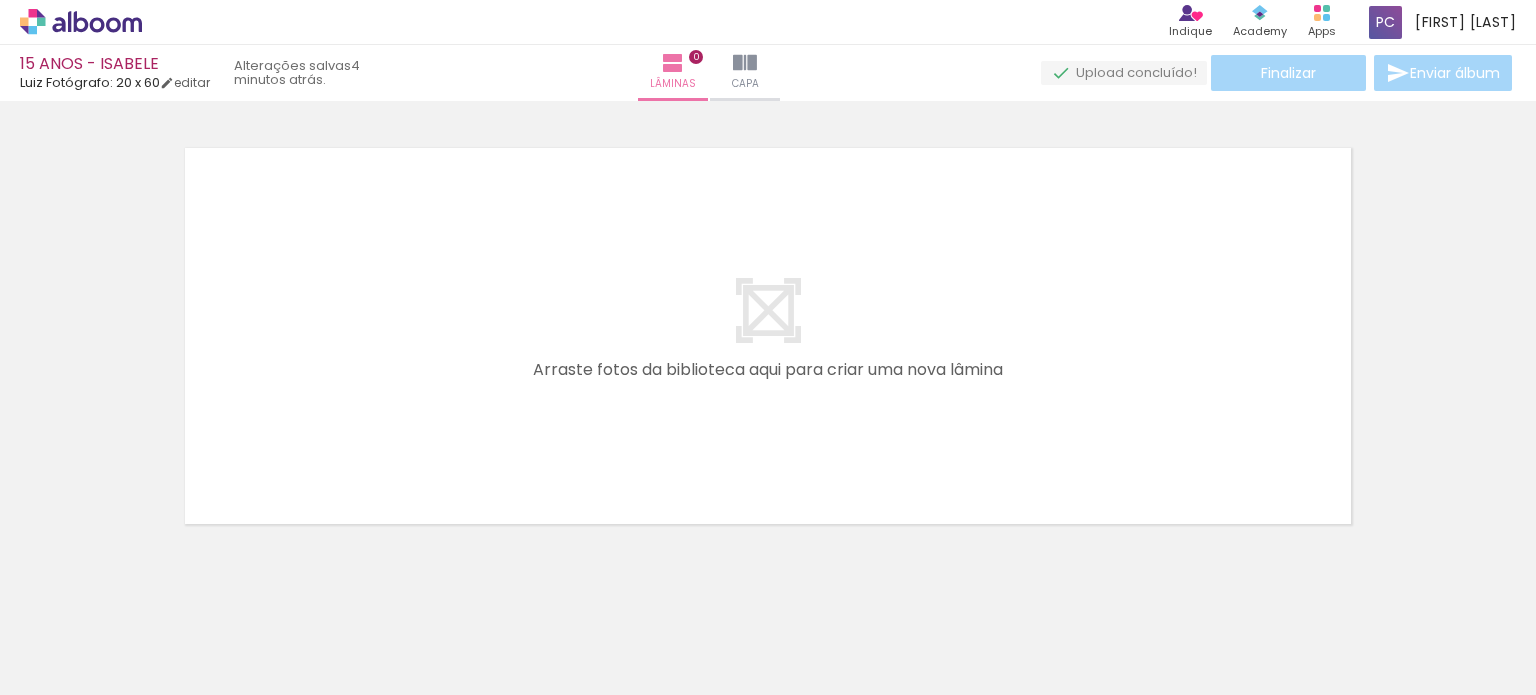 click at bounding box center (29, 668) 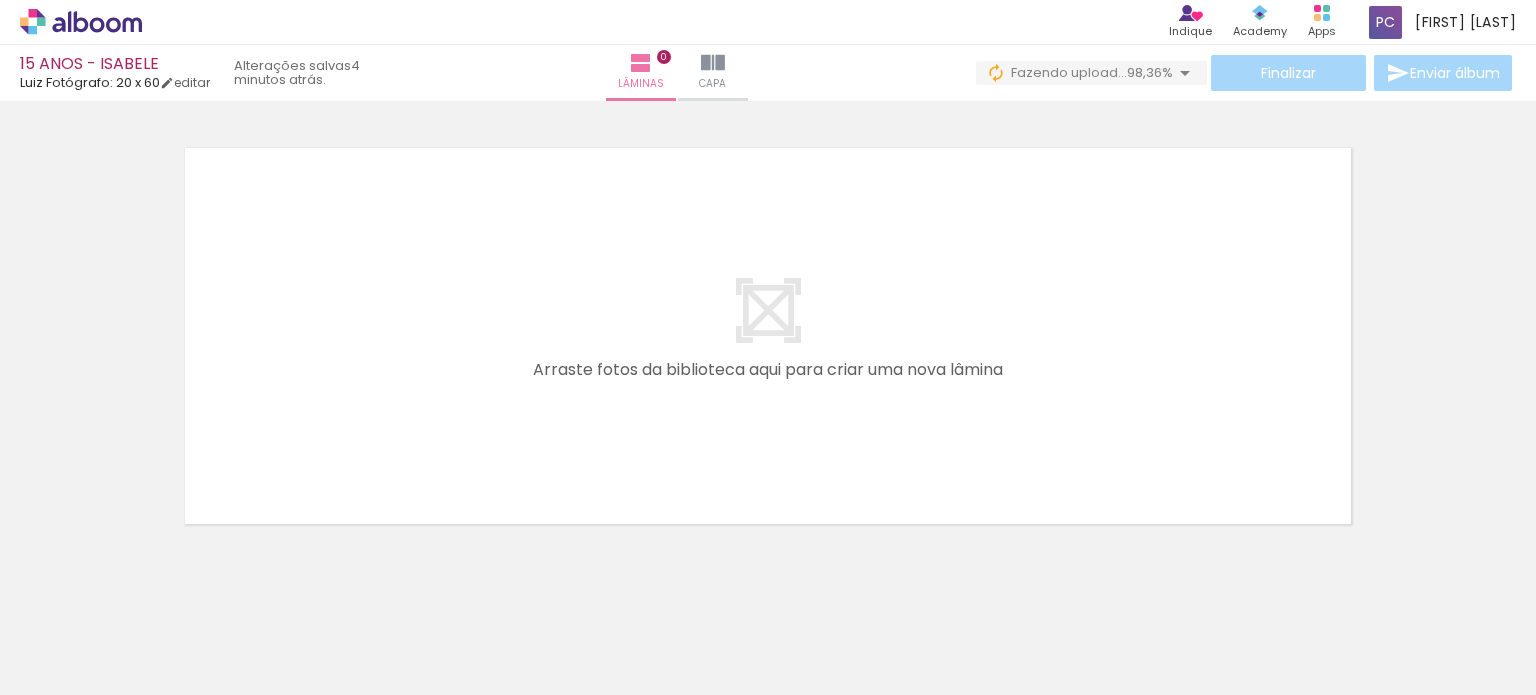 scroll, scrollTop: 0, scrollLeft: 0, axis: both 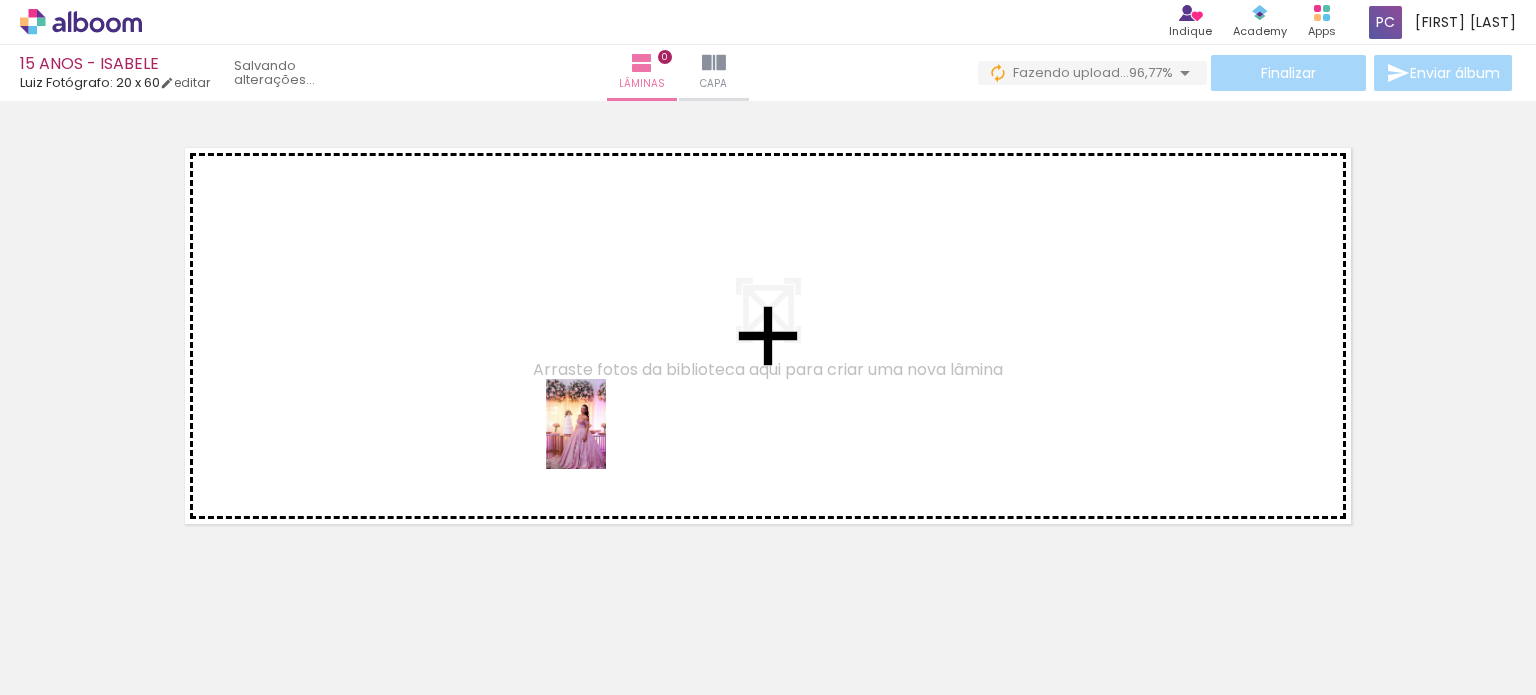drag, startPoint x: 564, startPoint y: 629, endPoint x: 610, endPoint y: 434, distance: 200.35219 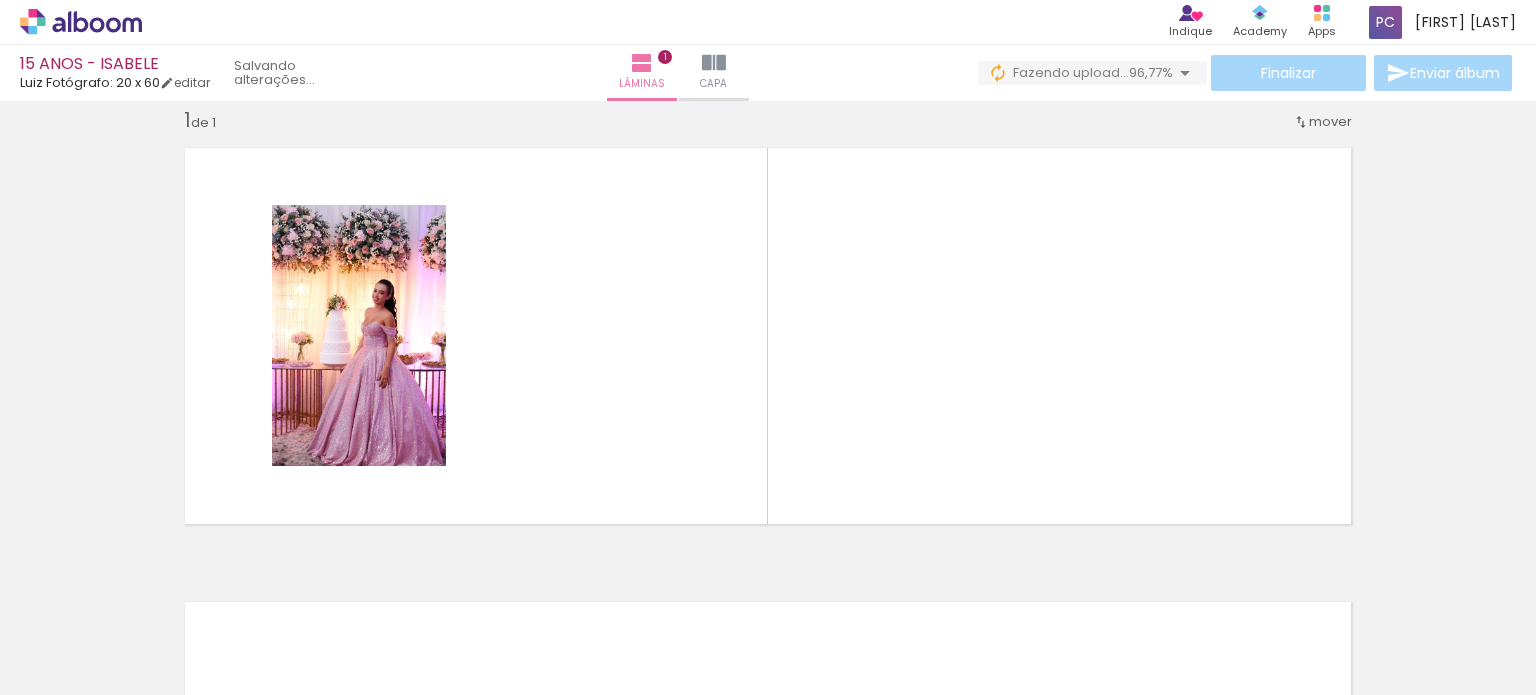 scroll, scrollTop: 25, scrollLeft: 0, axis: vertical 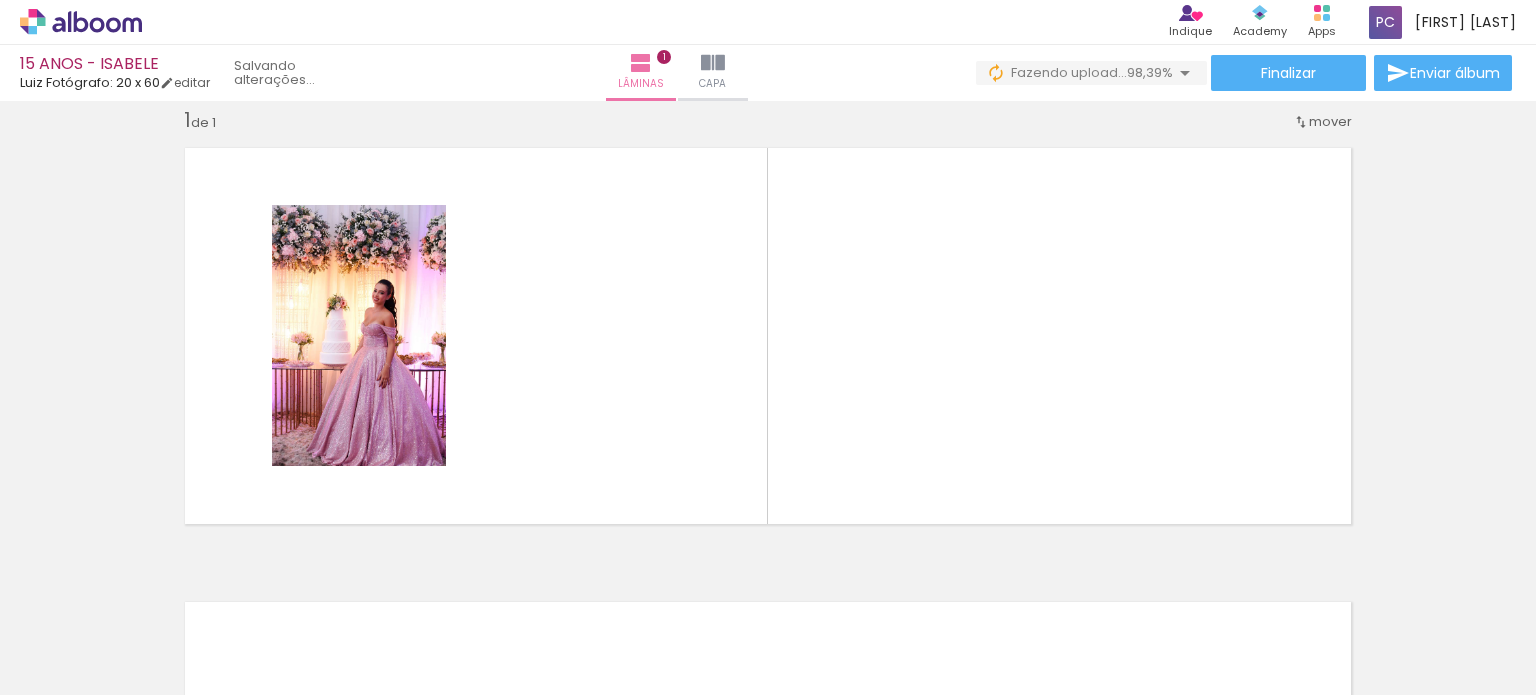 click at bounding box center [1455, 628] 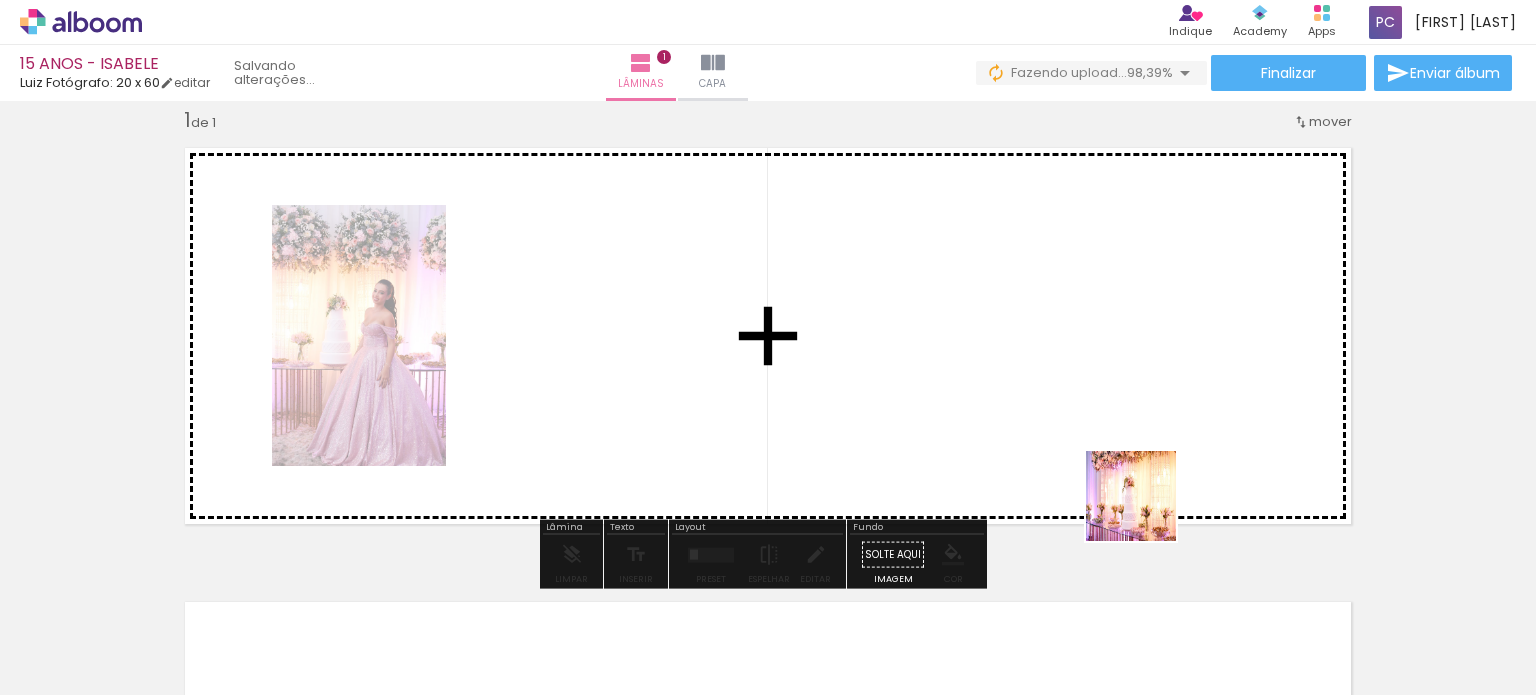 drag, startPoint x: 1439, startPoint y: 647, endPoint x: 1166, endPoint y: 425, distance: 351.87073 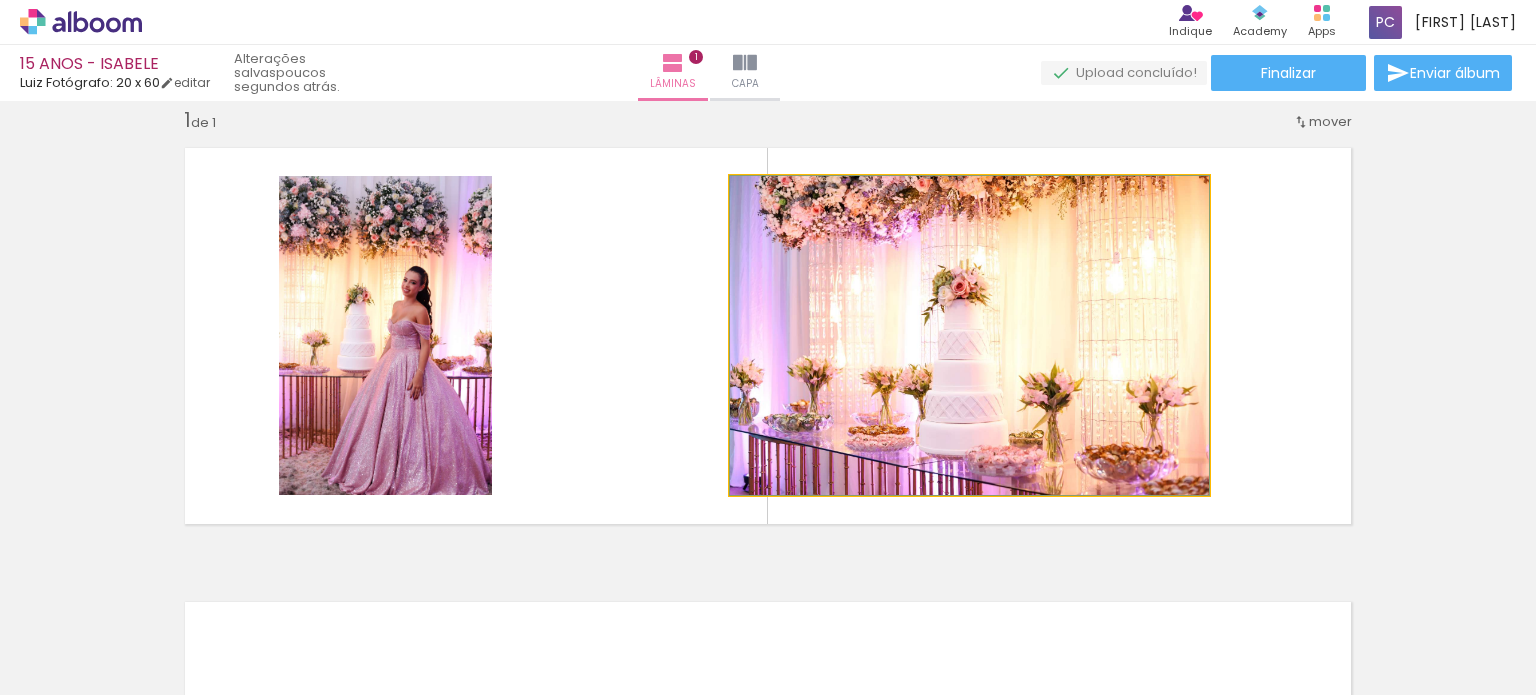drag, startPoint x: 1141, startPoint y: 378, endPoint x: 924, endPoint y: 347, distance: 219.20311 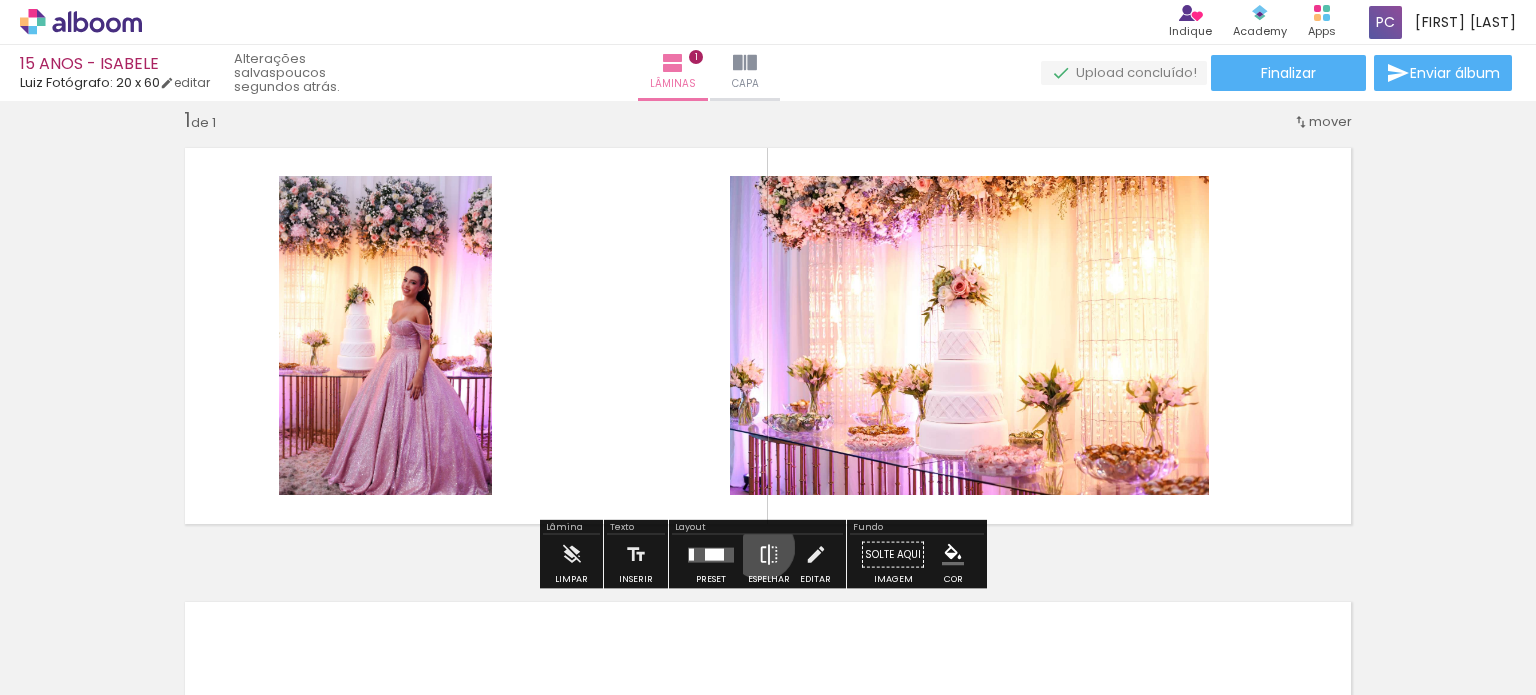 click at bounding box center (769, 555) 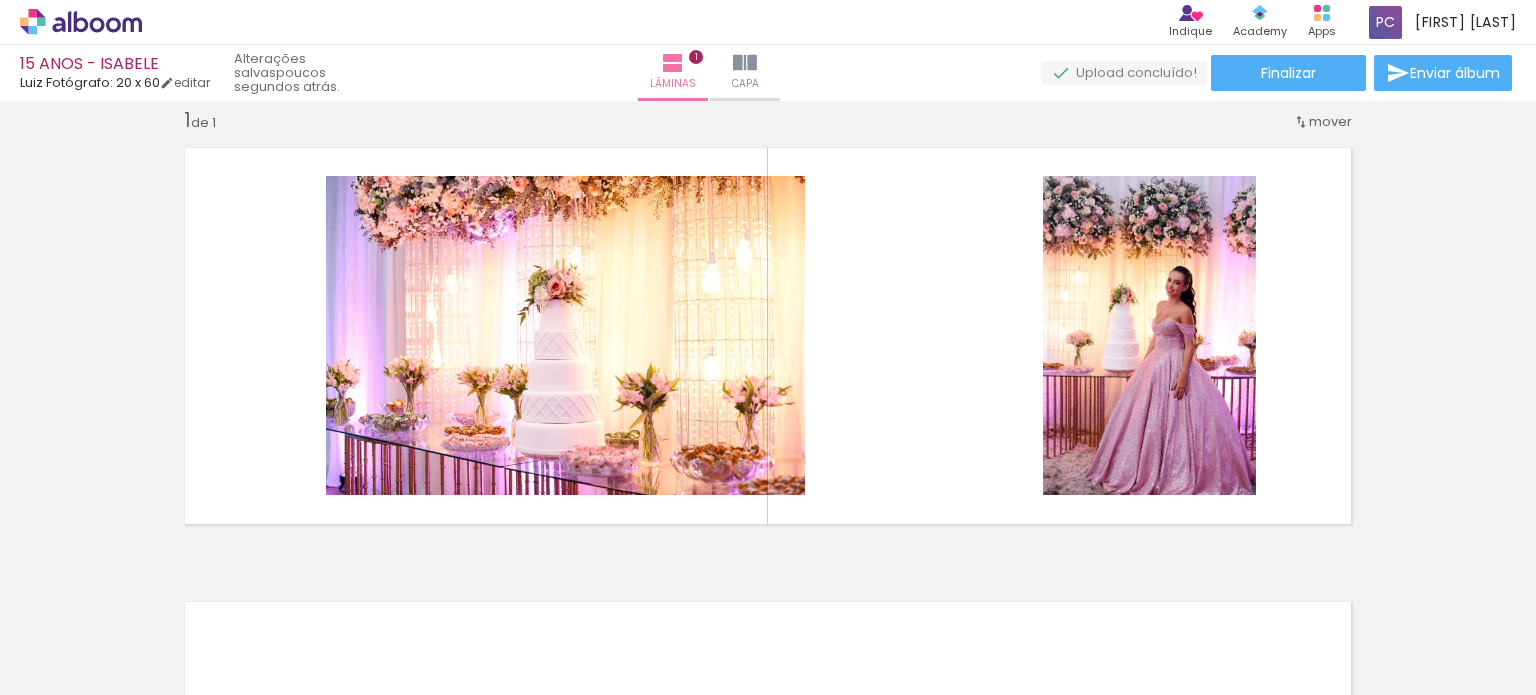 scroll, scrollTop: 0, scrollLeft: 0, axis: both 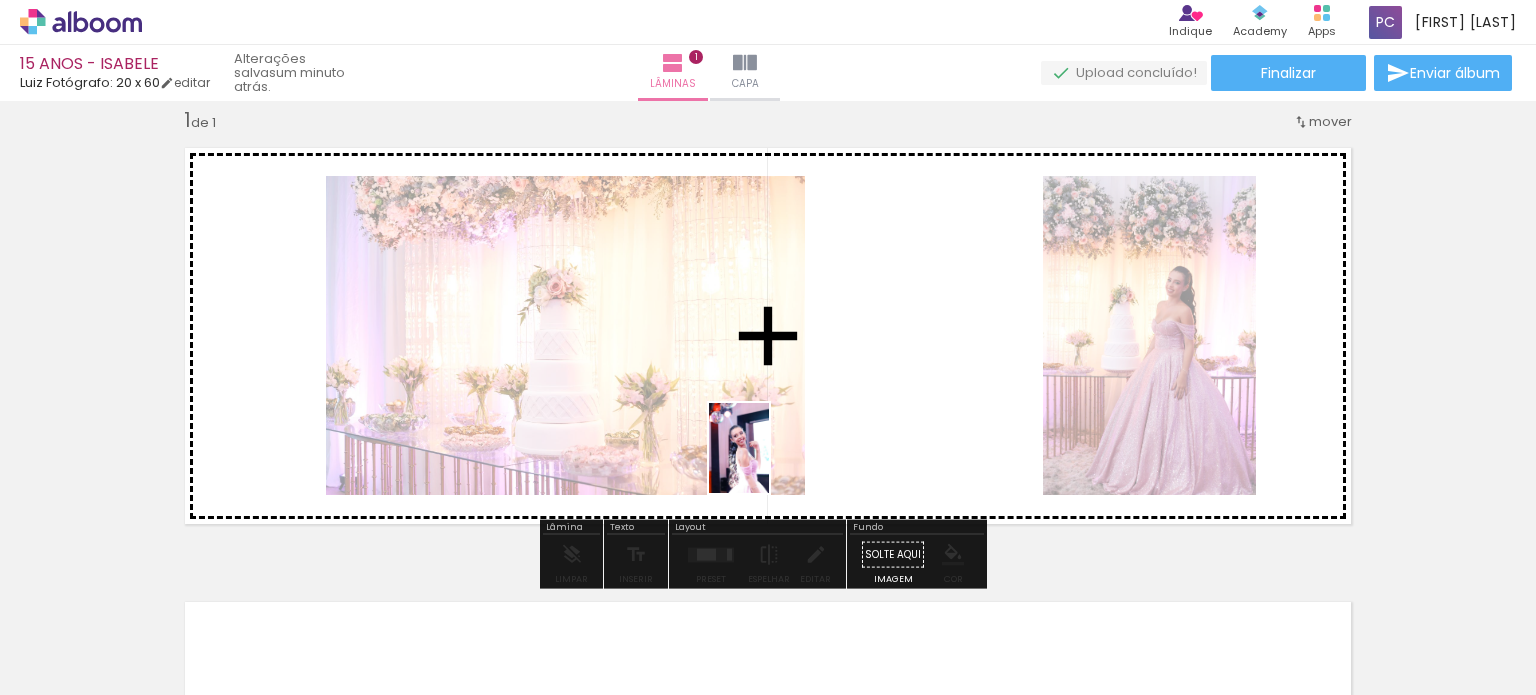 drag, startPoint x: 444, startPoint y: 623, endPoint x: 768, endPoint y: 463, distance: 361.35303 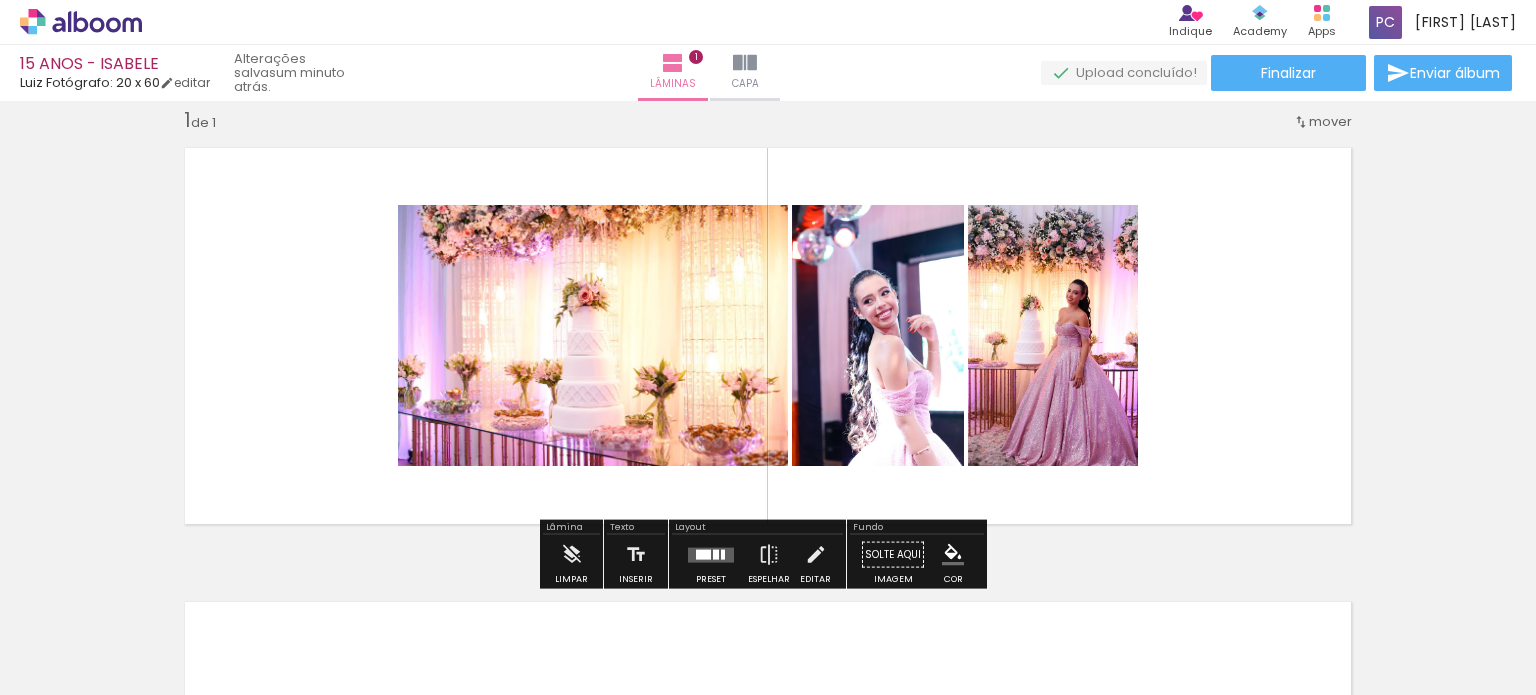 click at bounding box center [711, 555] 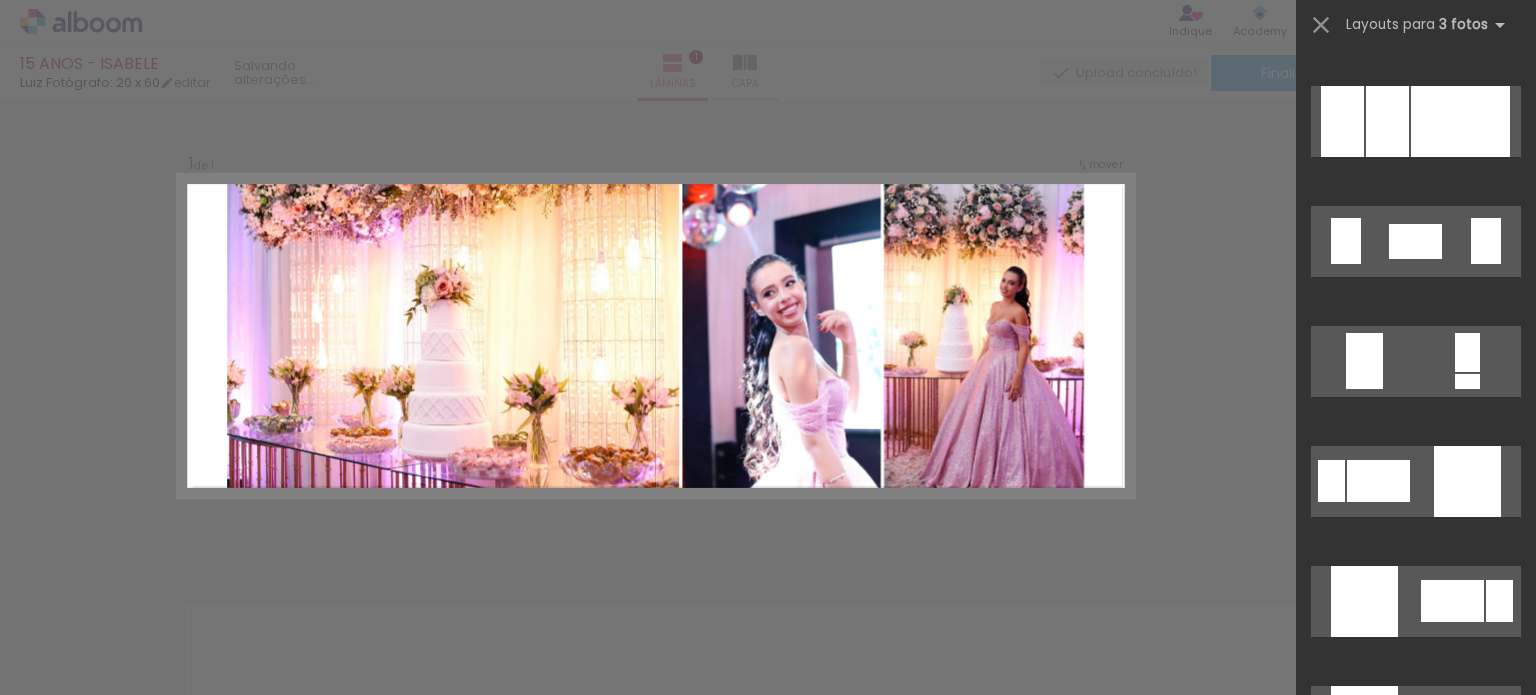 scroll, scrollTop: 4056, scrollLeft: 0, axis: vertical 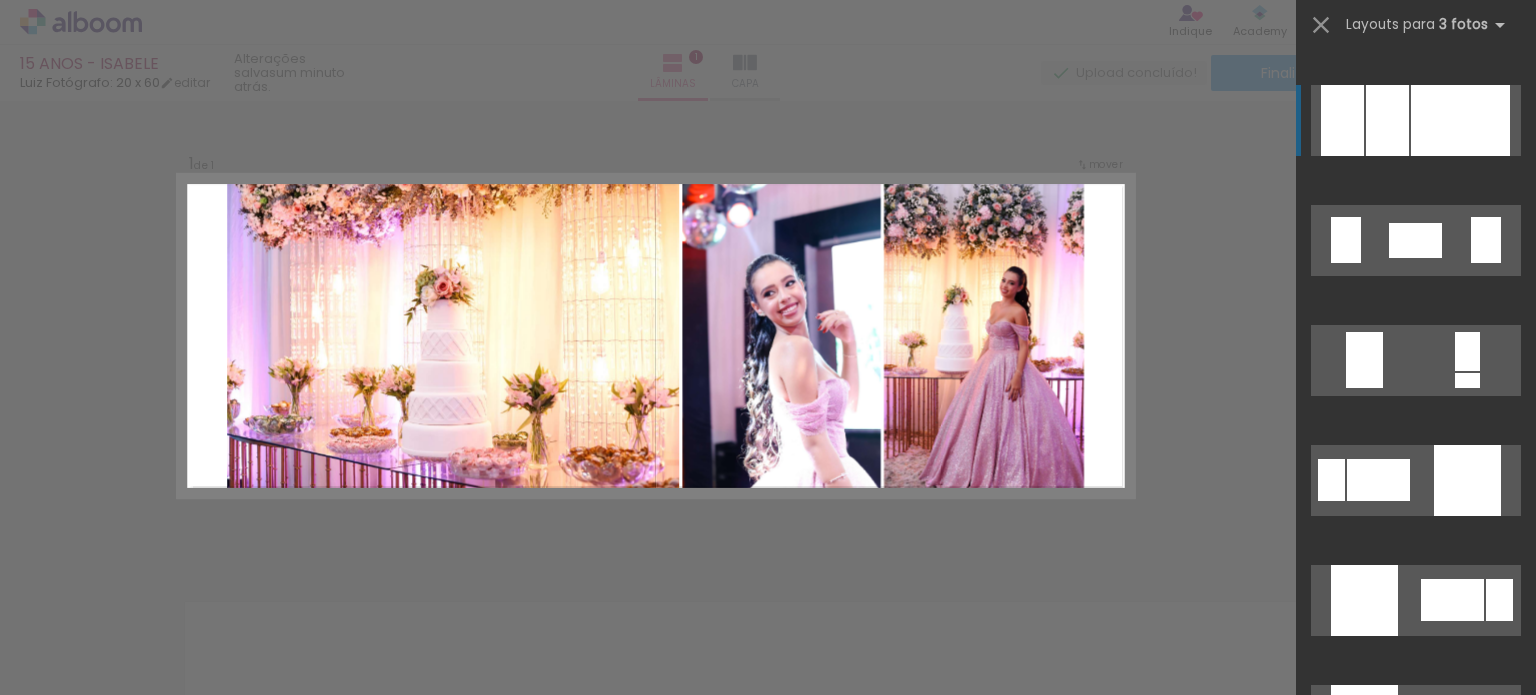 click at bounding box center (1460, 120) 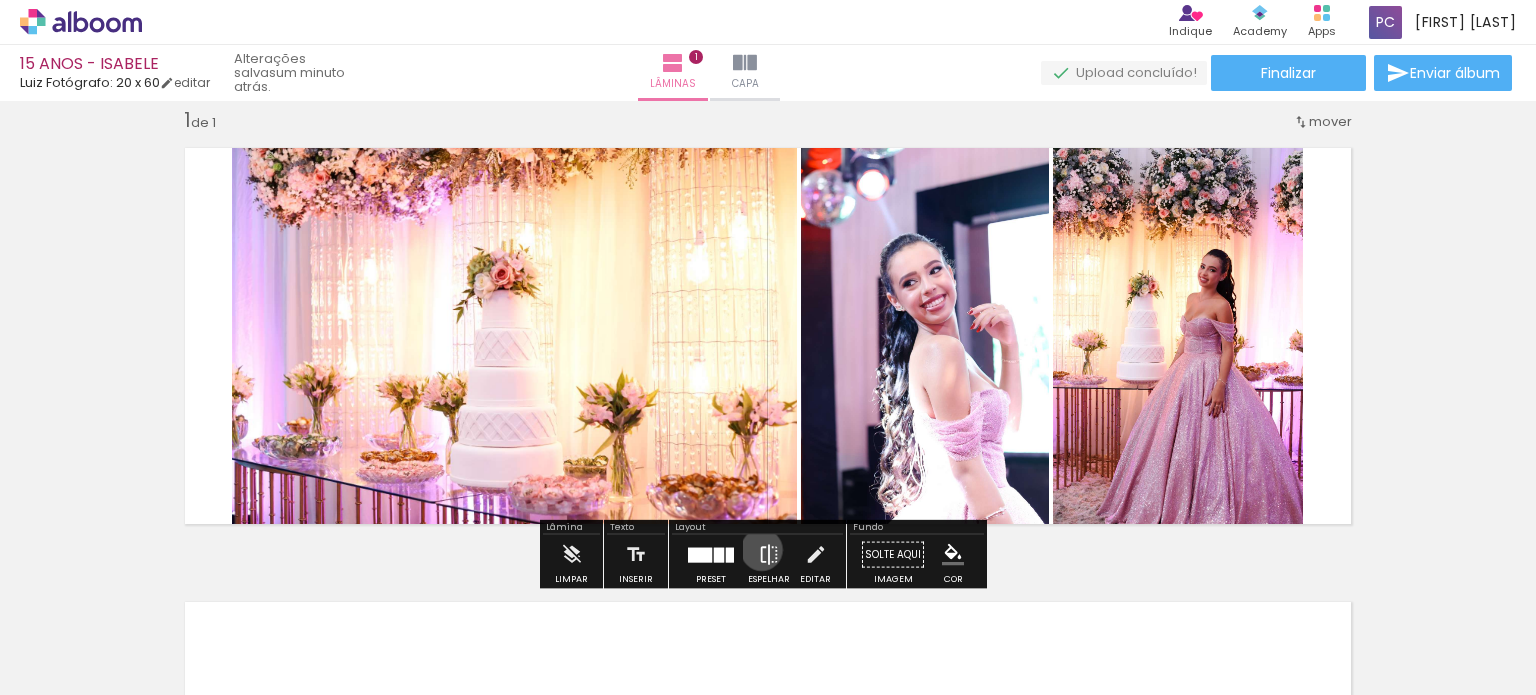 click at bounding box center [769, 555] 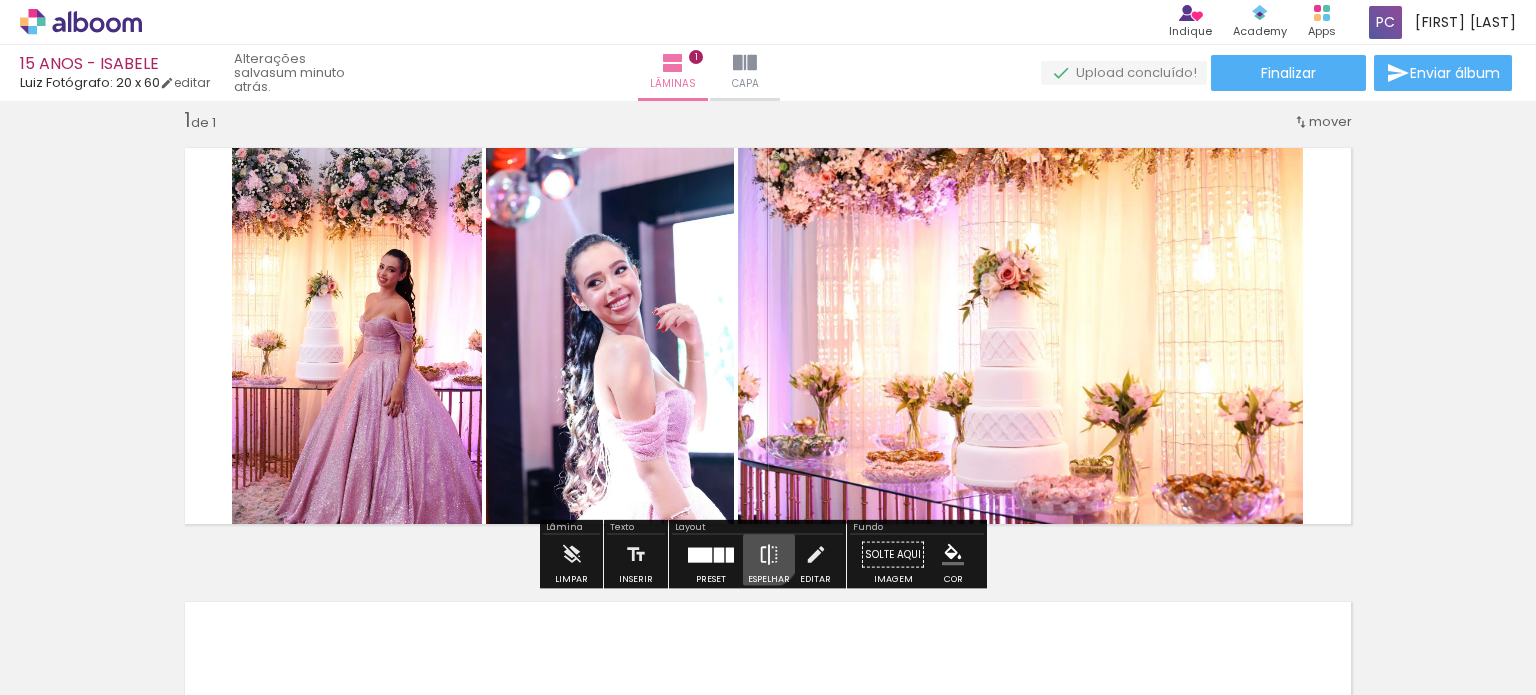 click at bounding box center (769, 555) 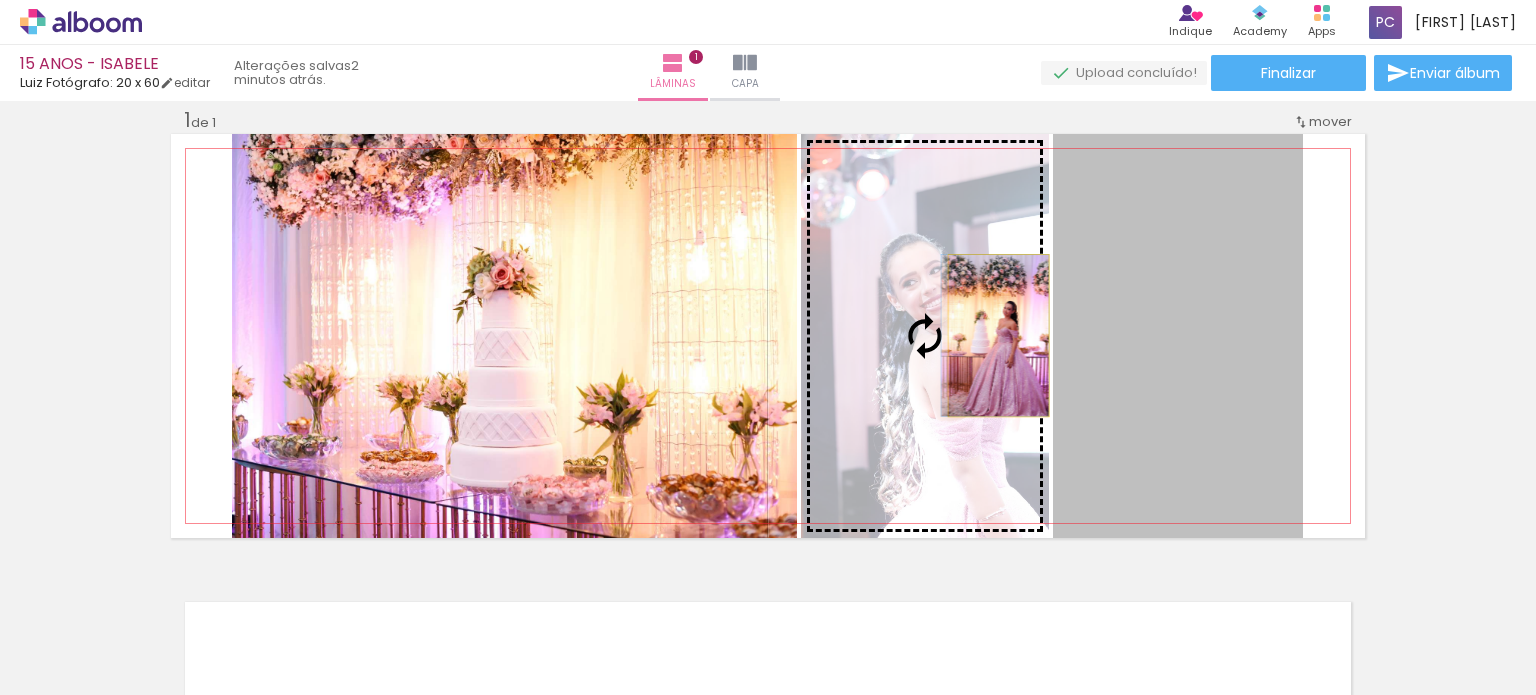 drag, startPoint x: 1070, startPoint y: 335, endPoint x: 990, endPoint y: 335, distance: 80 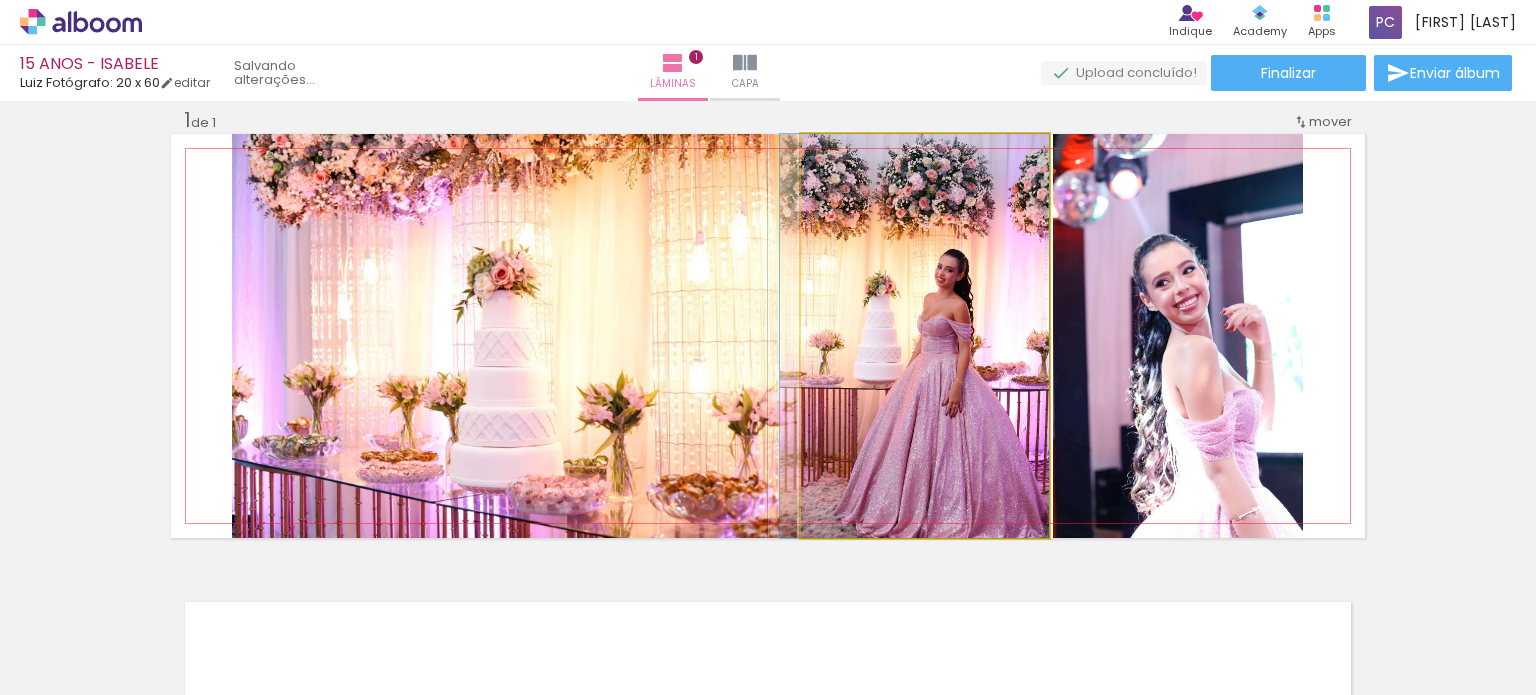 drag, startPoint x: 990, startPoint y: 335, endPoint x: 980, endPoint y: 288, distance: 48.052055 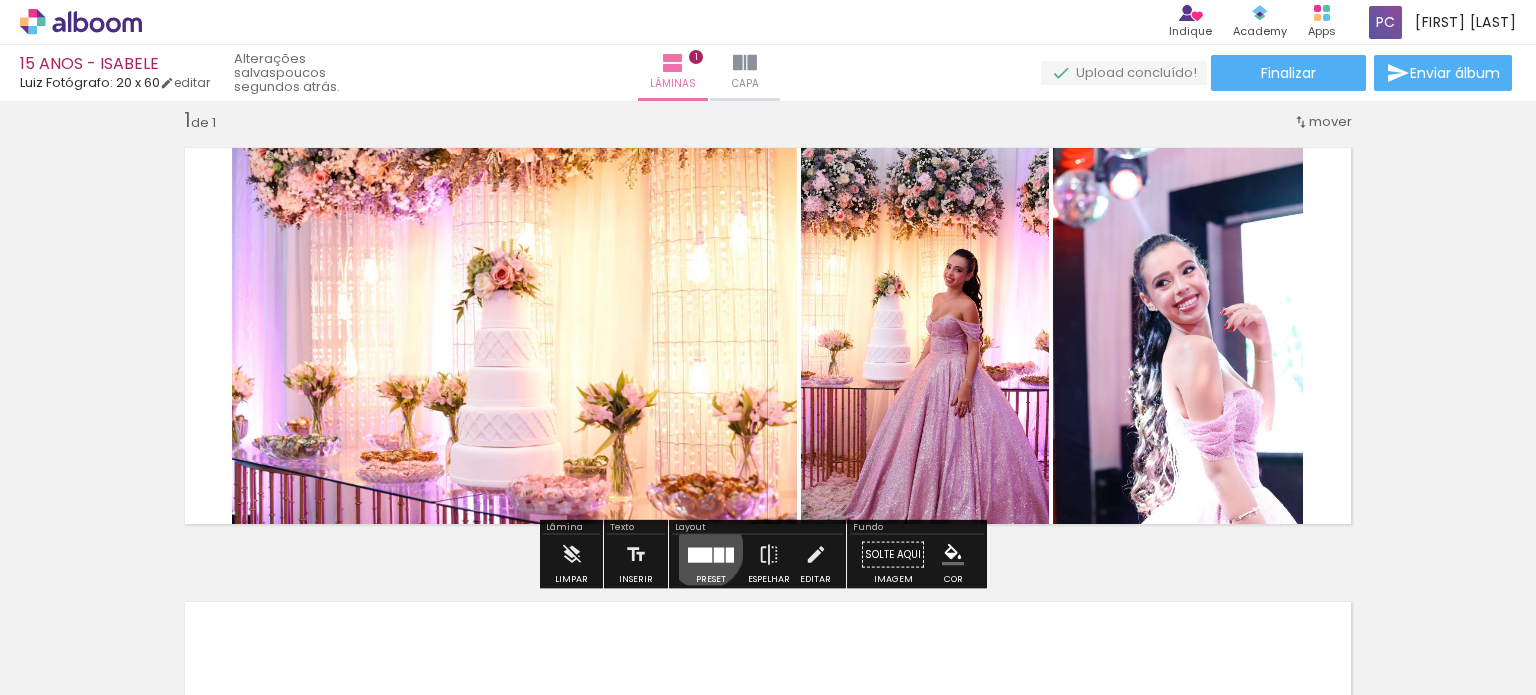 click at bounding box center [700, 554] 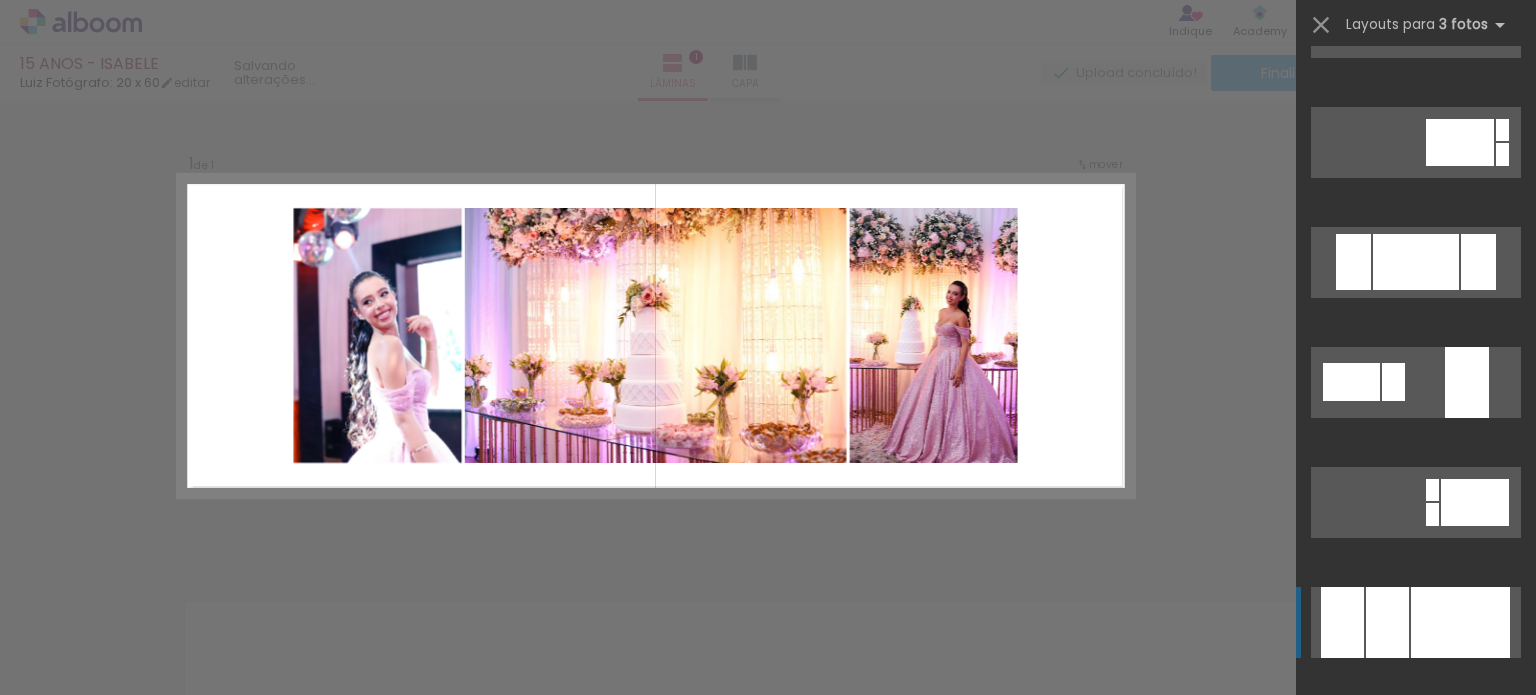scroll, scrollTop: 3556, scrollLeft: 0, axis: vertical 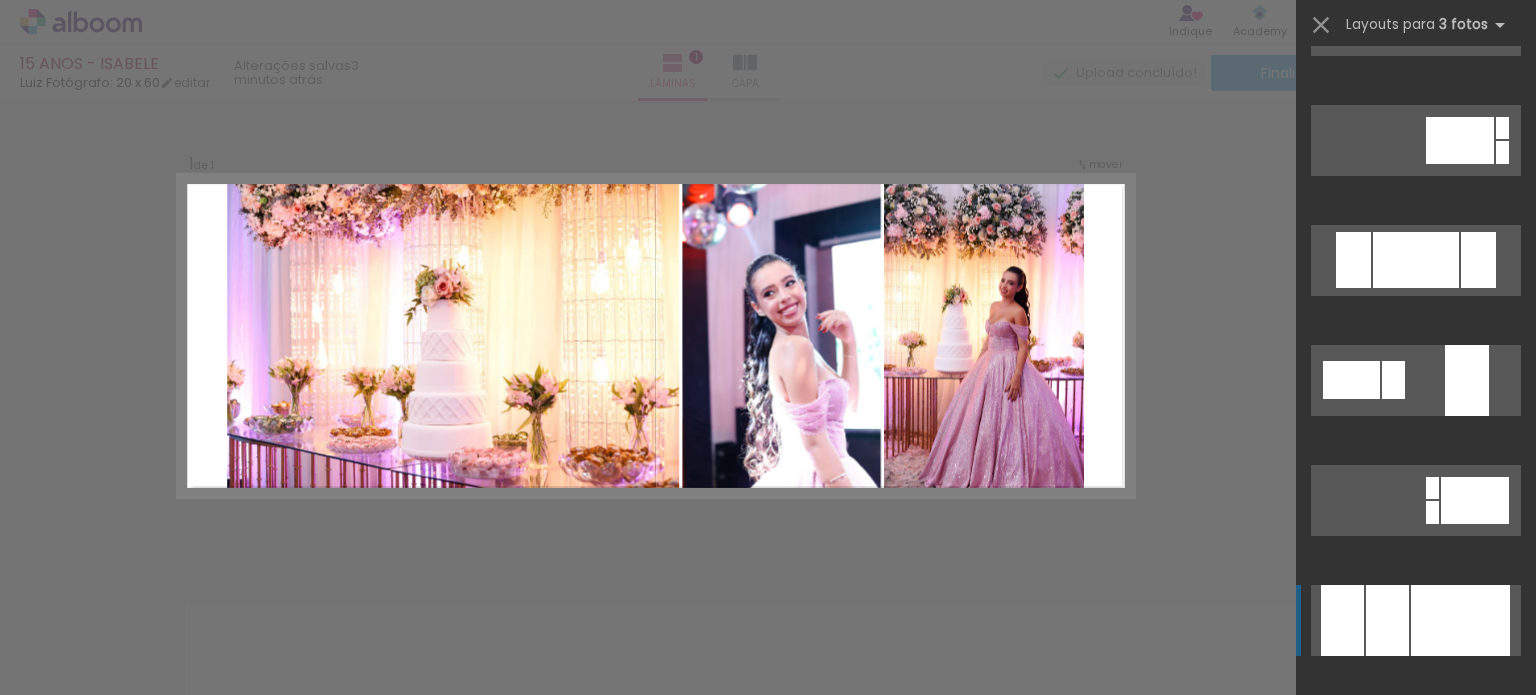 click at bounding box center (1460, 620) 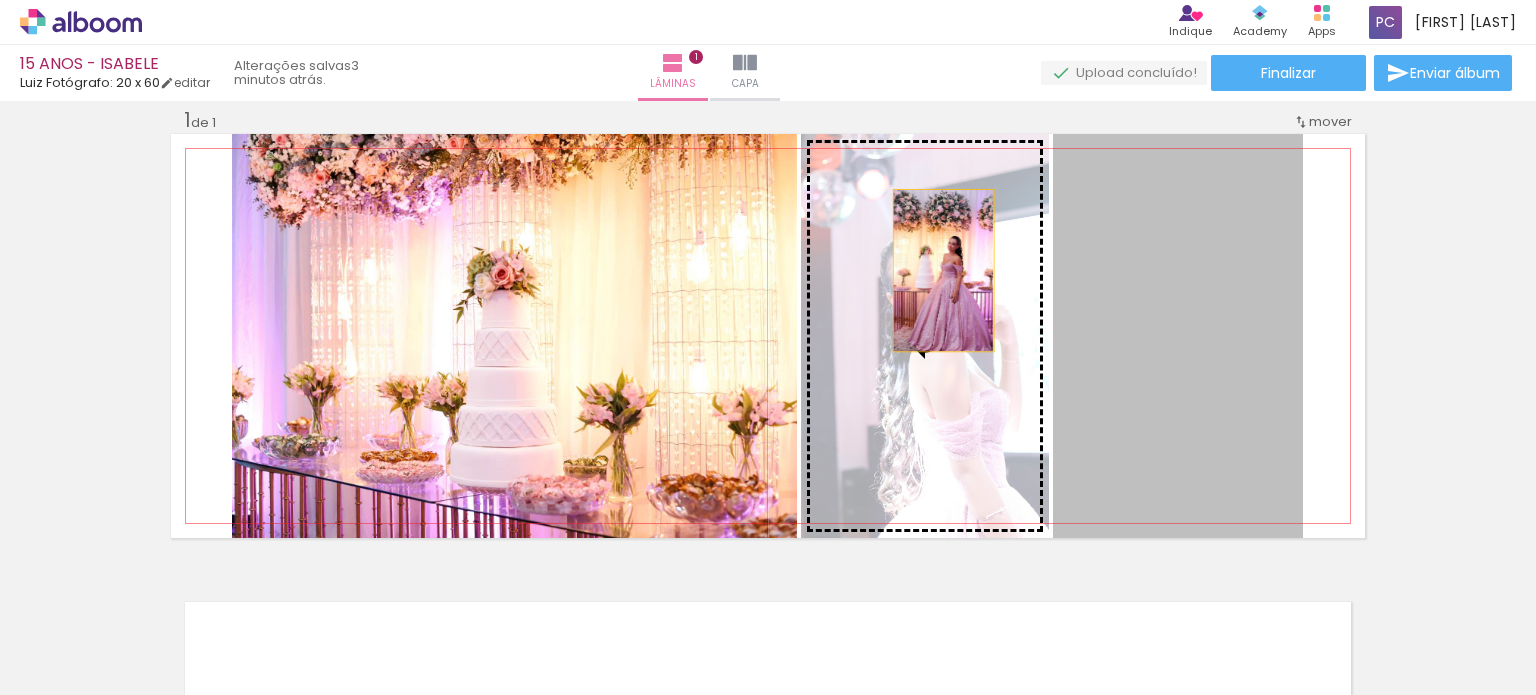 drag, startPoint x: 1268, startPoint y: 312, endPoint x: 936, endPoint y: 270, distance: 334.6461 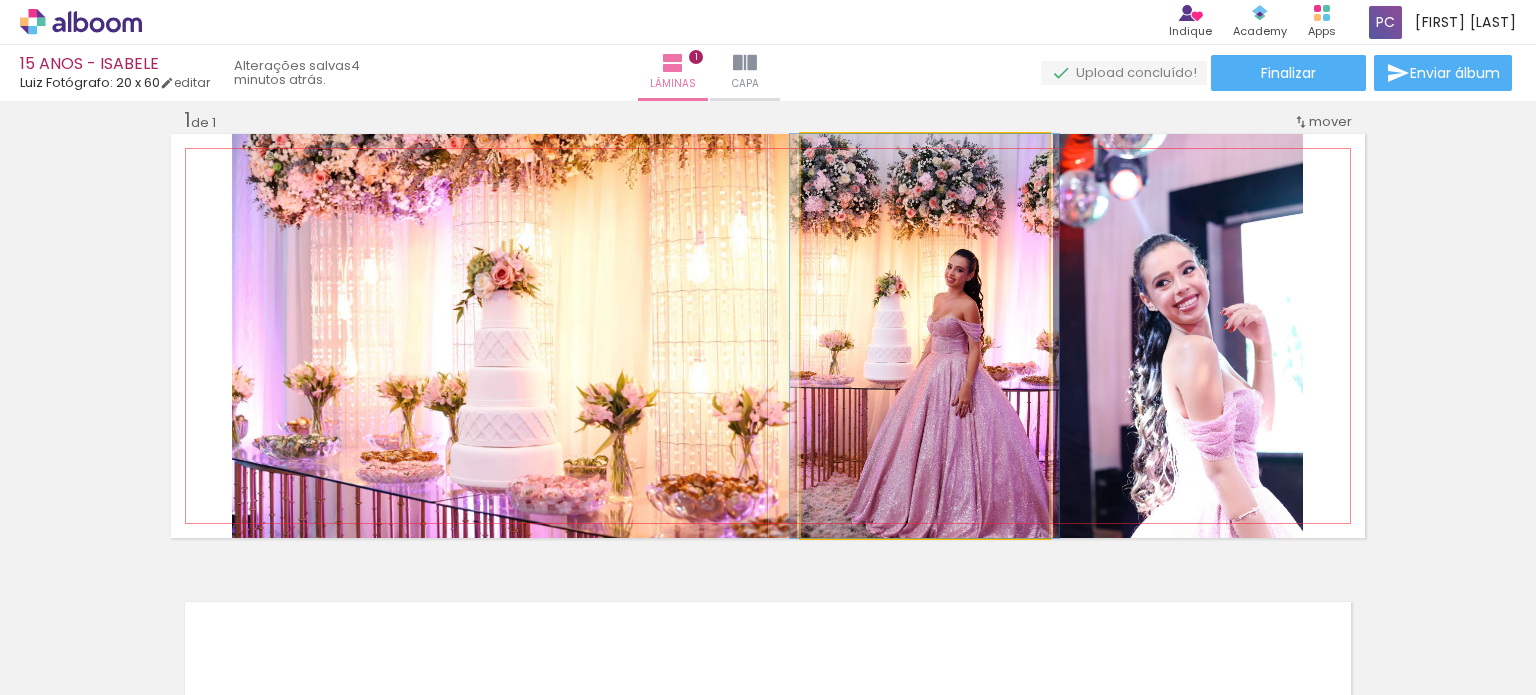 click 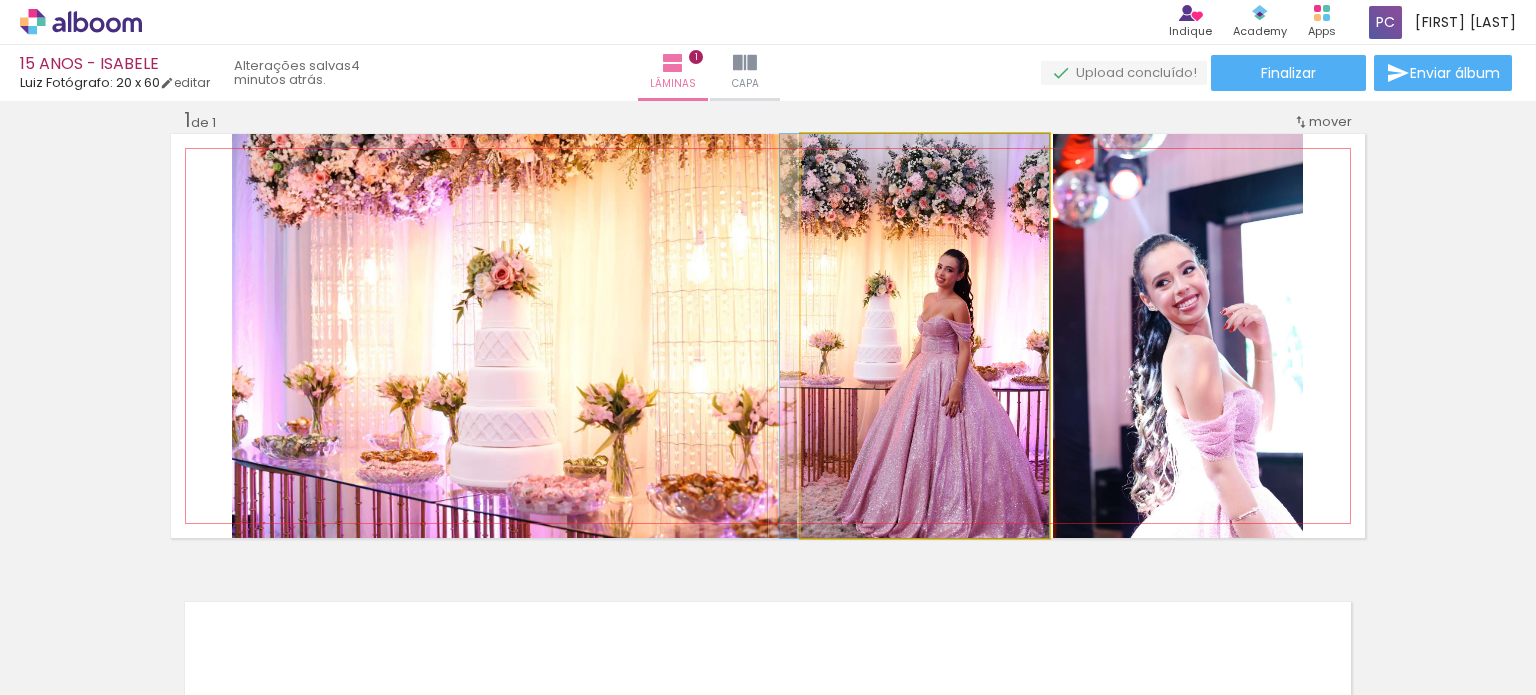 drag, startPoint x: 951, startPoint y: 230, endPoint x: 936, endPoint y: 191, distance: 41.785164 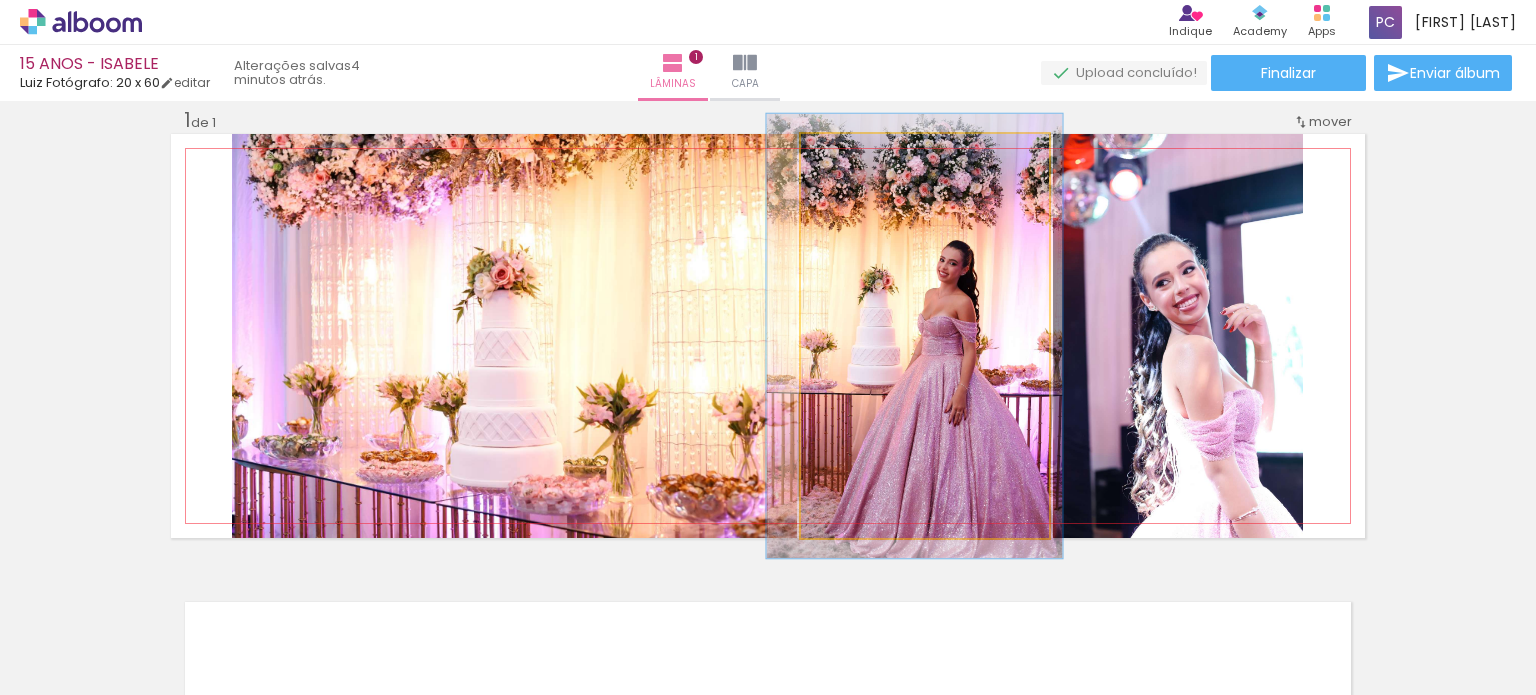 click at bounding box center [855, 155] 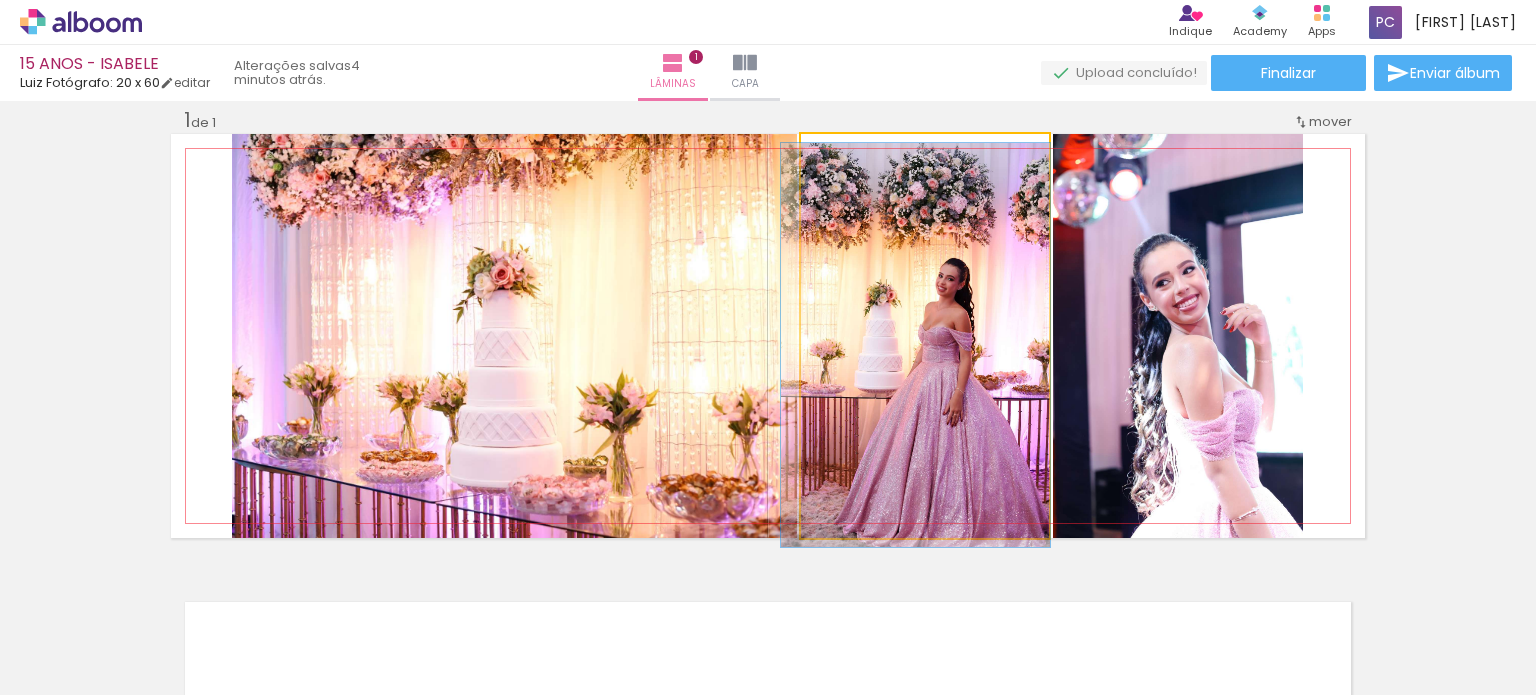 drag, startPoint x: 851, startPoint y: 155, endPoint x: 807, endPoint y: 149, distance: 44.407207 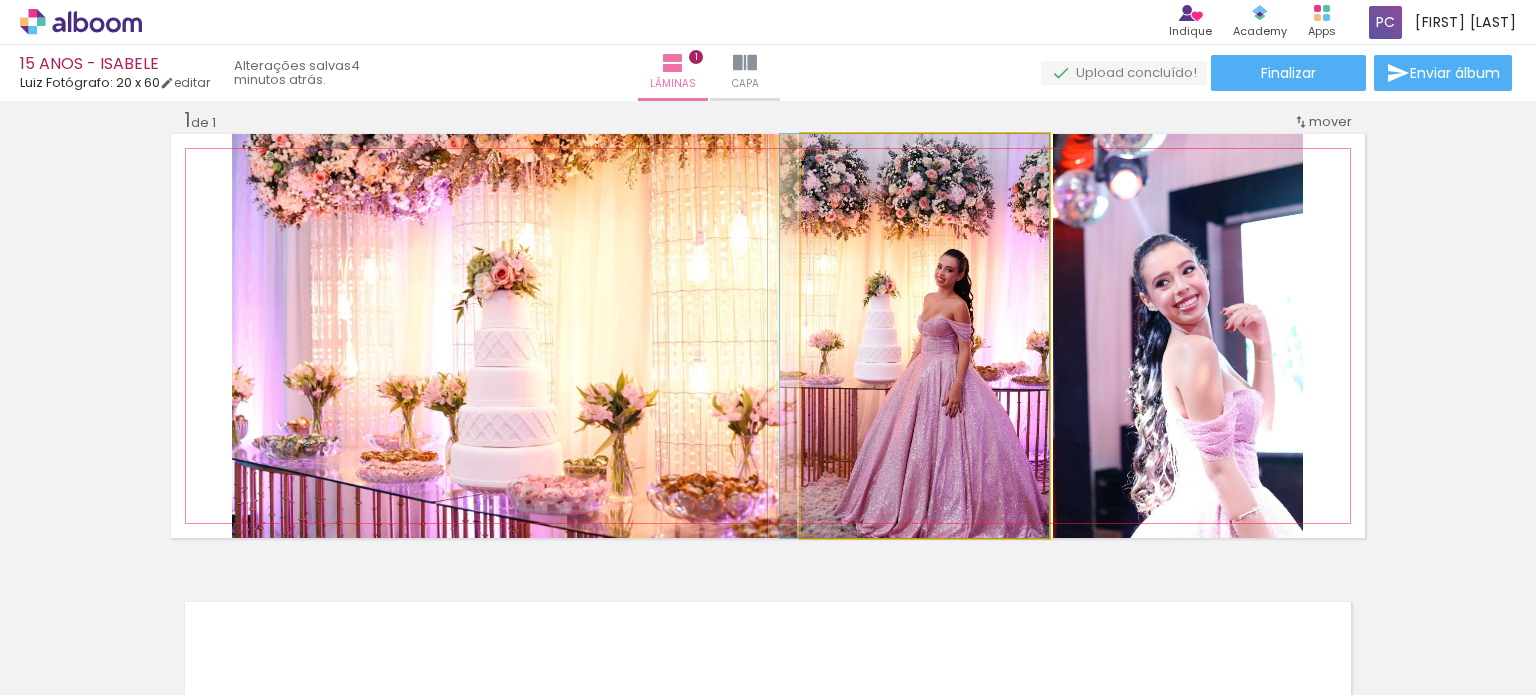 drag, startPoint x: 896, startPoint y: 250, endPoint x: 863, endPoint y: 227, distance: 40.22437 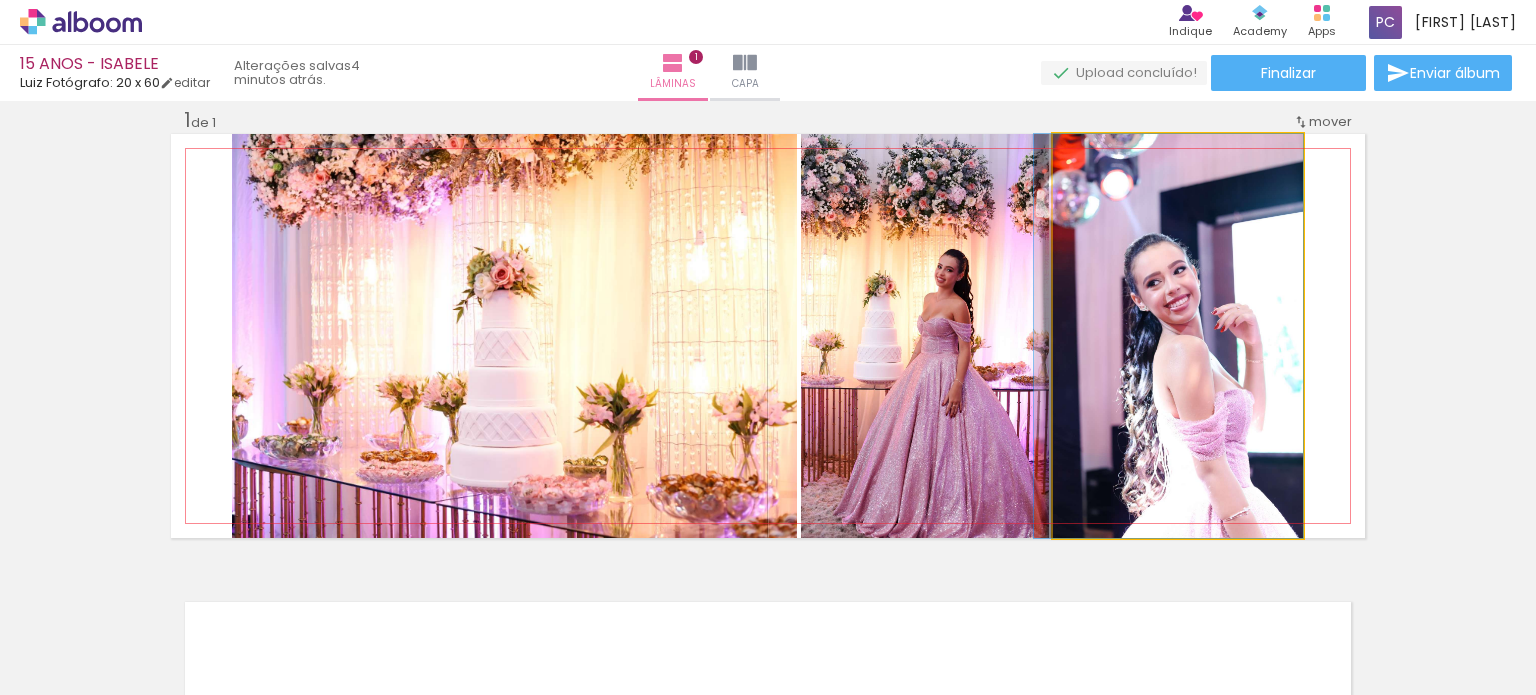 drag, startPoint x: 1132, startPoint y: 293, endPoint x: 1096, endPoint y: 238, distance: 65.734314 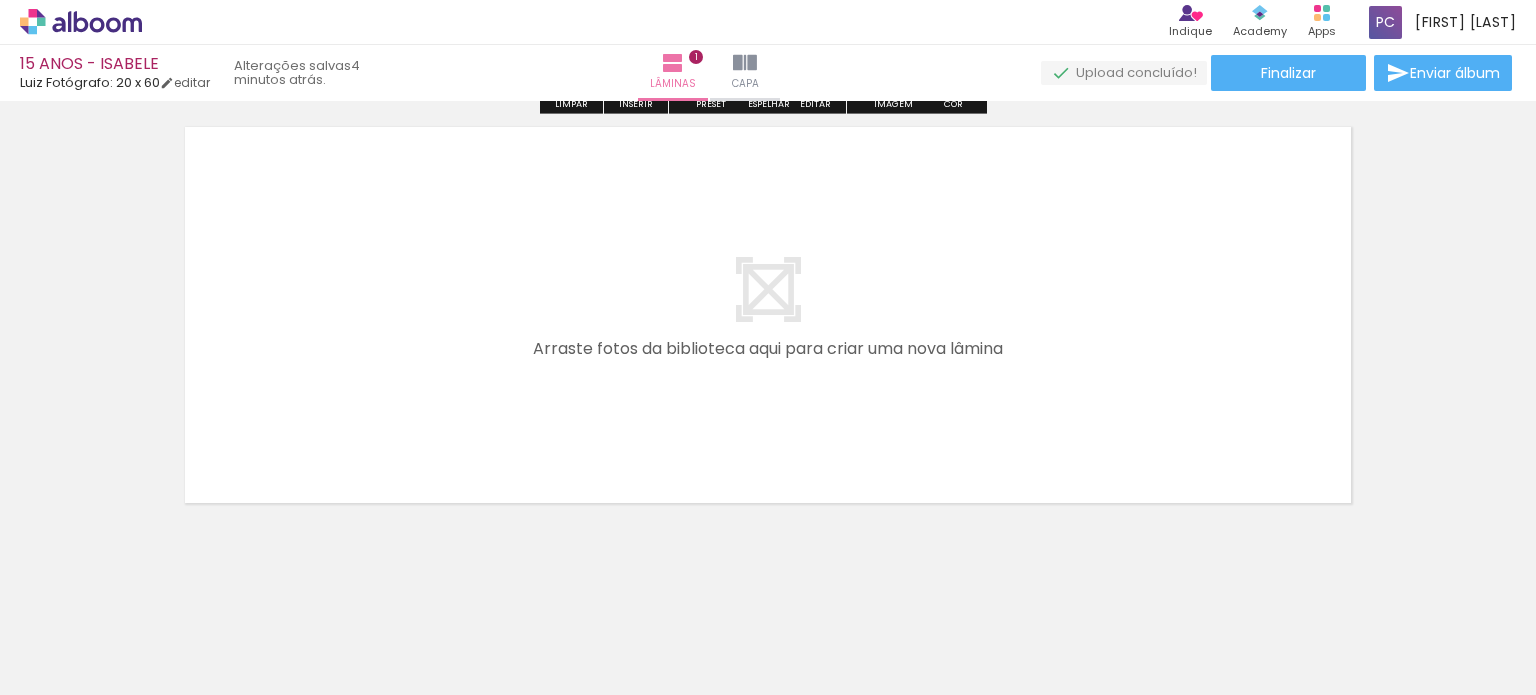 scroll, scrollTop: 516, scrollLeft: 0, axis: vertical 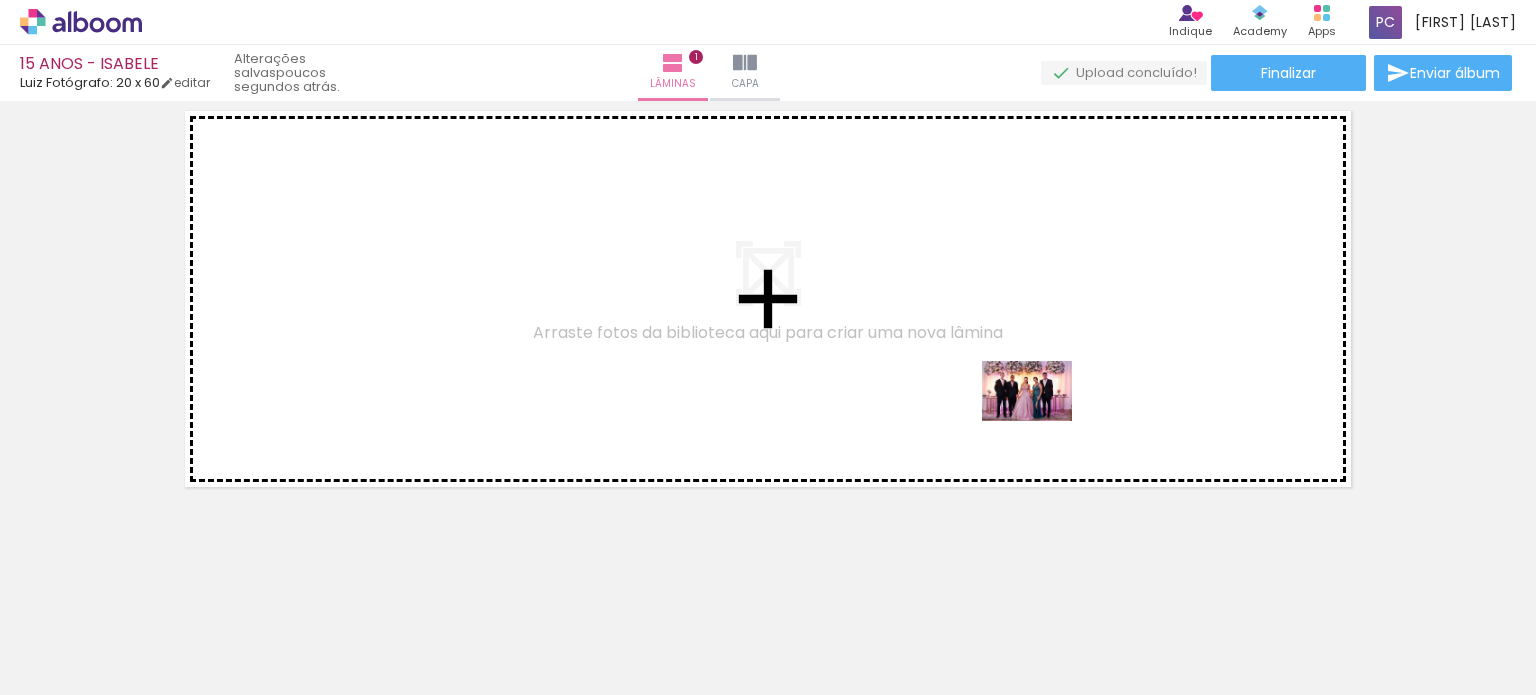 drag, startPoint x: 1382, startPoint y: 629, endPoint x: 1043, endPoint y: 421, distance: 397.7248 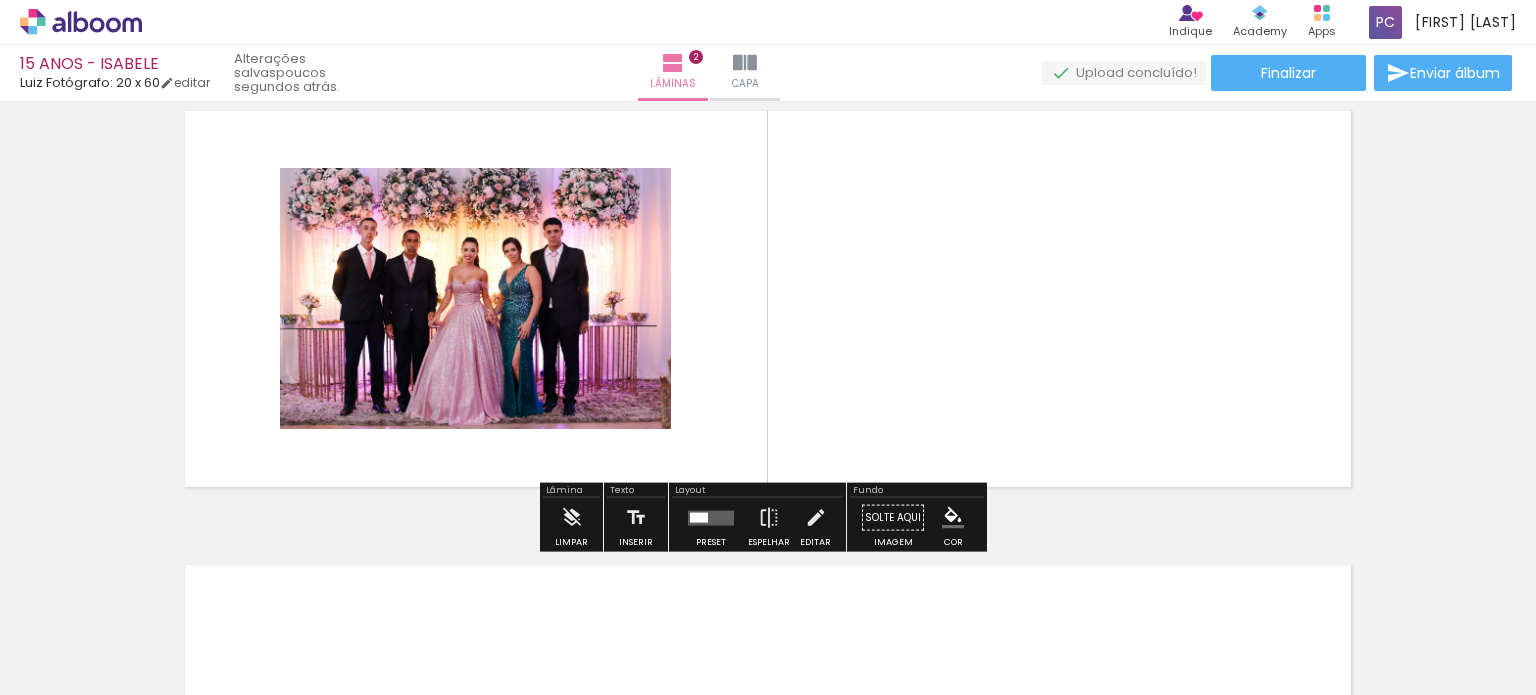 scroll, scrollTop: 479, scrollLeft: 0, axis: vertical 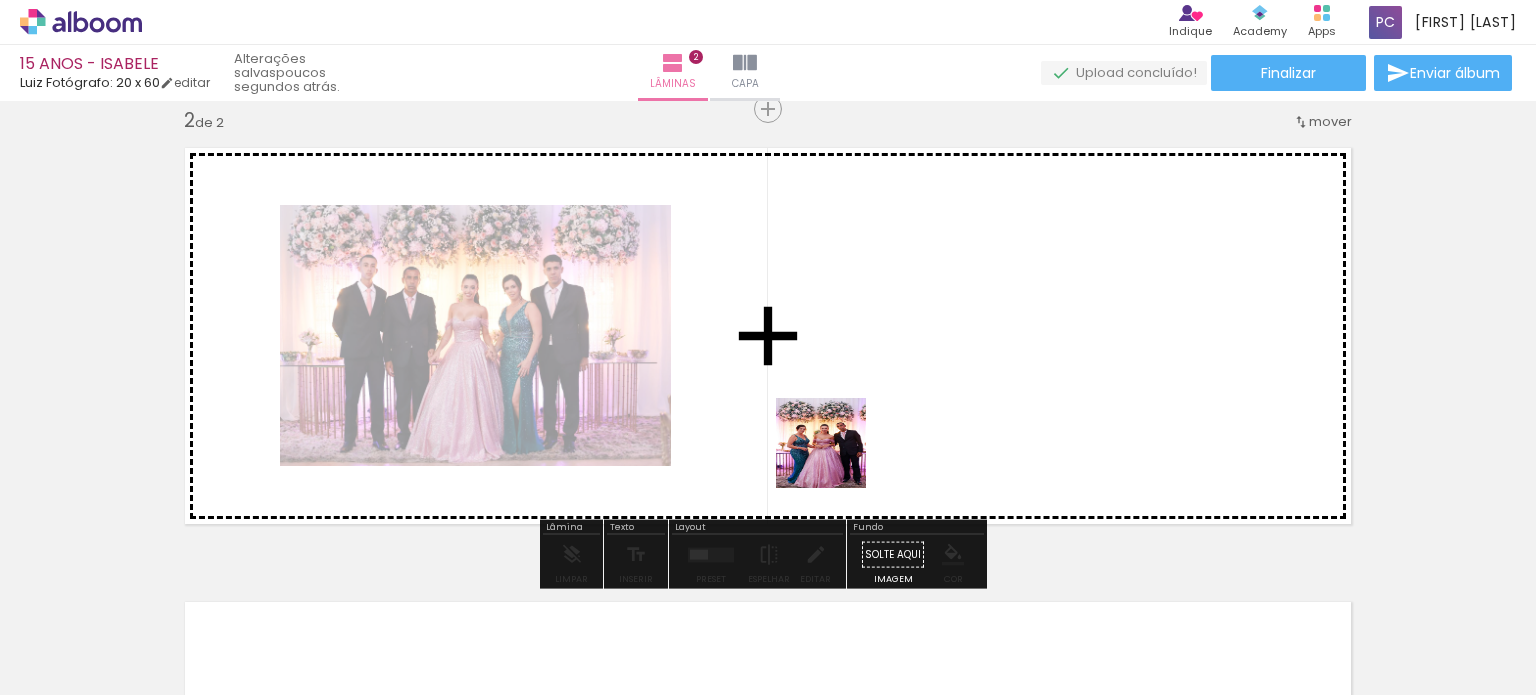drag, startPoint x: 708, startPoint y: 639, endPoint x: 857, endPoint y: 436, distance: 251.81342 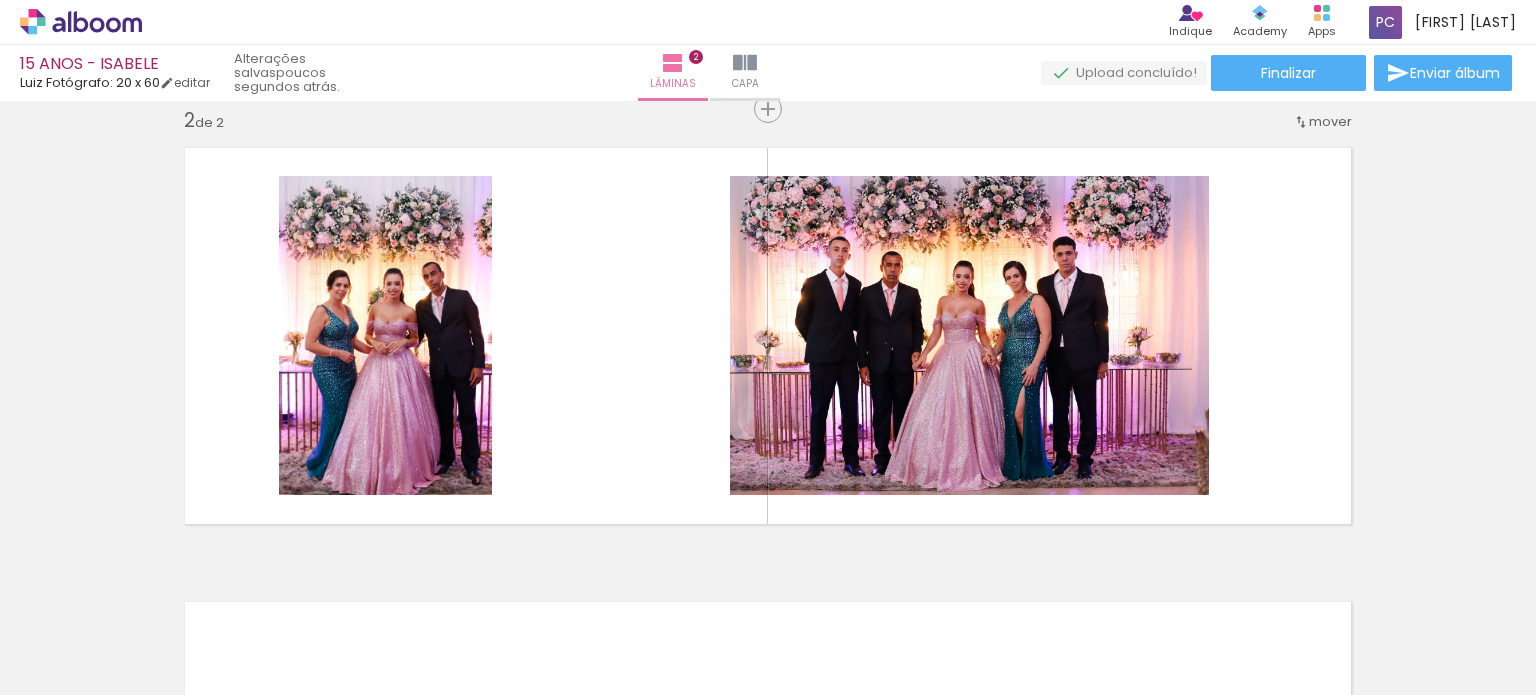 scroll, scrollTop: 0, scrollLeft: 1032, axis: horizontal 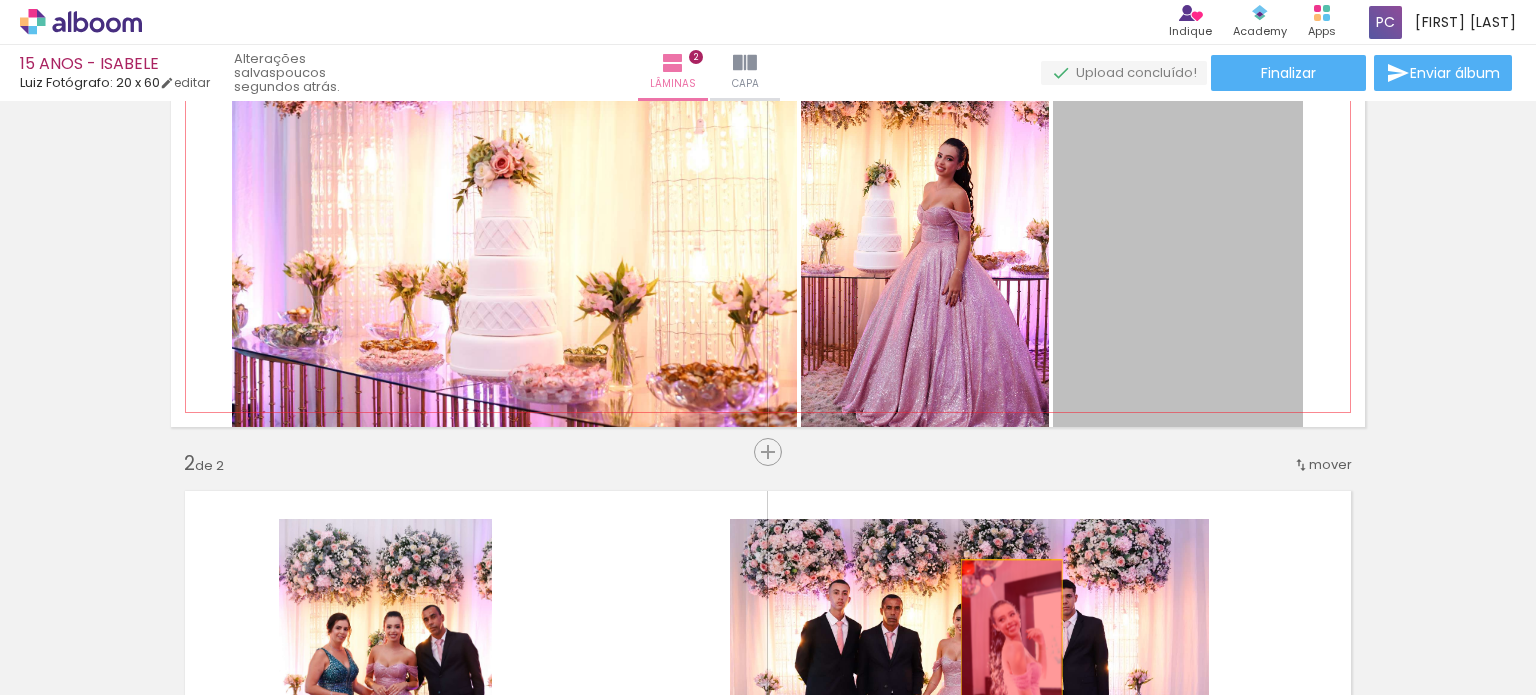 drag, startPoint x: 1181, startPoint y: 263, endPoint x: 1004, endPoint y: 641, distance: 417.3883 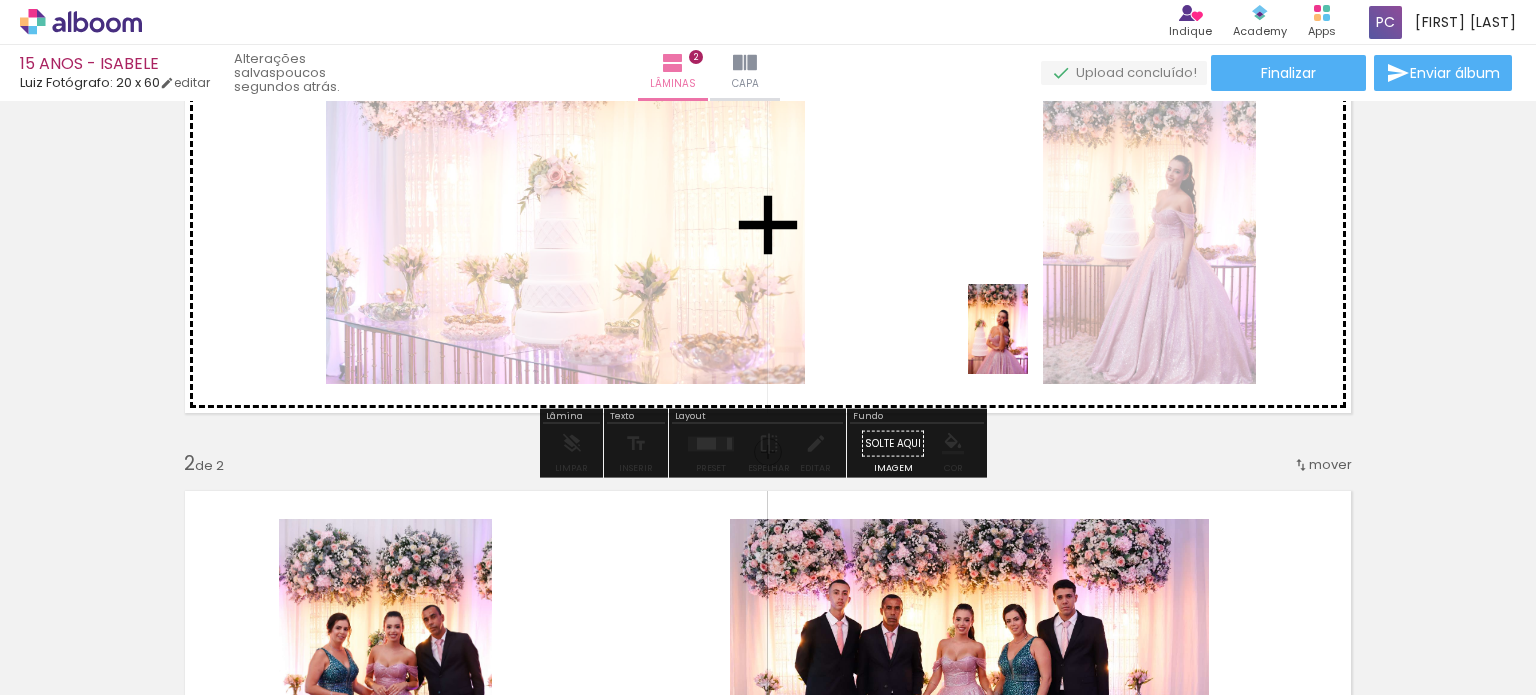 drag, startPoint x: 1213, startPoint y: 631, endPoint x: 1028, endPoint y: 344, distance: 341.45865 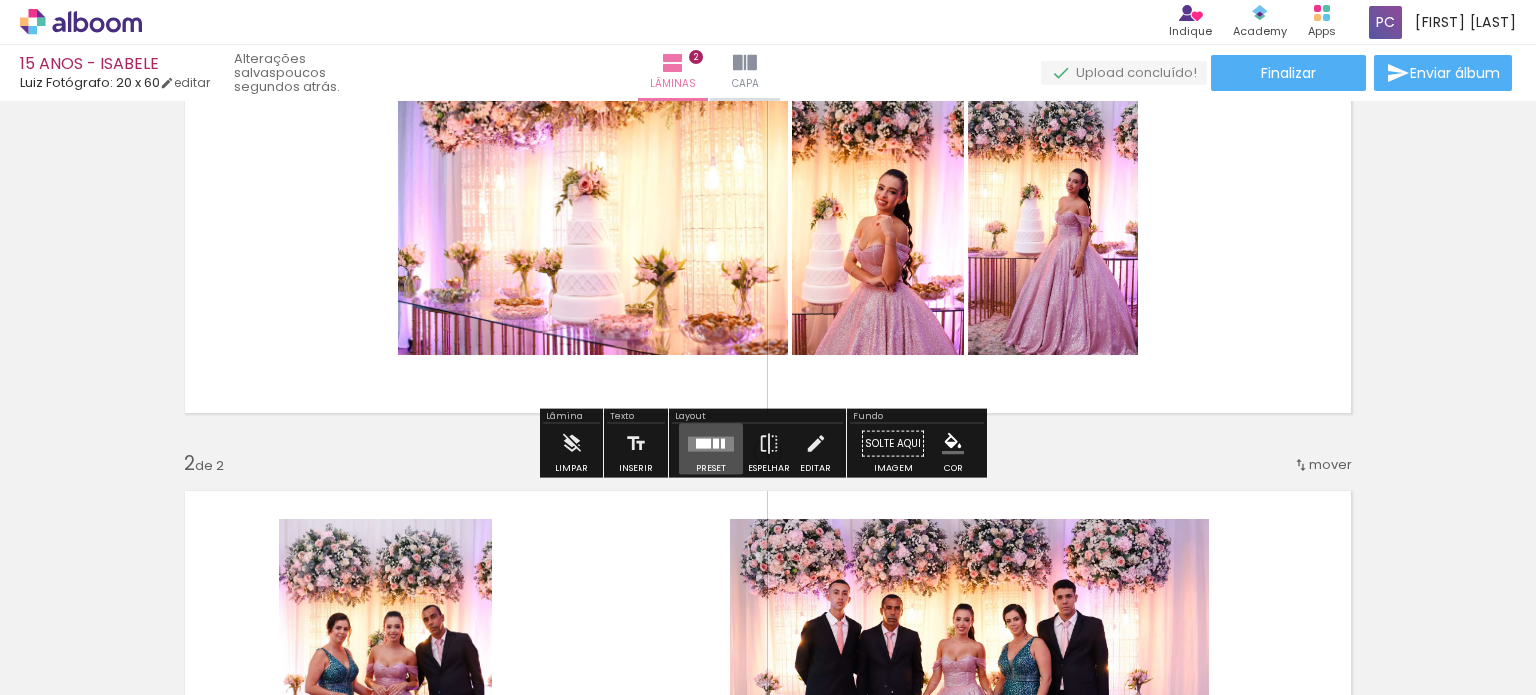 click at bounding box center (711, 444) 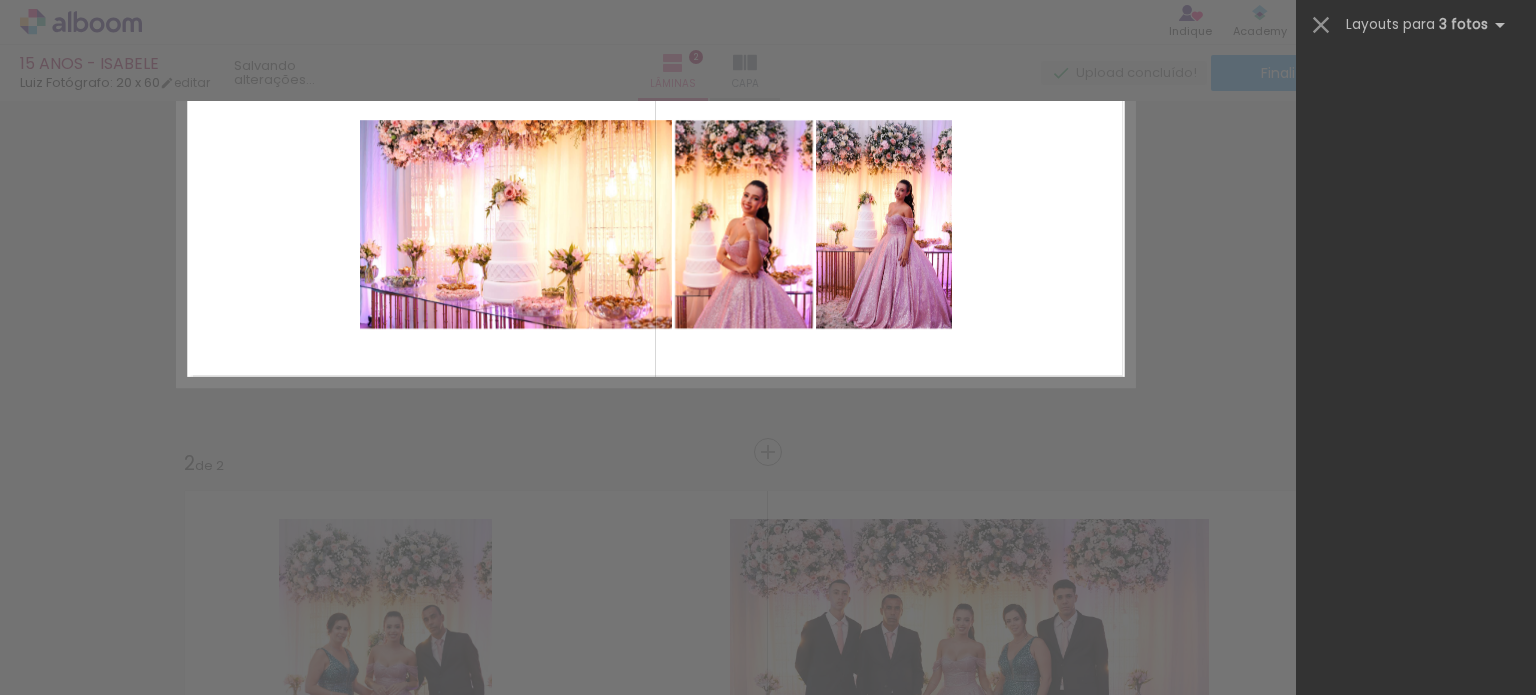 scroll, scrollTop: 0, scrollLeft: 0, axis: both 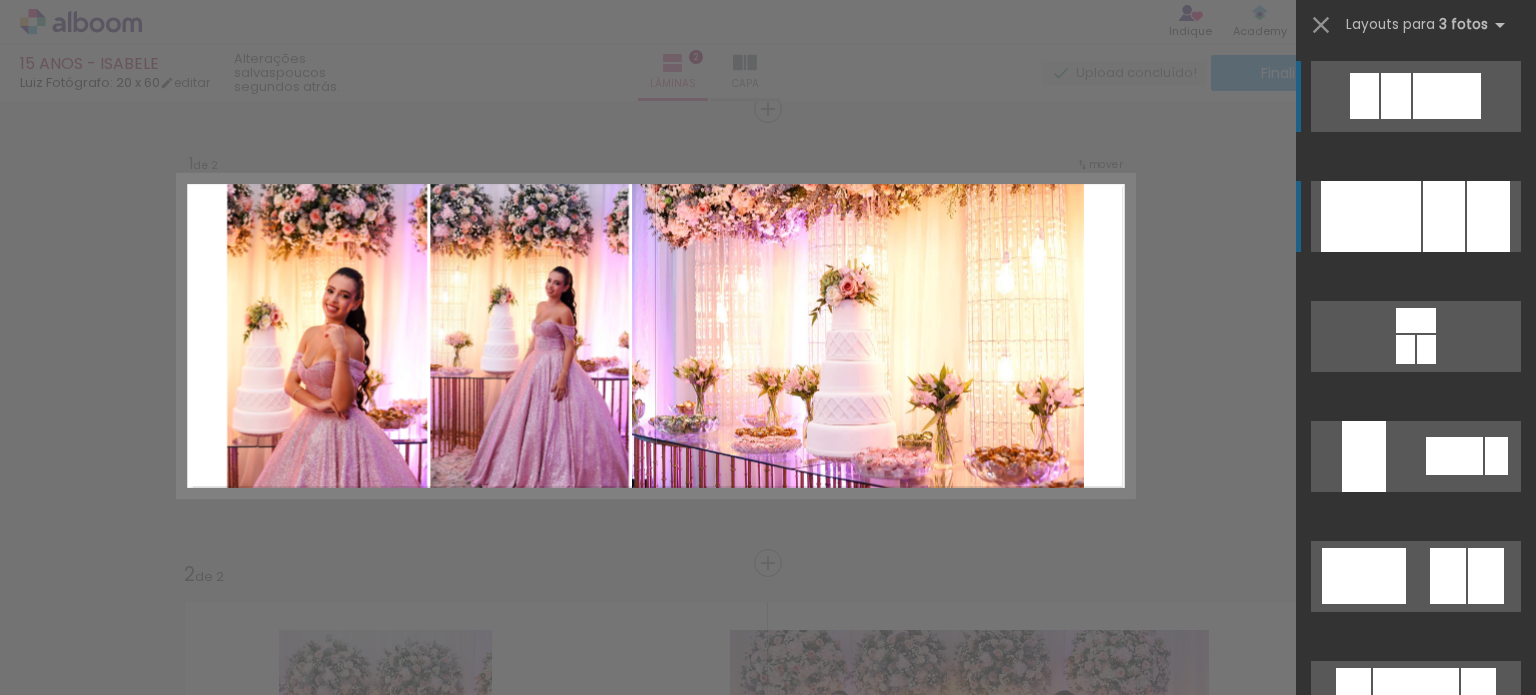 click at bounding box center [1371, 216] 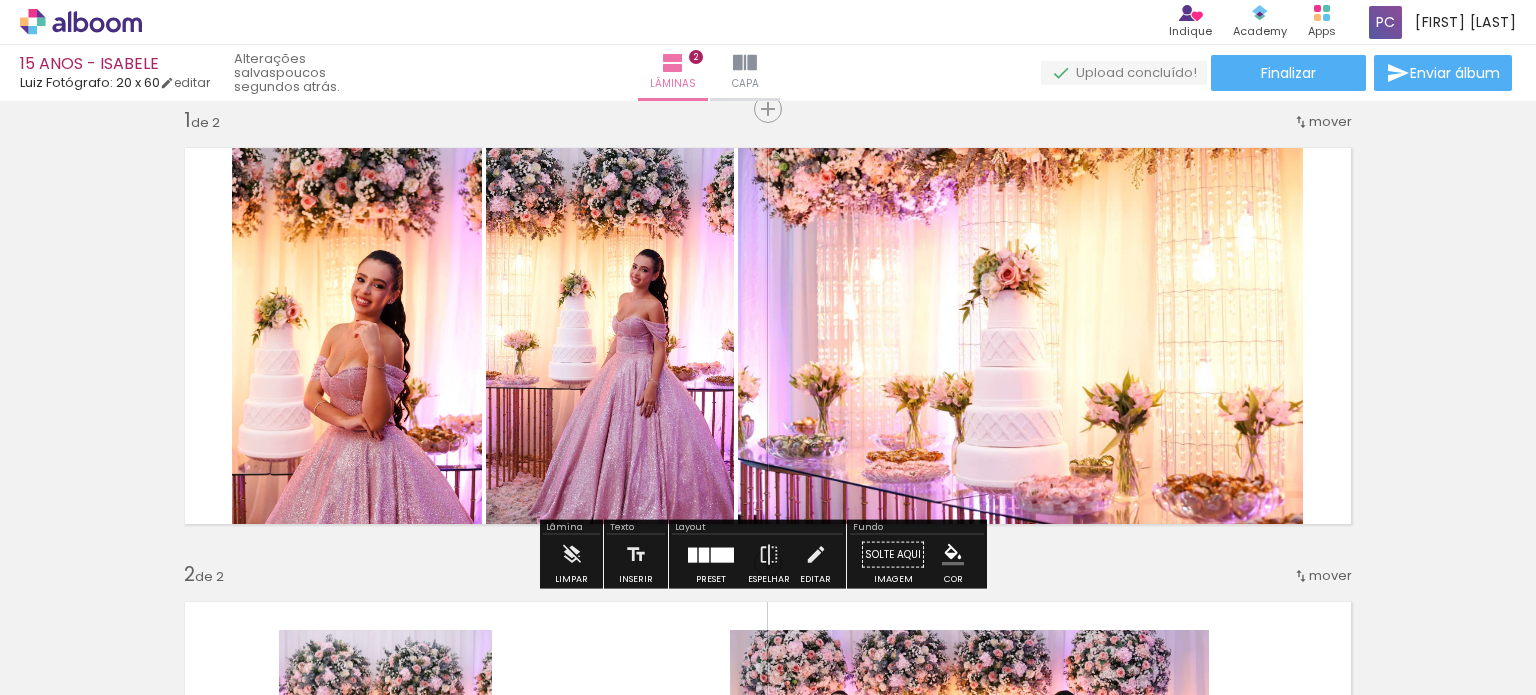 click at bounding box center (711, 555) 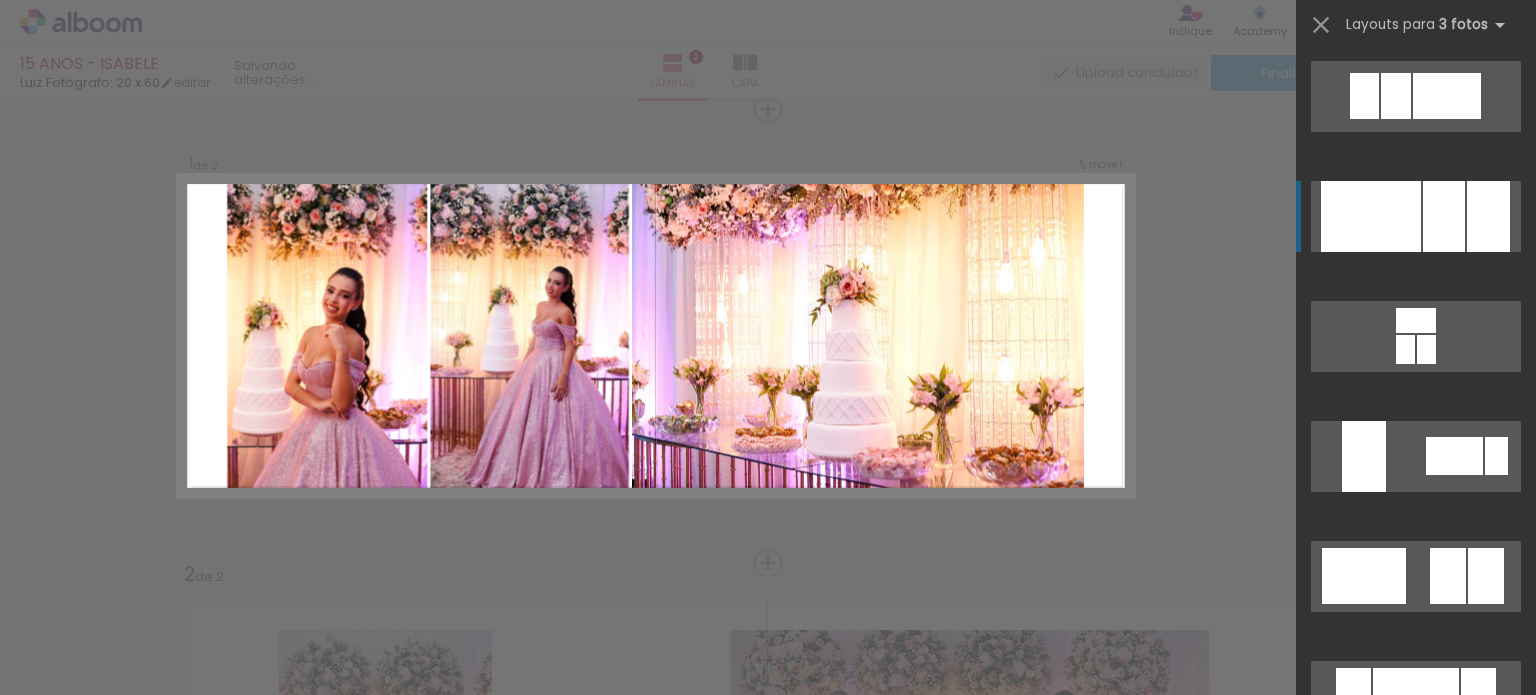 scroll, scrollTop: 120, scrollLeft: 0, axis: vertical 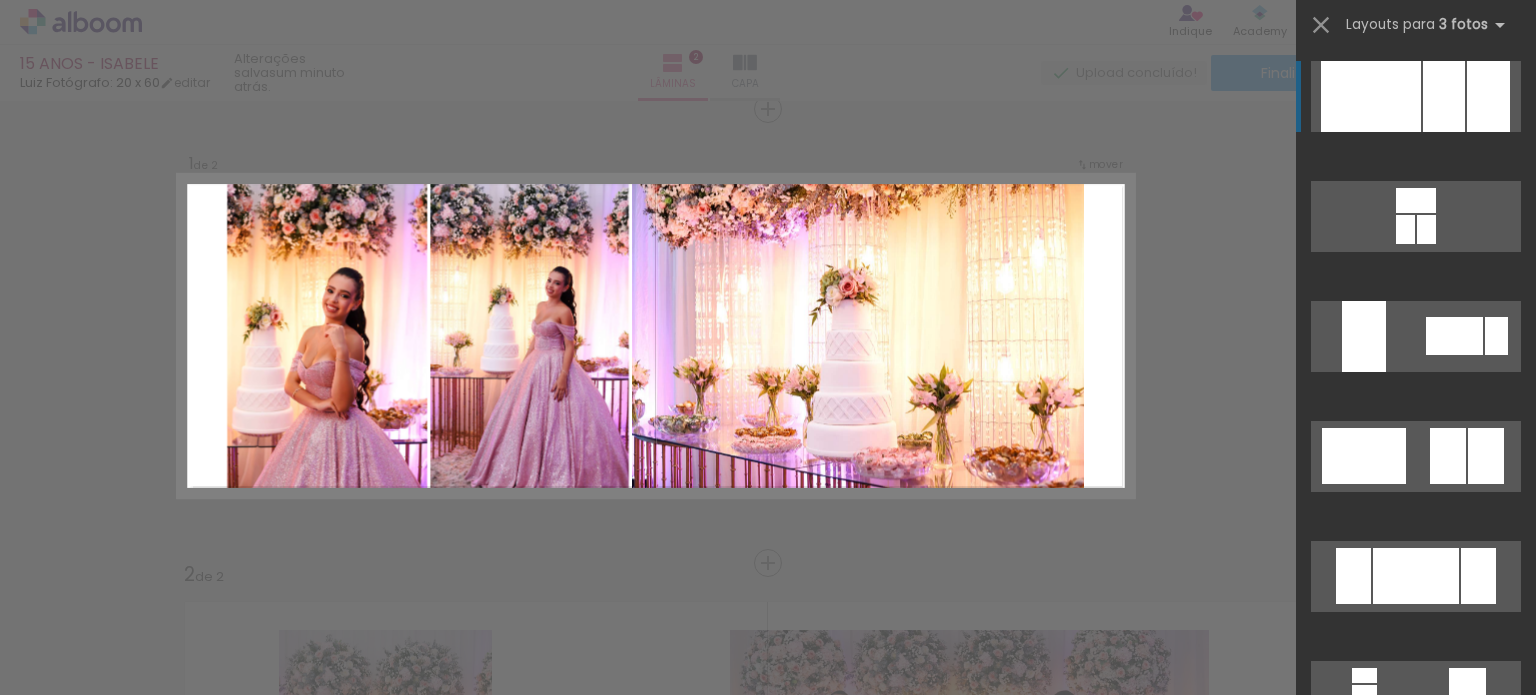 click at bounding box center [1371, 96] 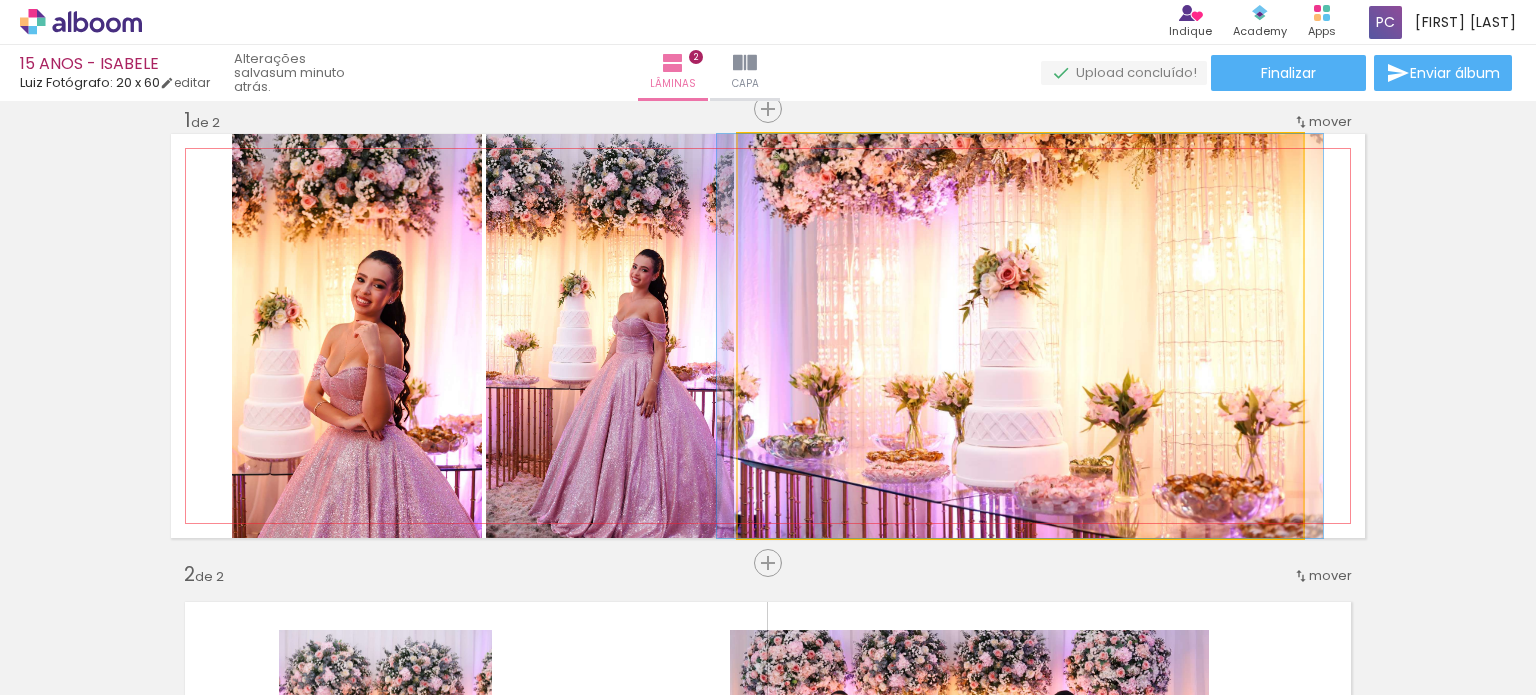 click 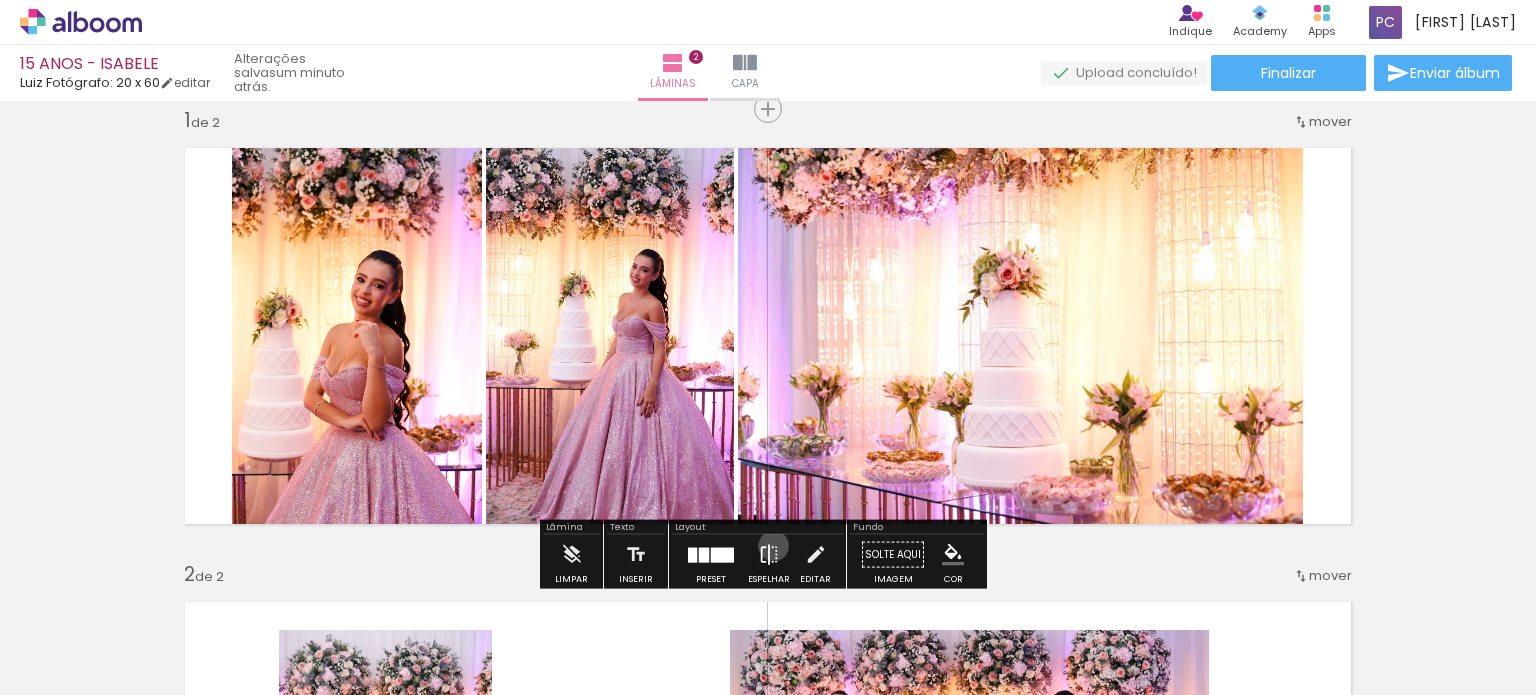 click at bounding box center (769, 555) 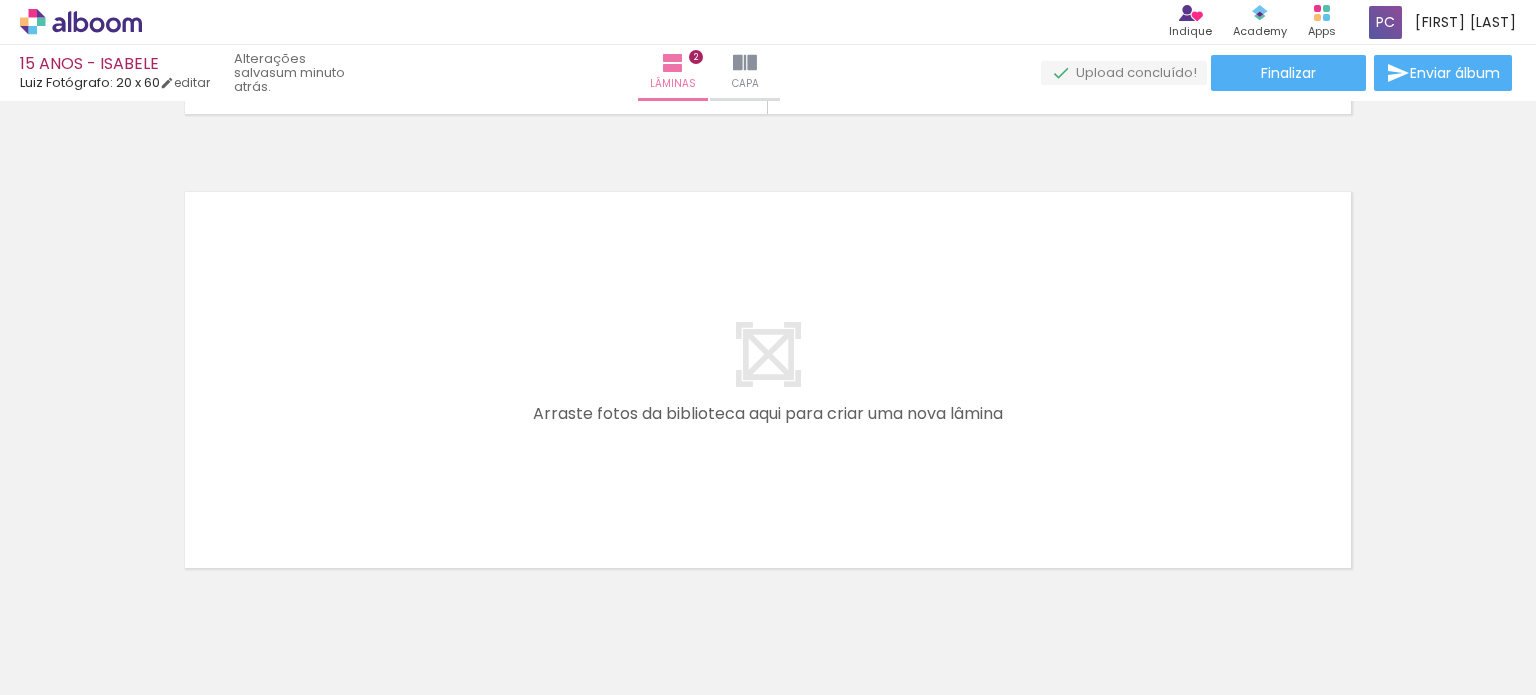 scroll, scrollTop: 896, scrollLeft: 0, axis: vertical 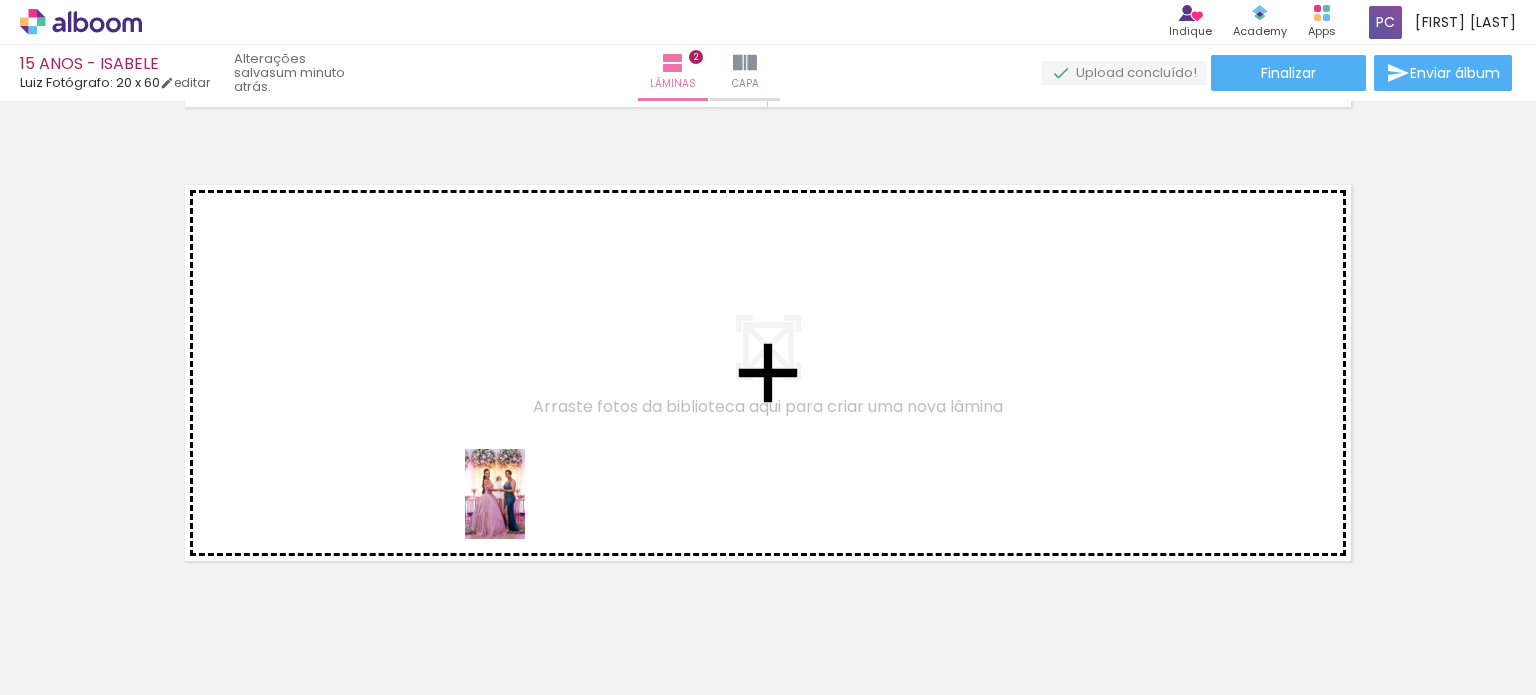 drag, startPoint x: 525, startPoint y: 627, endPoint x: 525, endPoint y: 500, distance: 127 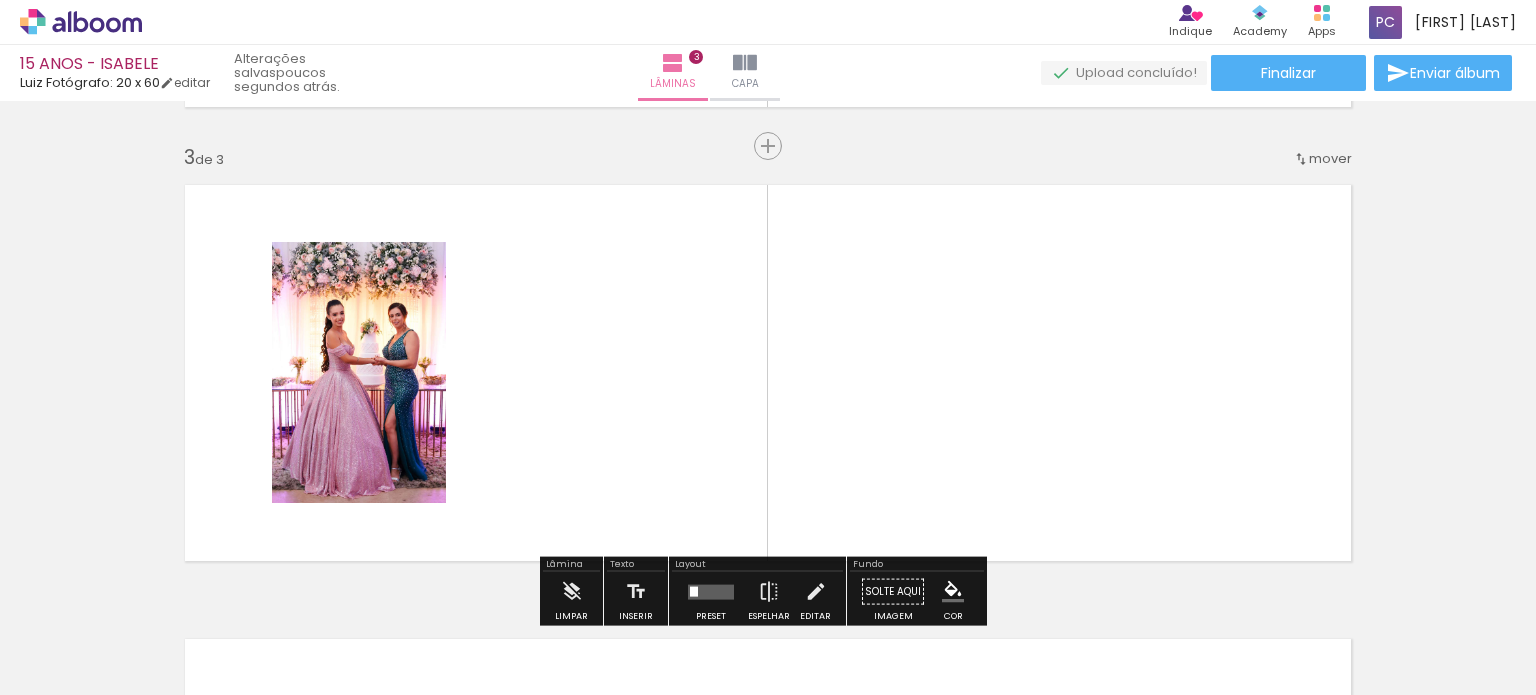 scroll, scrollTop: 933, scrollLeft: 0, axis: vertical 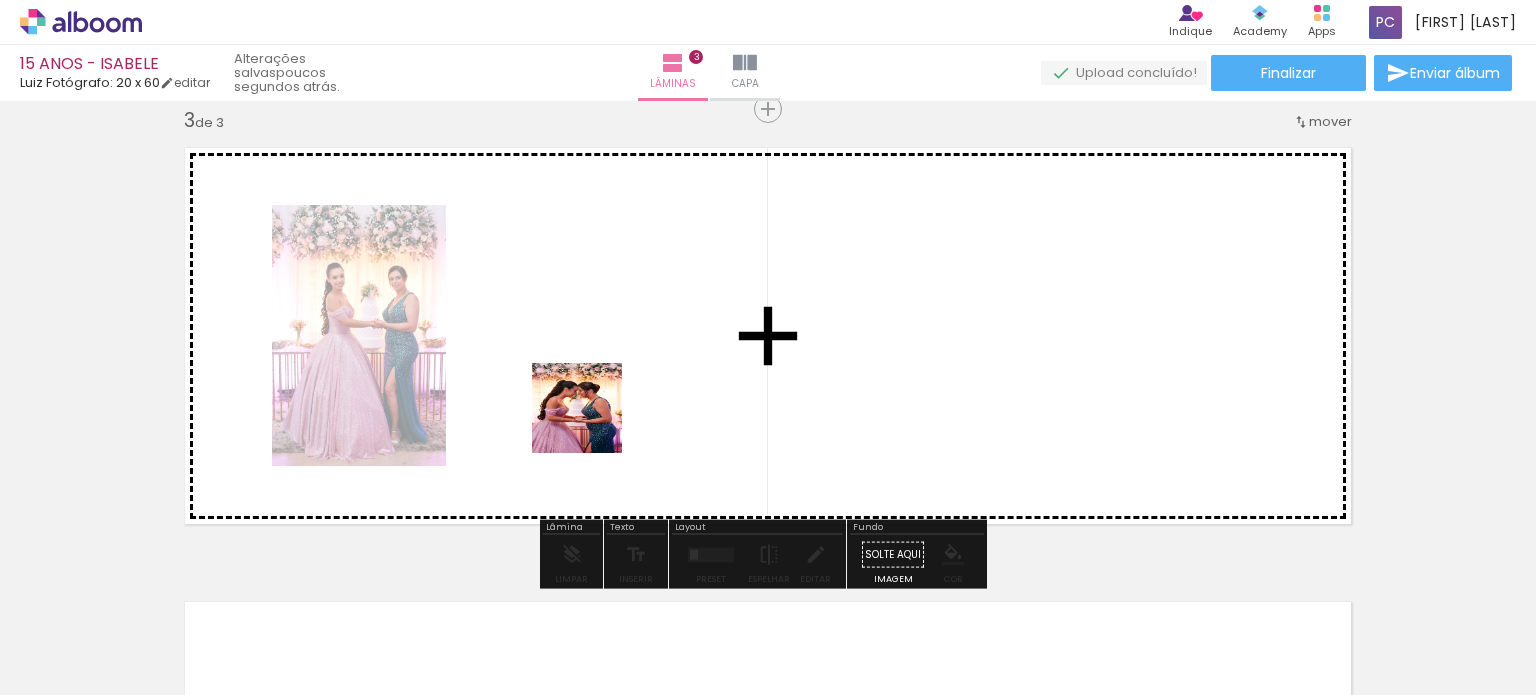 drag, startPoint x: 620, startPoint y: 627, endPoint x: 592, endPoint y: 389, distance: 239.6414 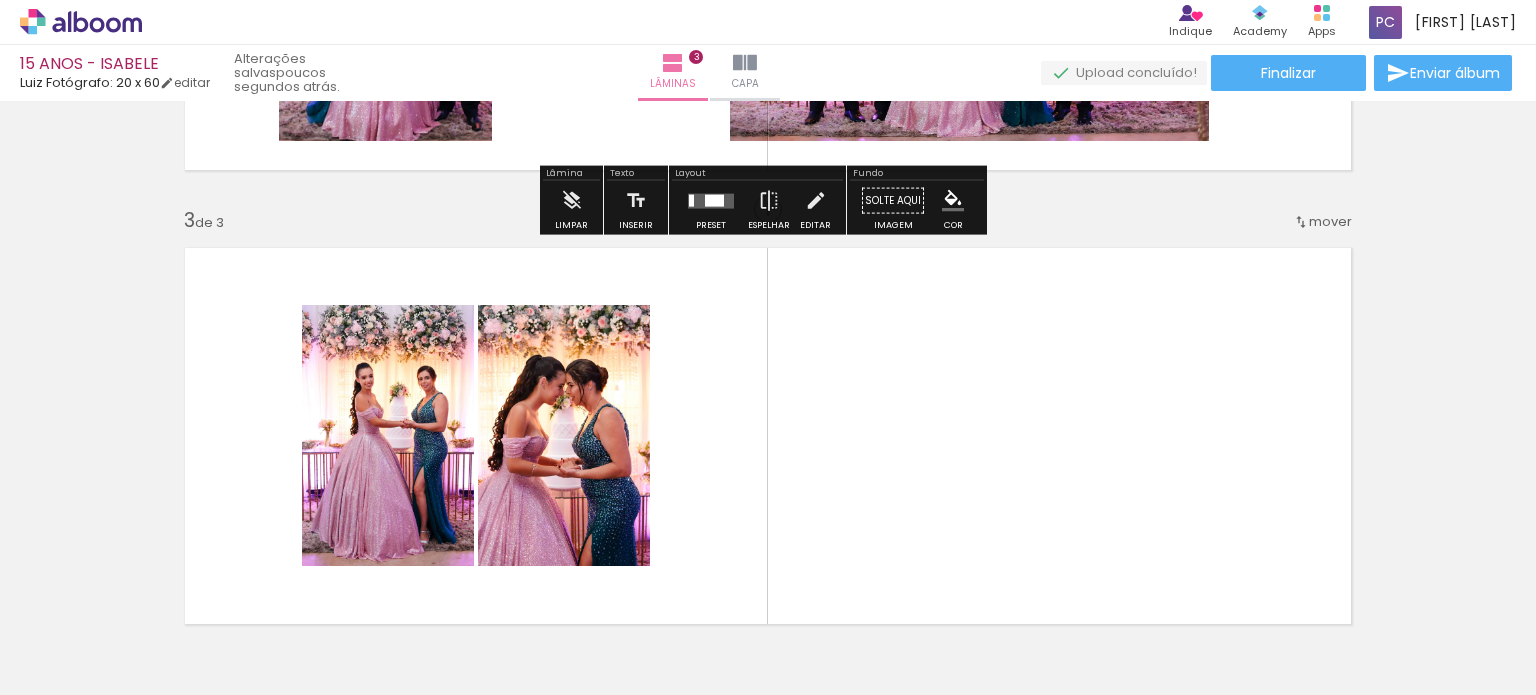 scroll, scrollTop: 834, scrollLeft: 0, axis: vertical 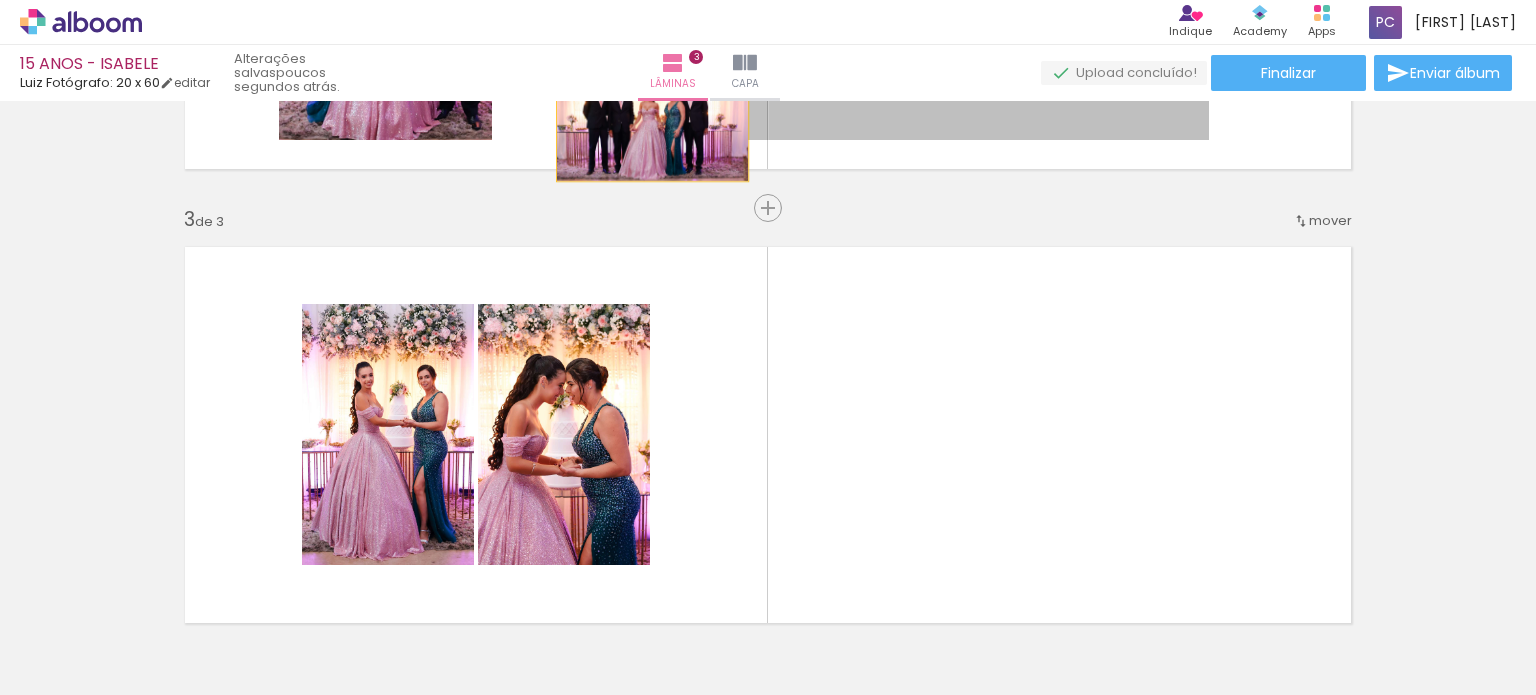 drag, startPoint x: 926, startPoint y: 117, endPoint x: 644, endPoint y: 116, distance: 282.00177 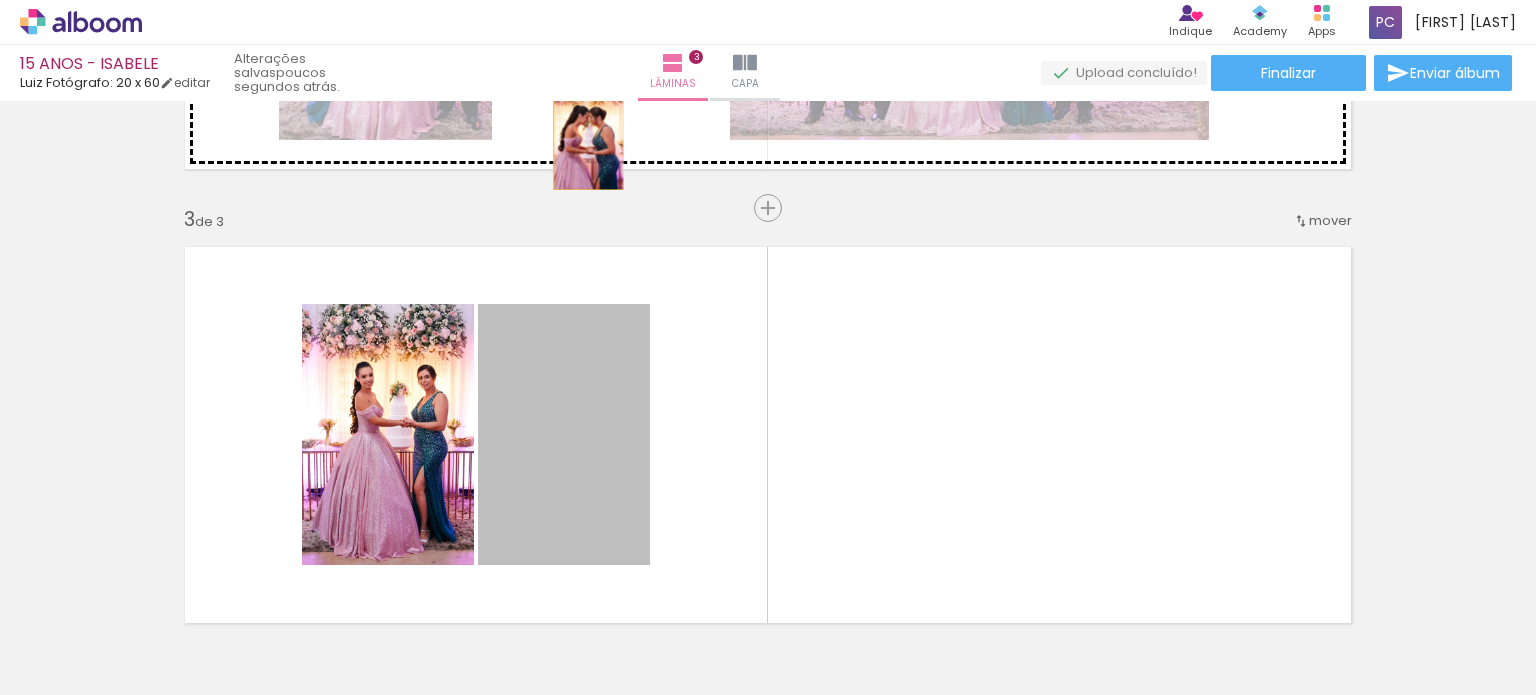 drag, startPoint x: 584, startPoint y: 402, endPoint x: 584, endPoint y: 75, distance: 327 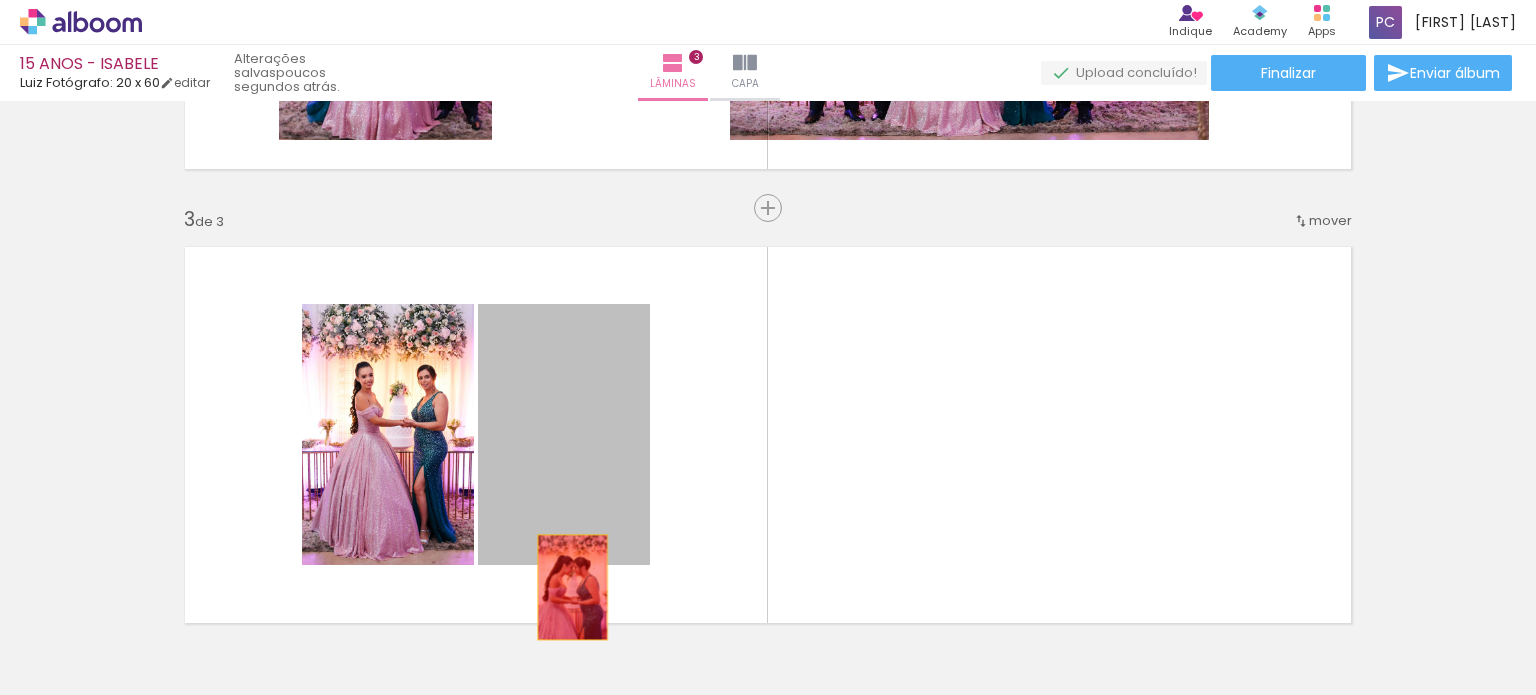 drag, startPoint x: 510, startPoint y: 415, endPoint x: 567, endPoint y: 593, distance: 186.90372 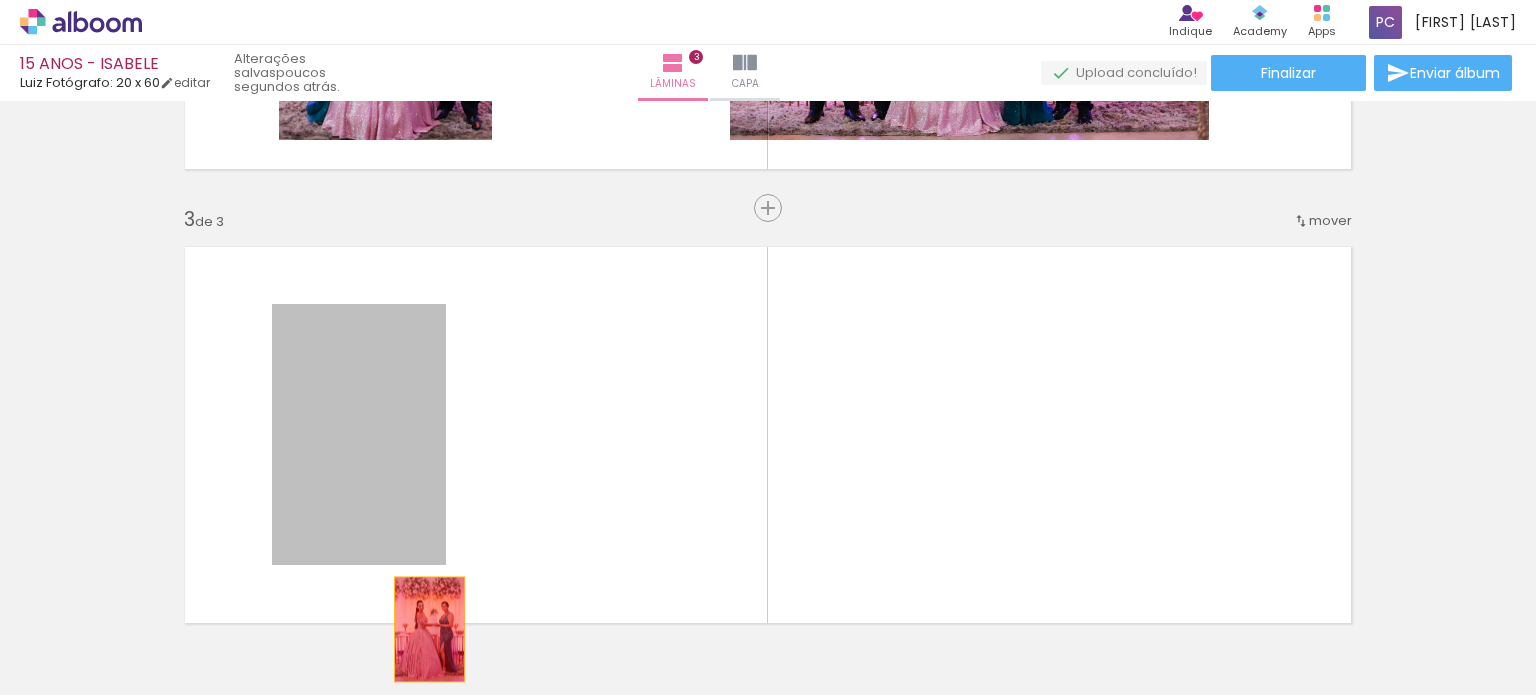 drag, startPoint x: 382, startPoint y: 457, endPoint x: 424, endPoint y: 628, distance: 176.08237 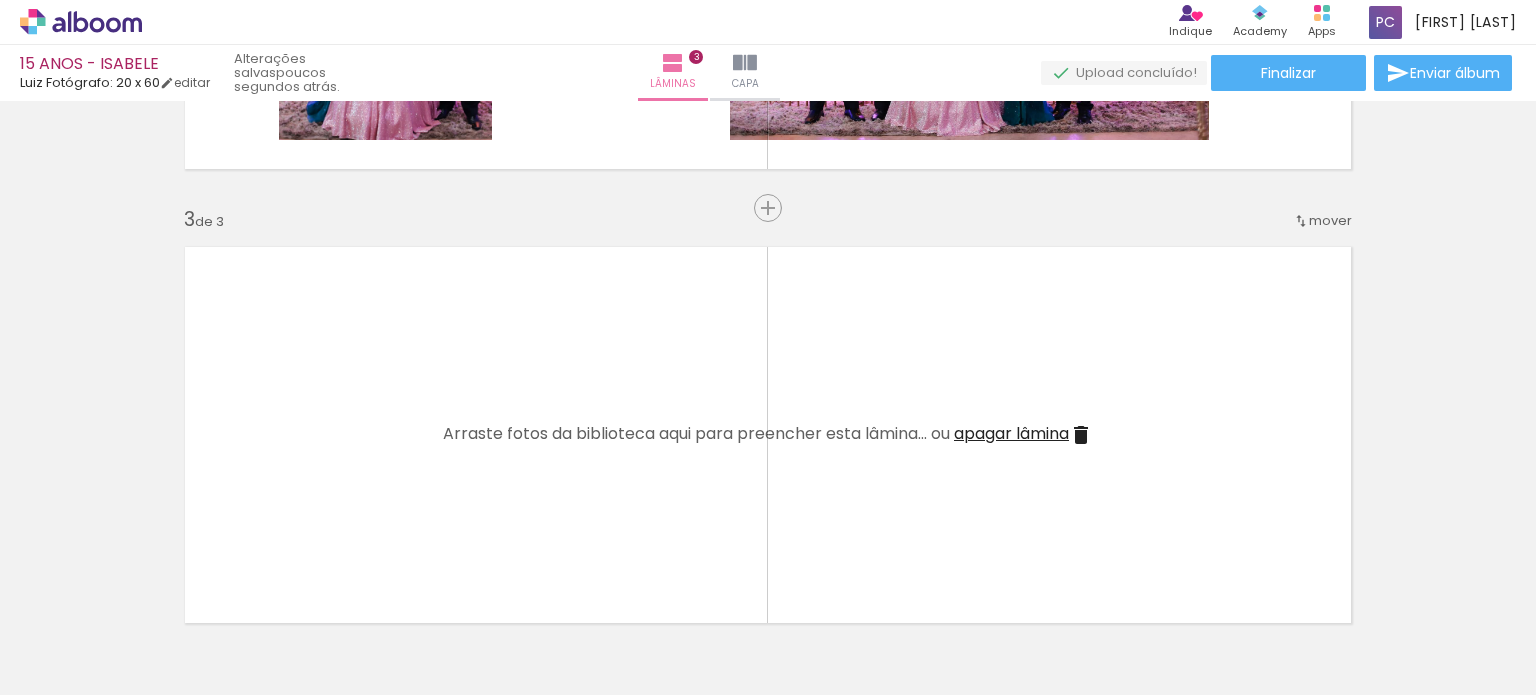 click at bounding box center (768, 435) 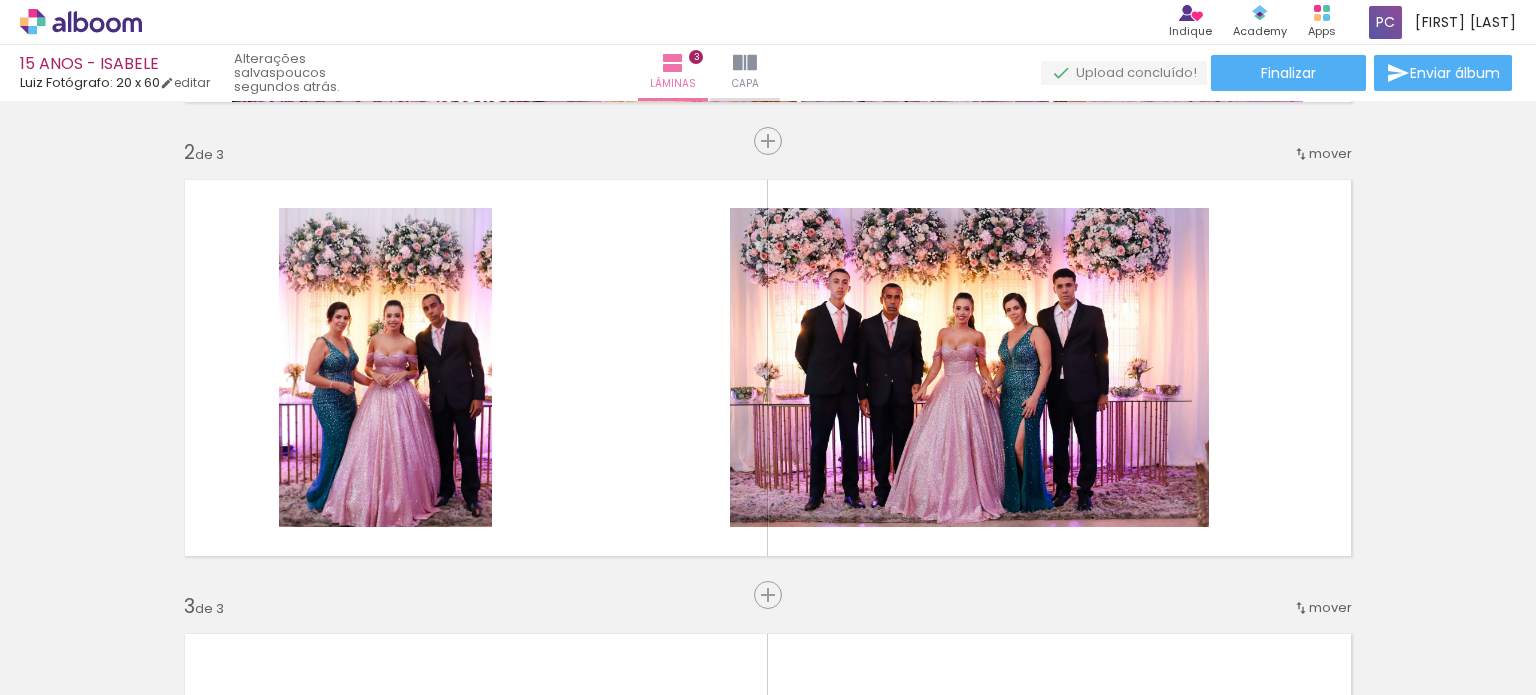 scroll, scrollTop: 445, scrollLeft: 0, axis: vertical 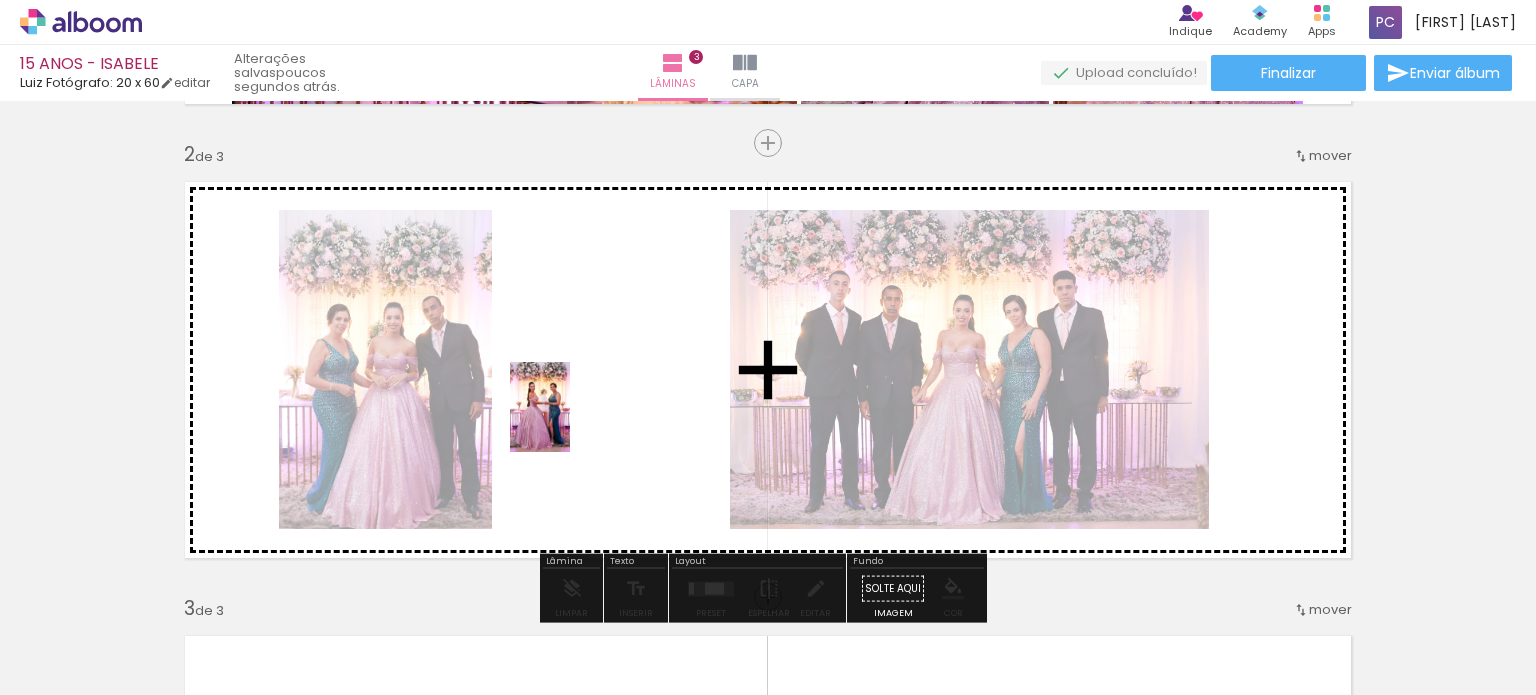 drag, startPoint x: 513, startPoint y: 615, endPoint x: 570, endPoint y: 422, distance: 201.24115 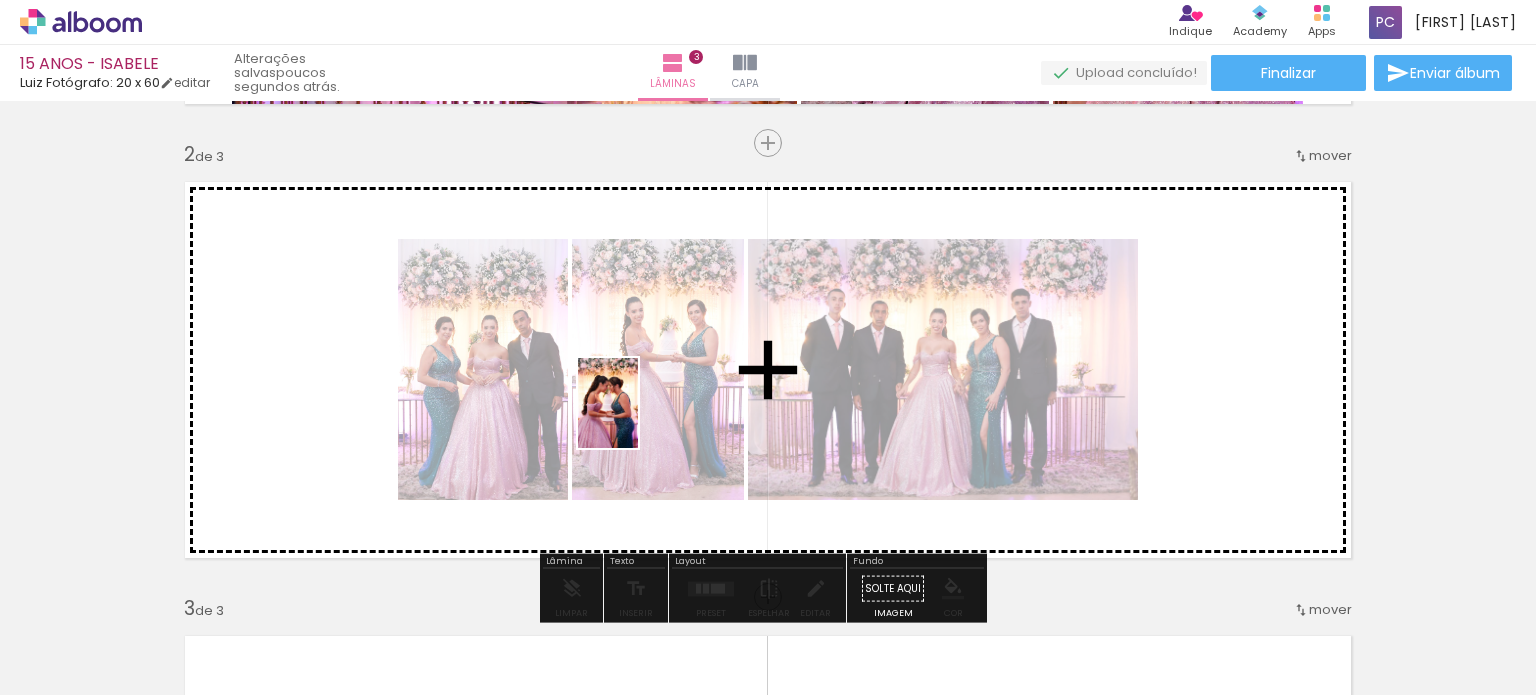 drag, startPoint x: 657, startPoint y: 622, endPoint x: 638, endPoint y: 418, distance: 204.88289 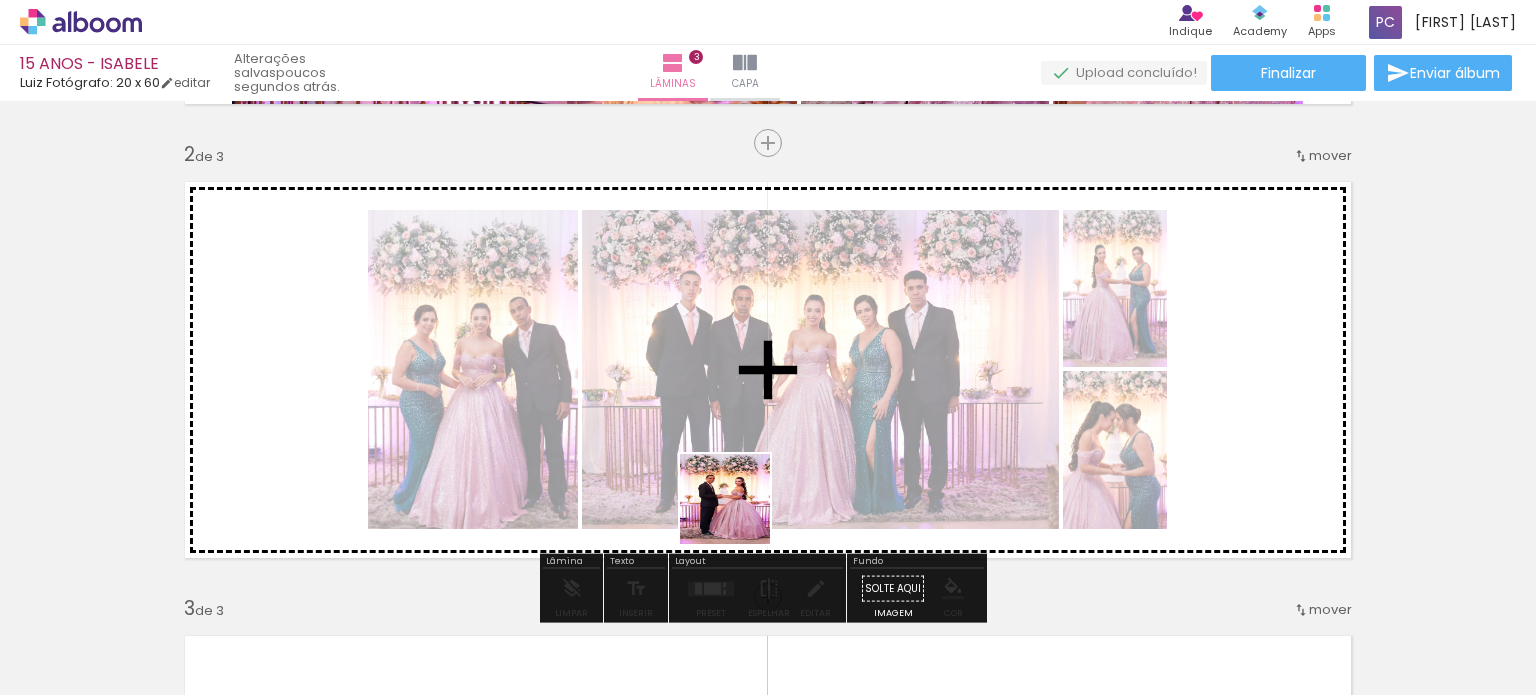 drag, startPoint x: 732, startPoint y: 629, endPoint x: 744, endPoint y: 490, distance: 139.51703 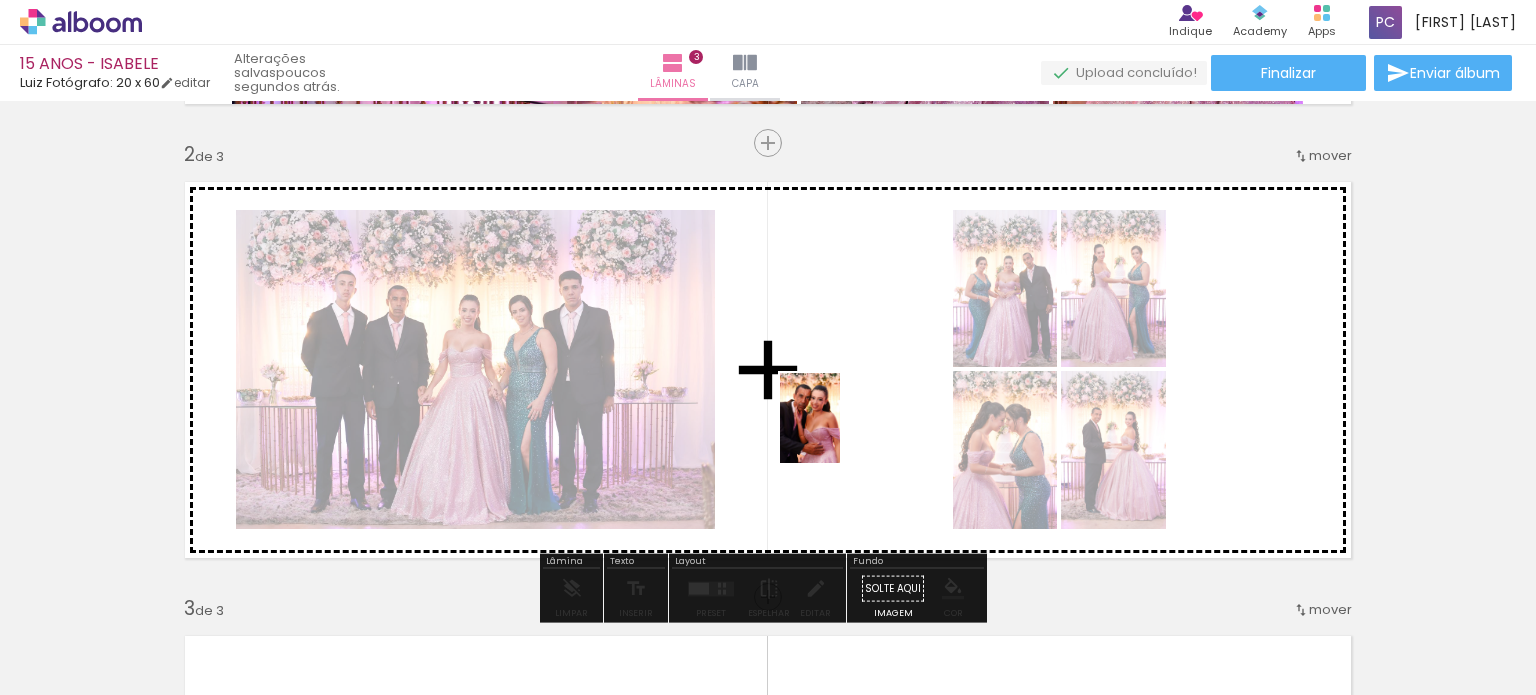 drag, startPoint x: 847, startPoint y: 620, endPoint x: 840, endPoint y: 433, distance: 187.13097 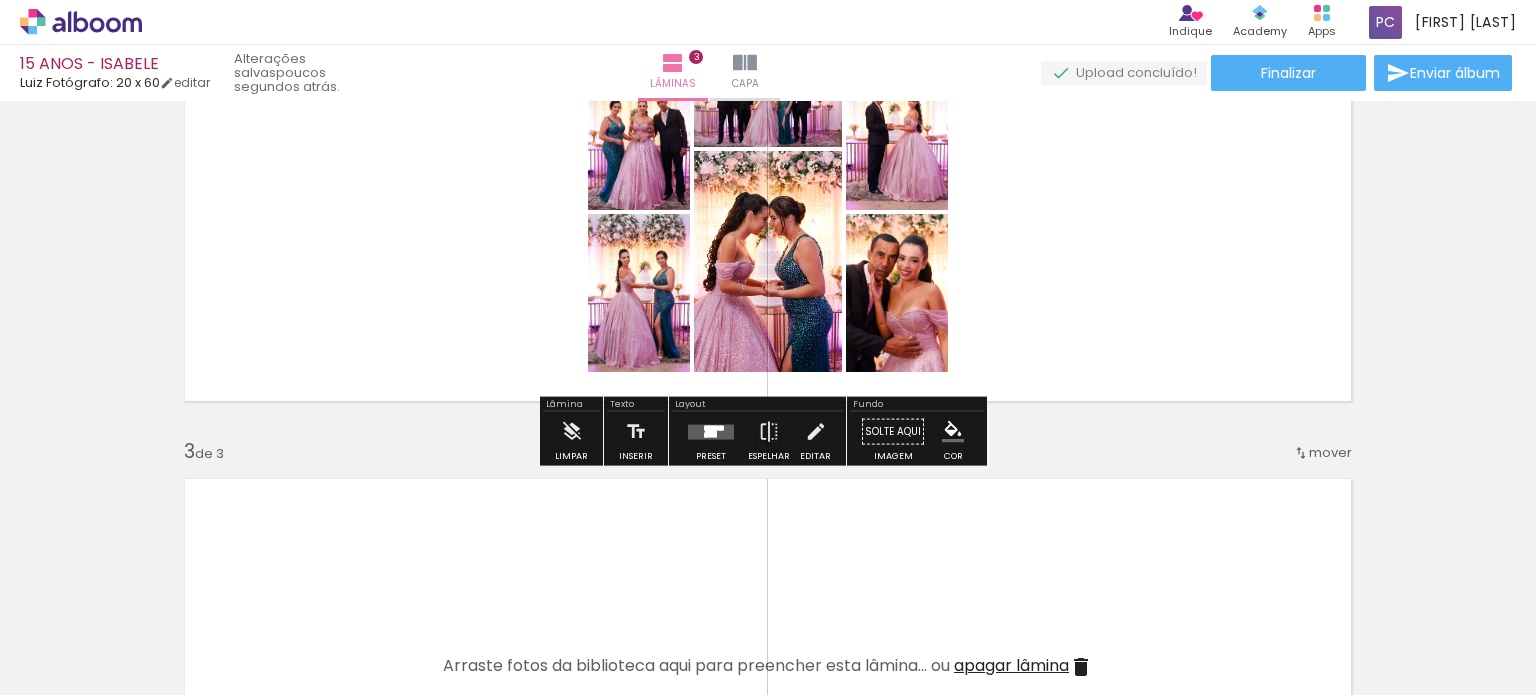 scroll, scrollTop: 605, scrollLeft: 0, axis: vertical 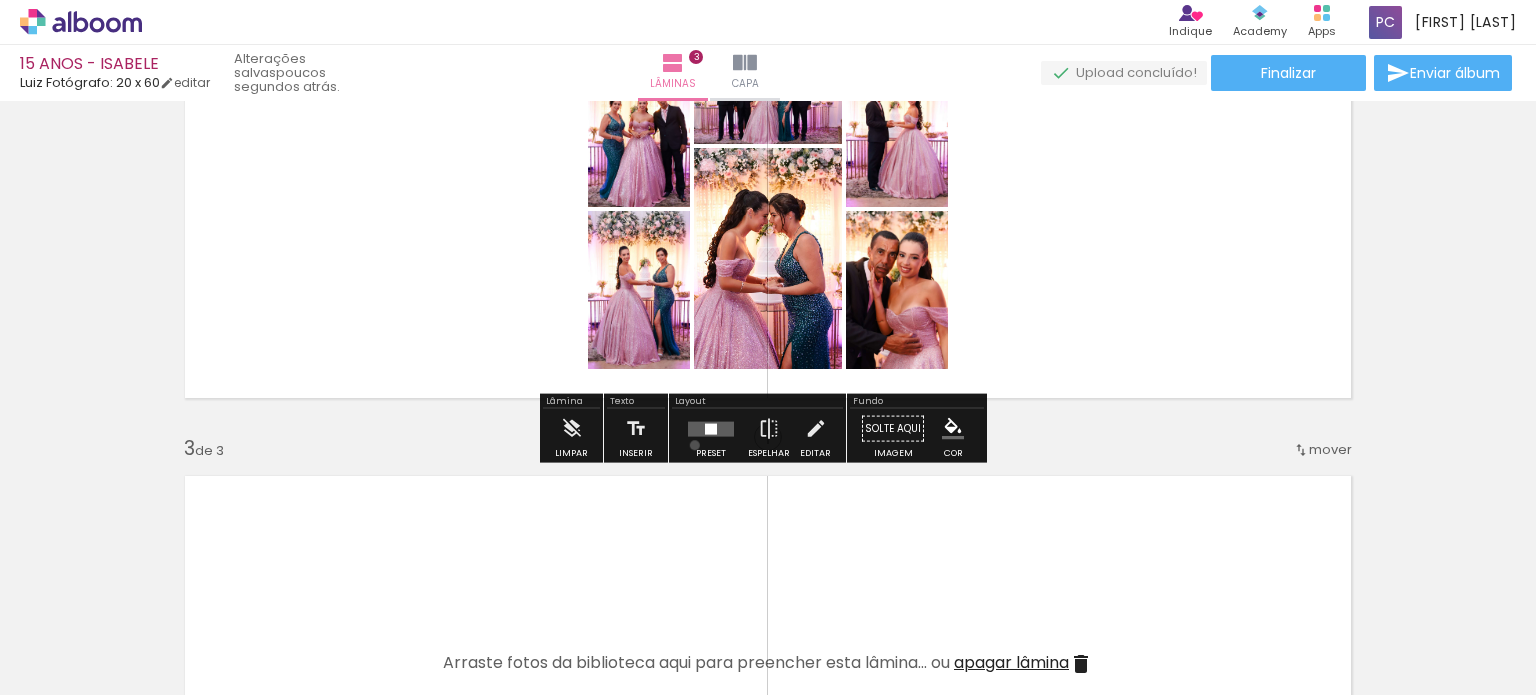 click at bounding box center (711, 429) 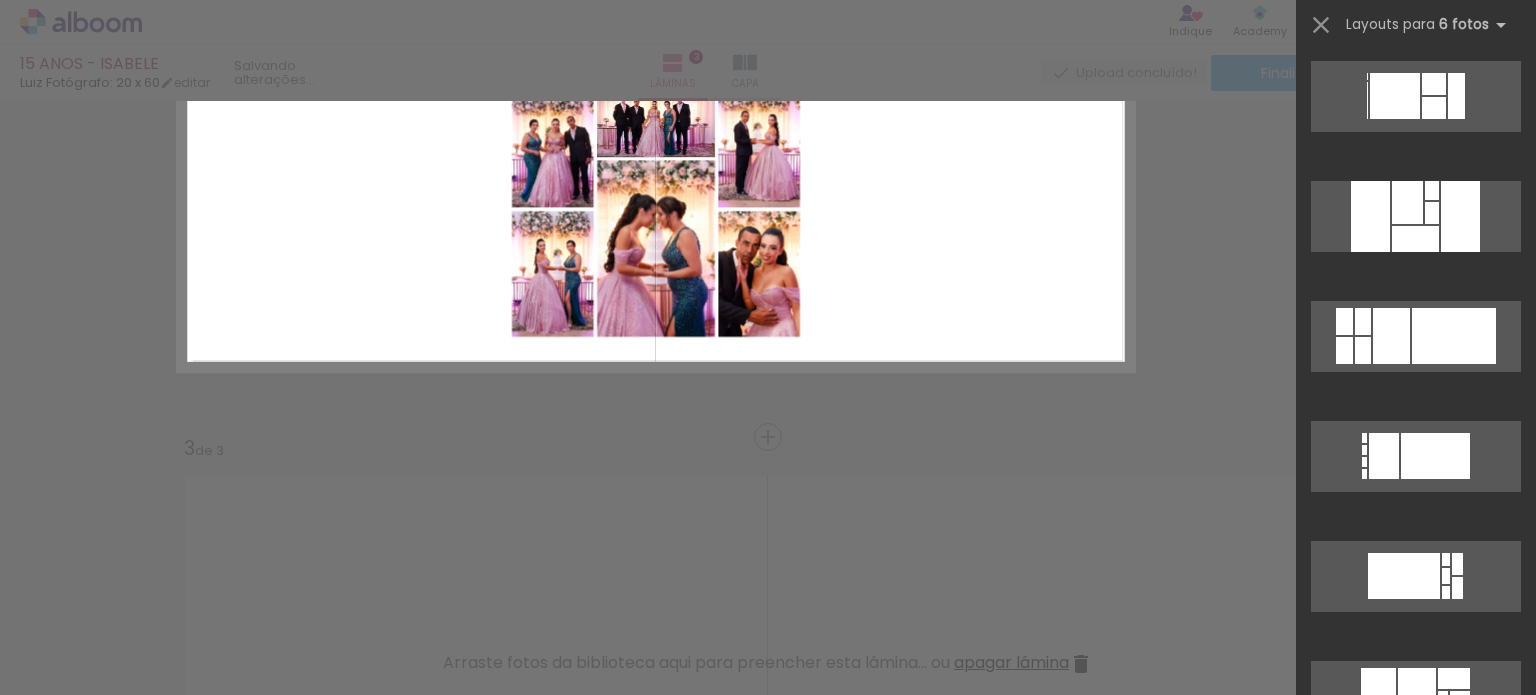 scroll, scrollTop: 0, scrollLeft: 0, axis: both 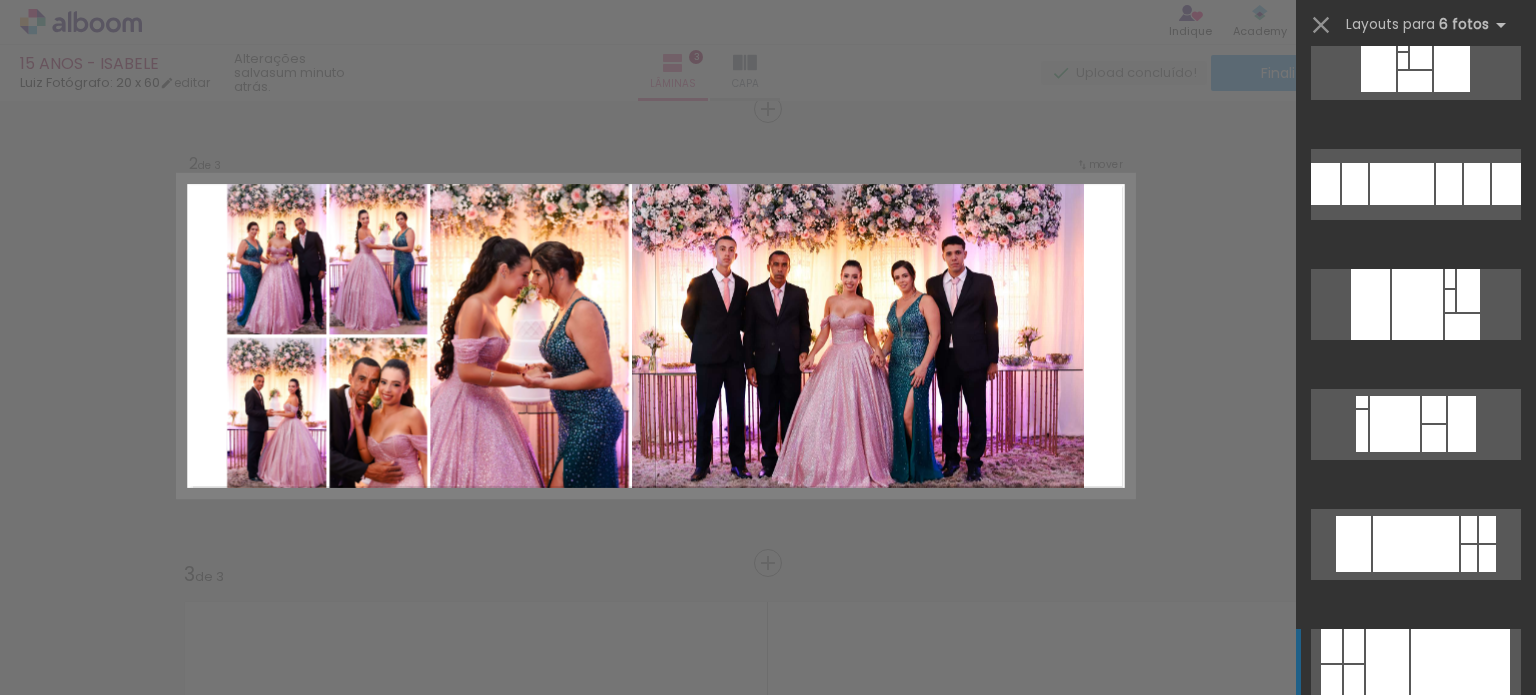 click at bounding box center (1460, 664) 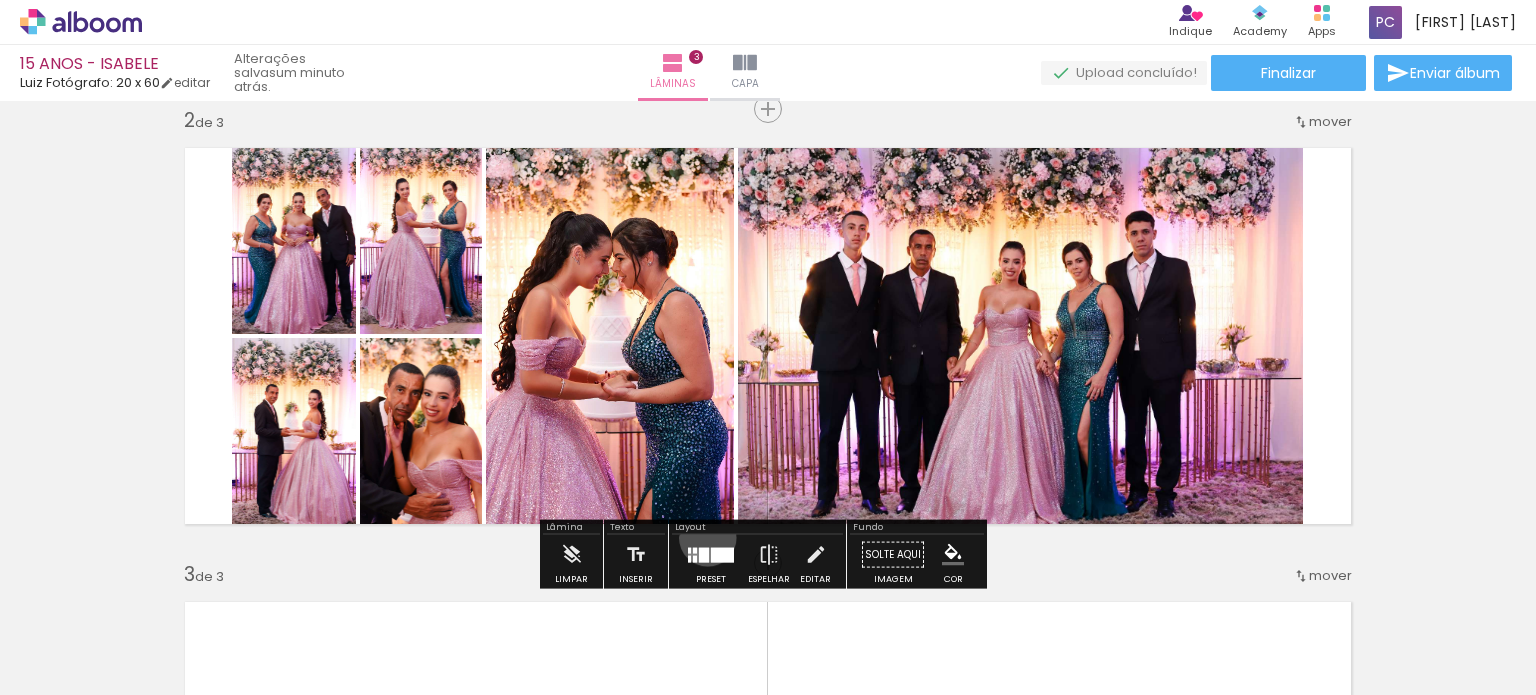 click at bounding box center (711, 555) 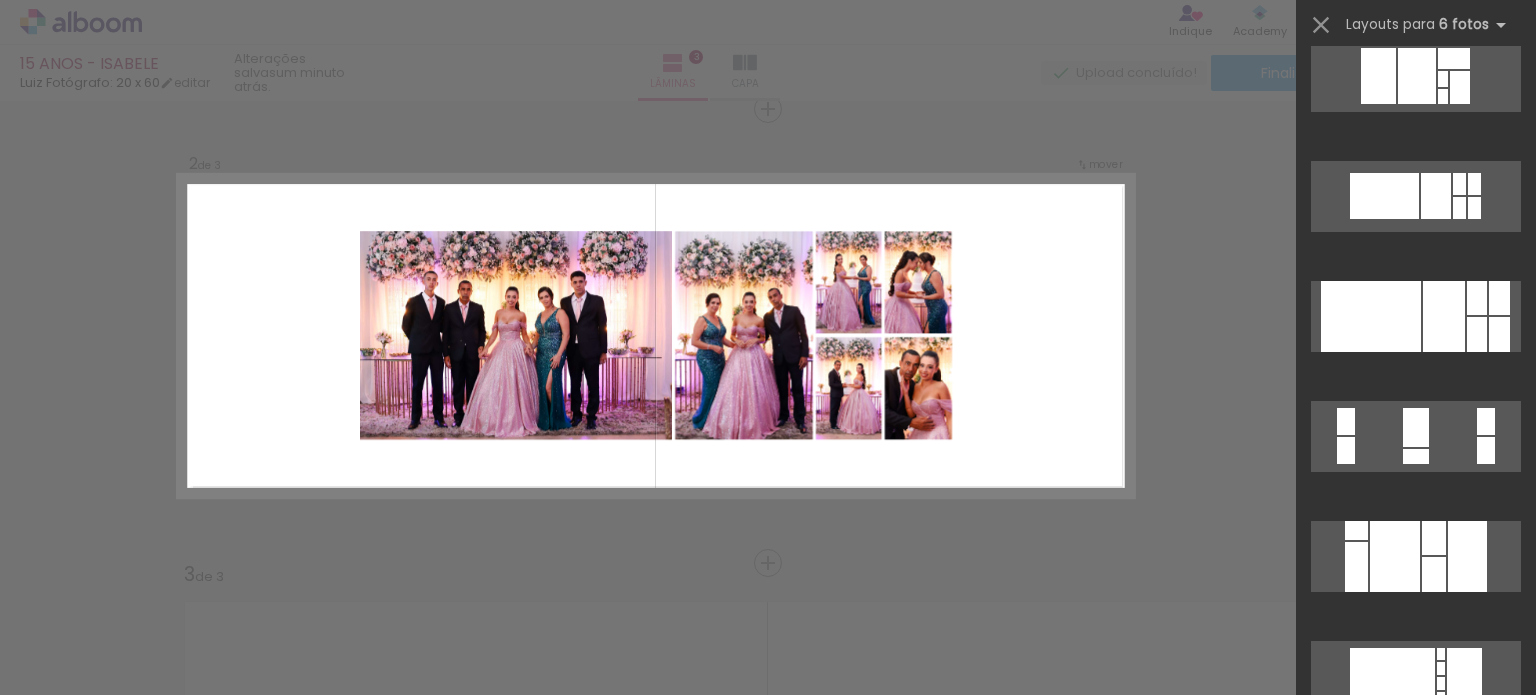 scroll, scrollTop: 740, scrollLeft: 0, axis: vertical 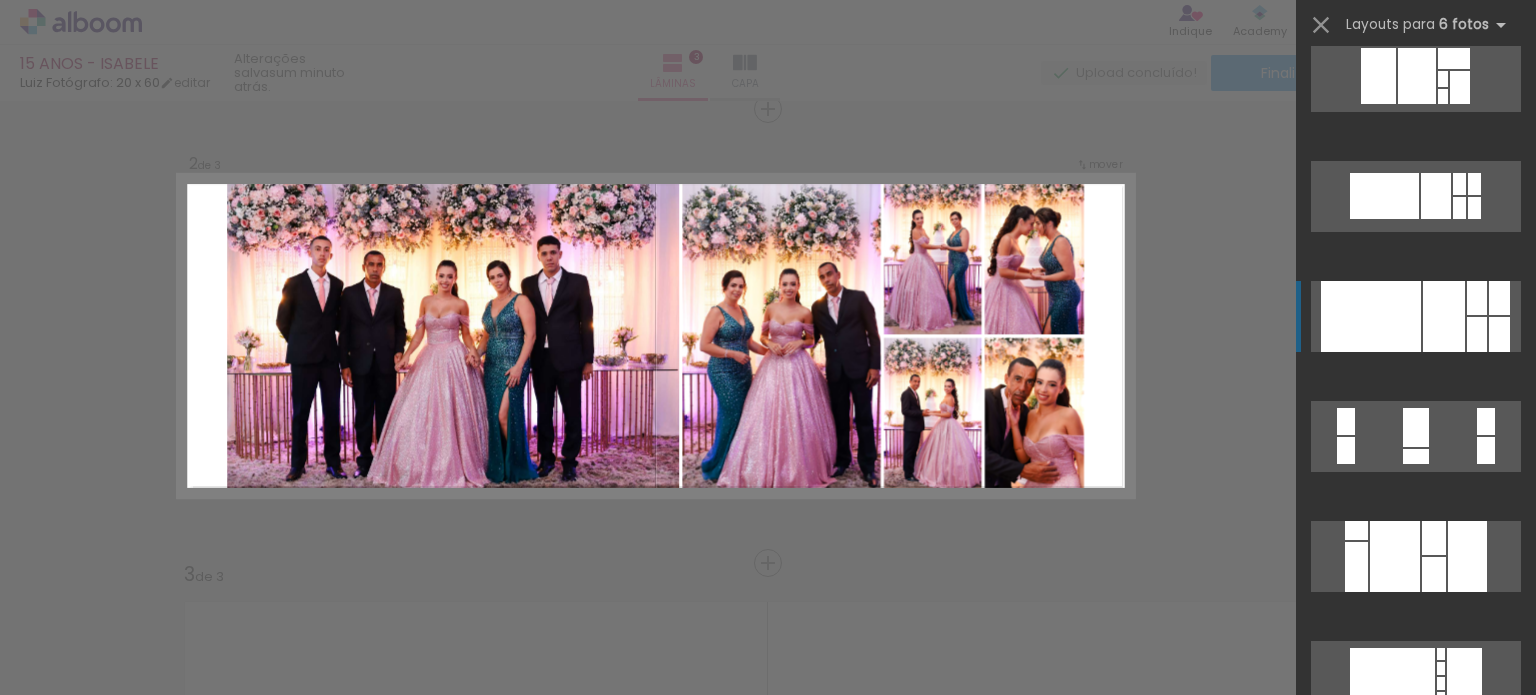 click at bounding box center [1407, -418] 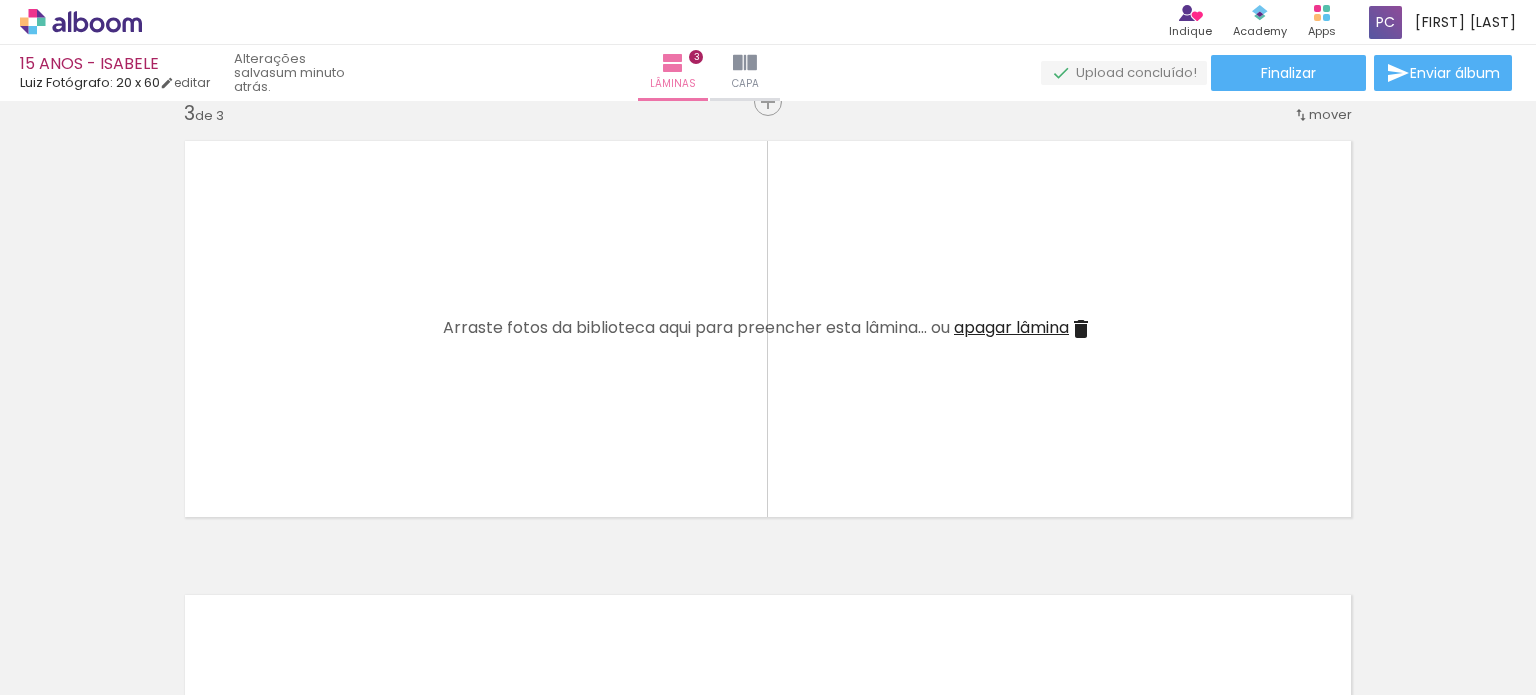 scroll, scrollTop: 934, scrollLeft: 0, axis: vertical 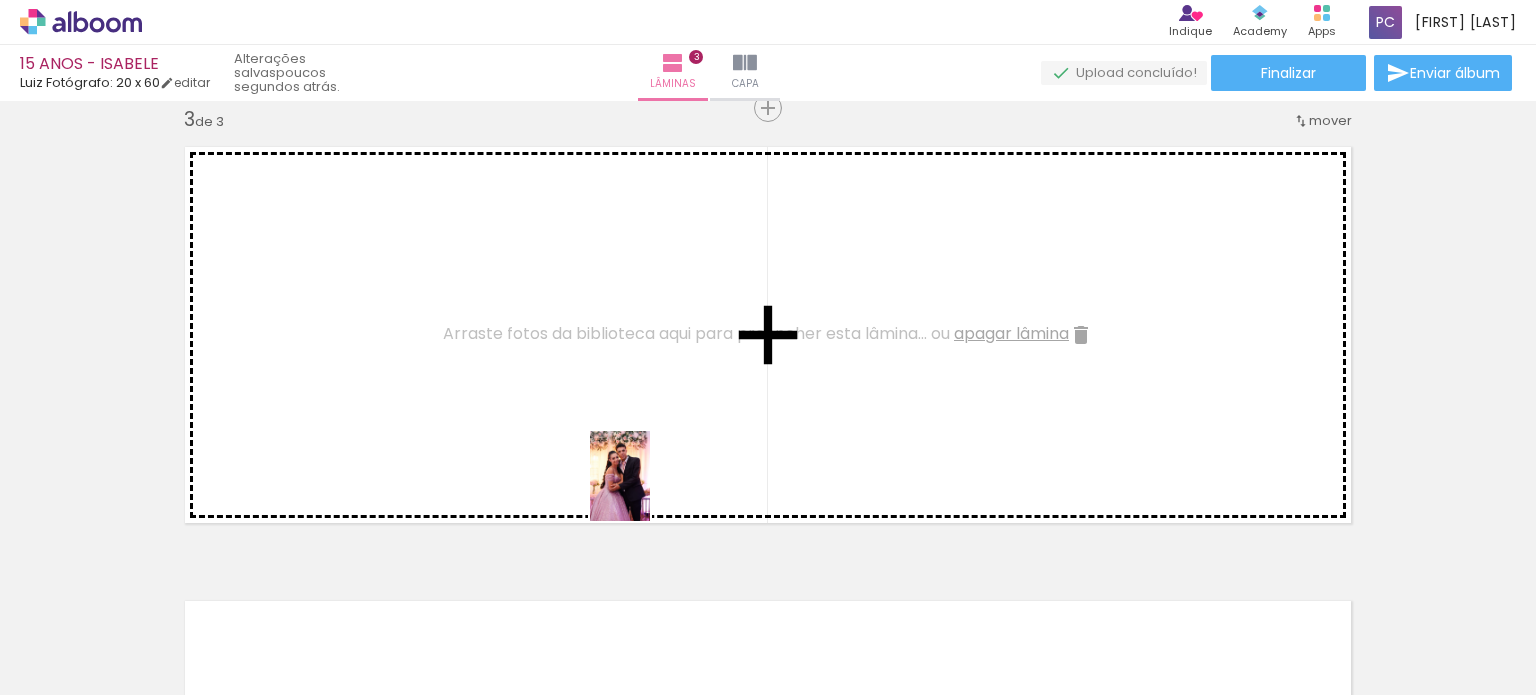 drag, startPoint x: 776, startPoint y: 647, endPoint x: 650, endPoint y: 491, distance: 200.5293 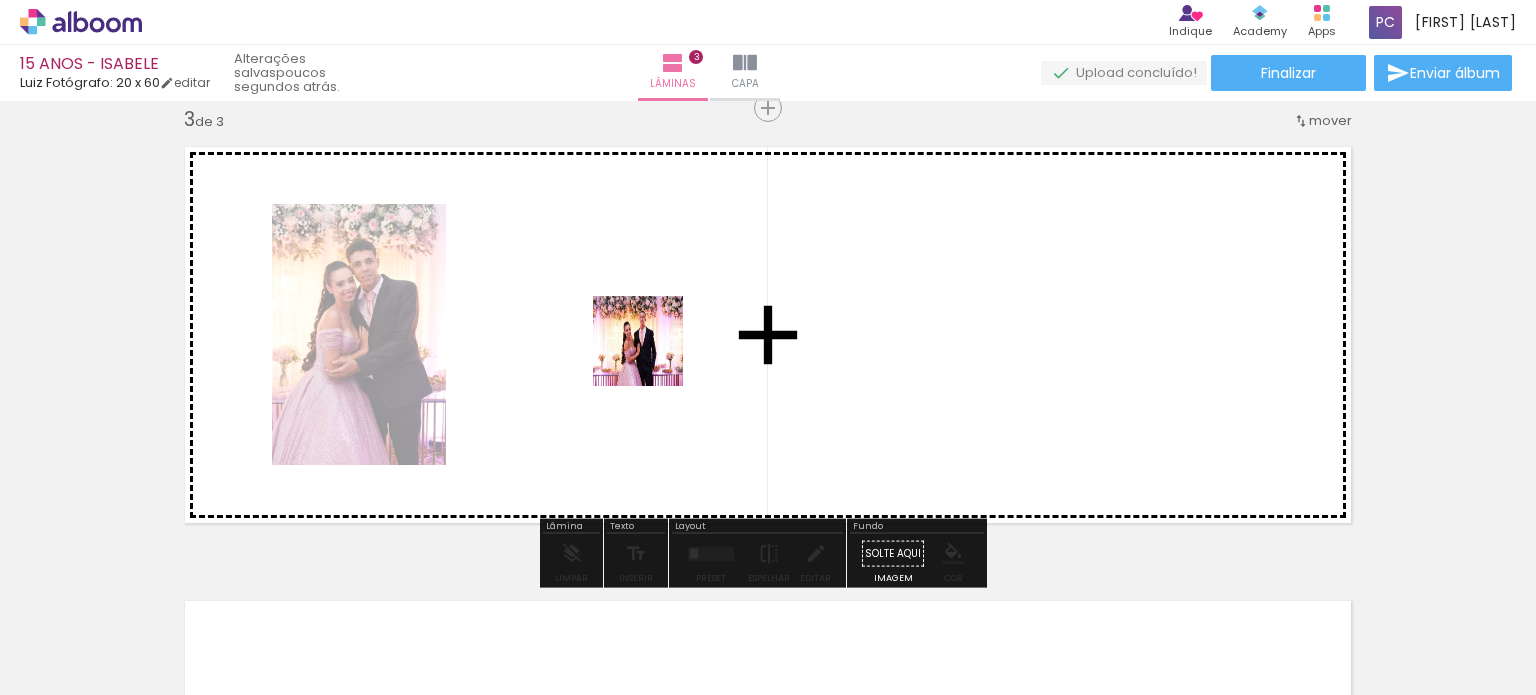 drag, startPoint x: 876, startPoint y: 623, endPoint x: 647, endPoint y: 353, distance: 354.0353 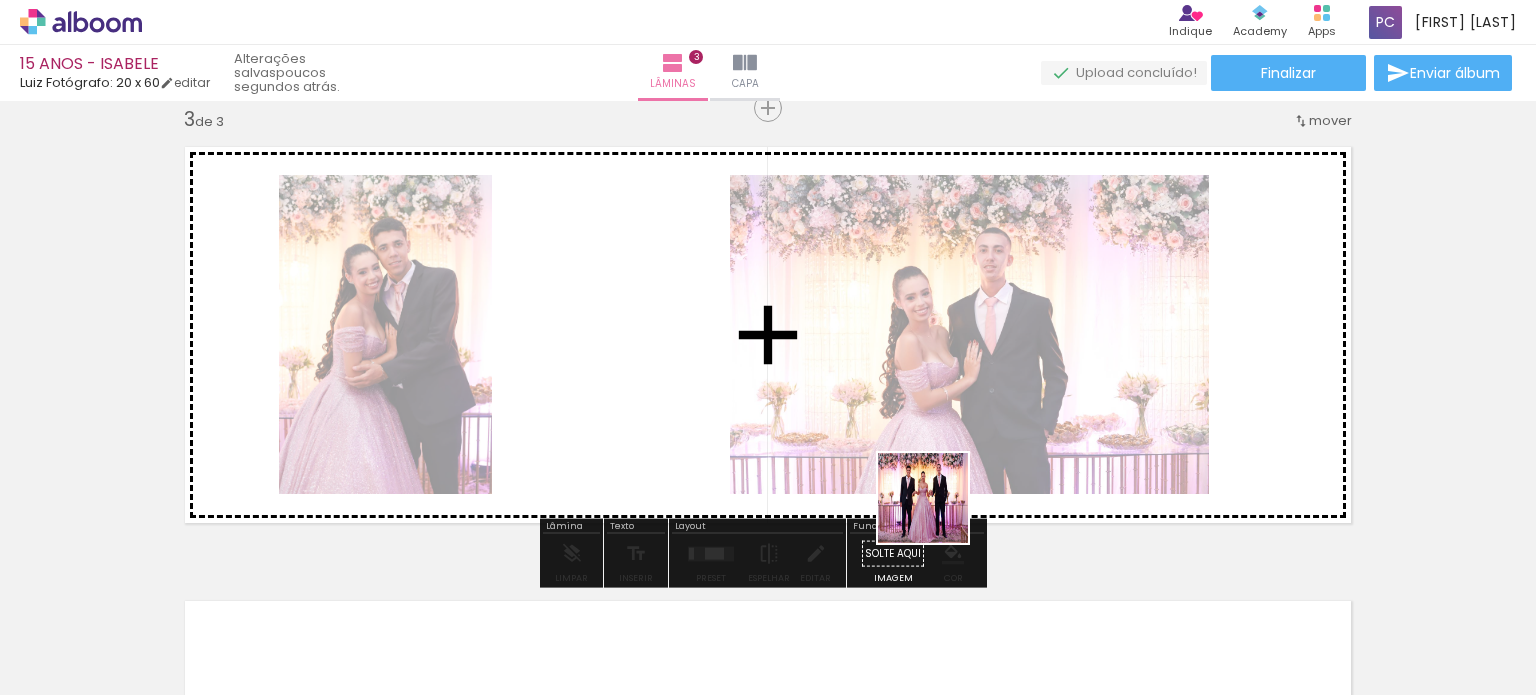 drag, startPoint x: 1020, startPoint y: 643, endPoint x: 1074, endPoint y: 562, distance: 97.349884 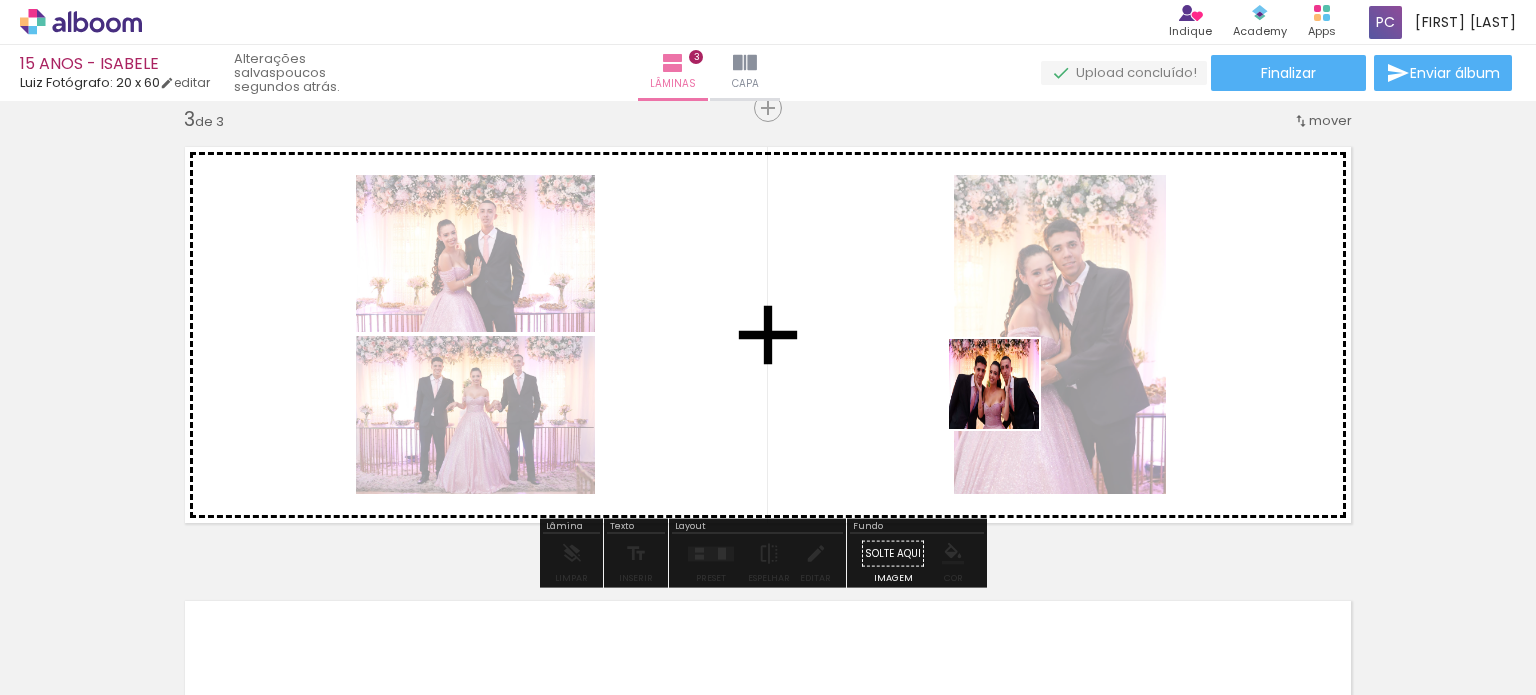 drag, startPoint x: 1131, startPoint y: 619, endPoint x: 1009, endPoint y: 399, distance: 251.56311 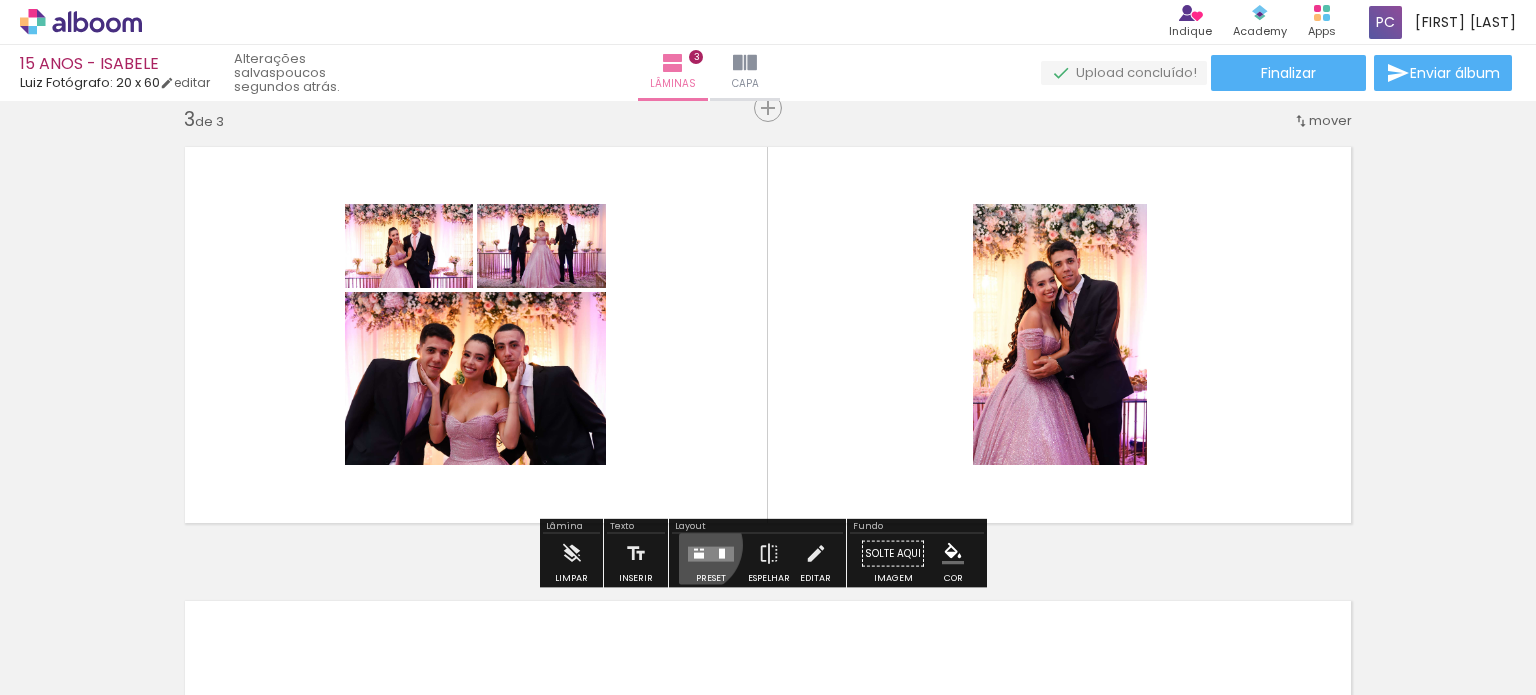 click at bounding box center [711, 554] 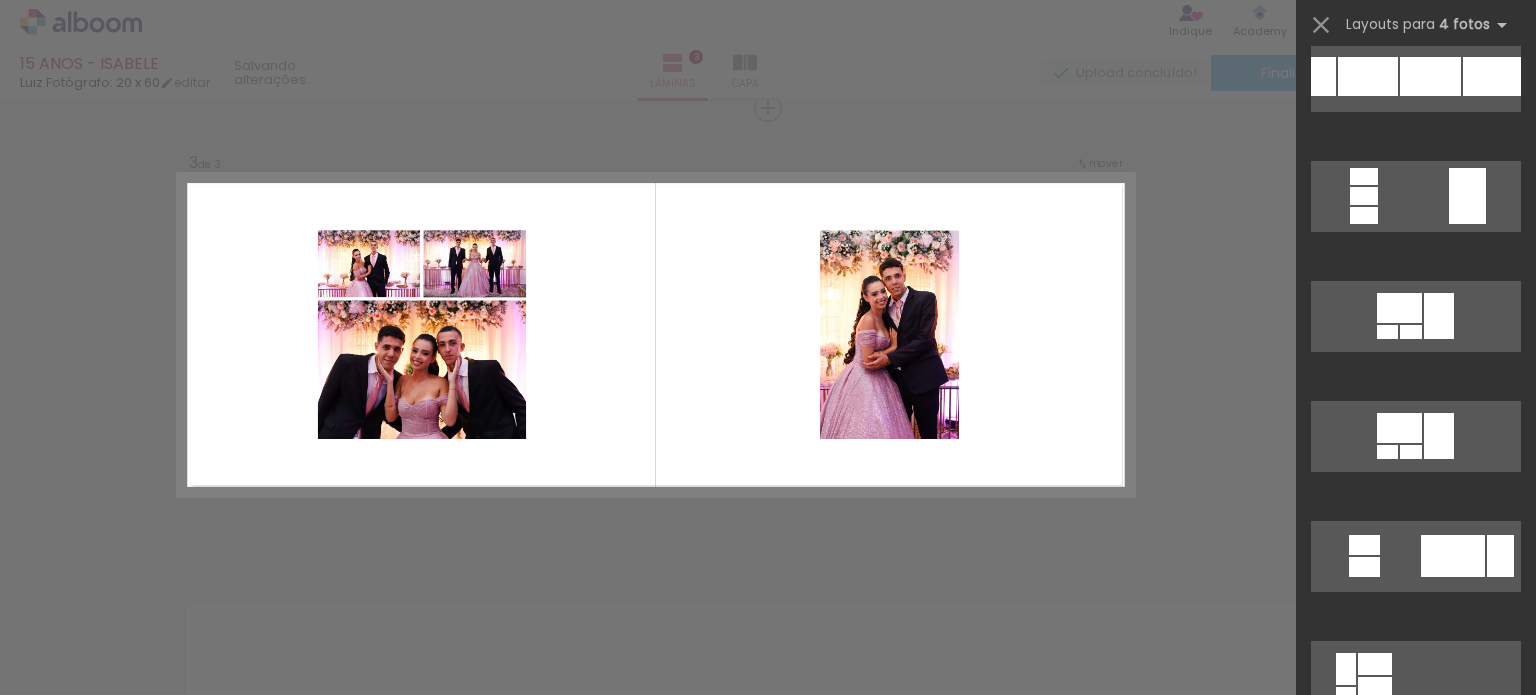 scroll, scrollTop: 0, scrollLeft: 0, axis: both 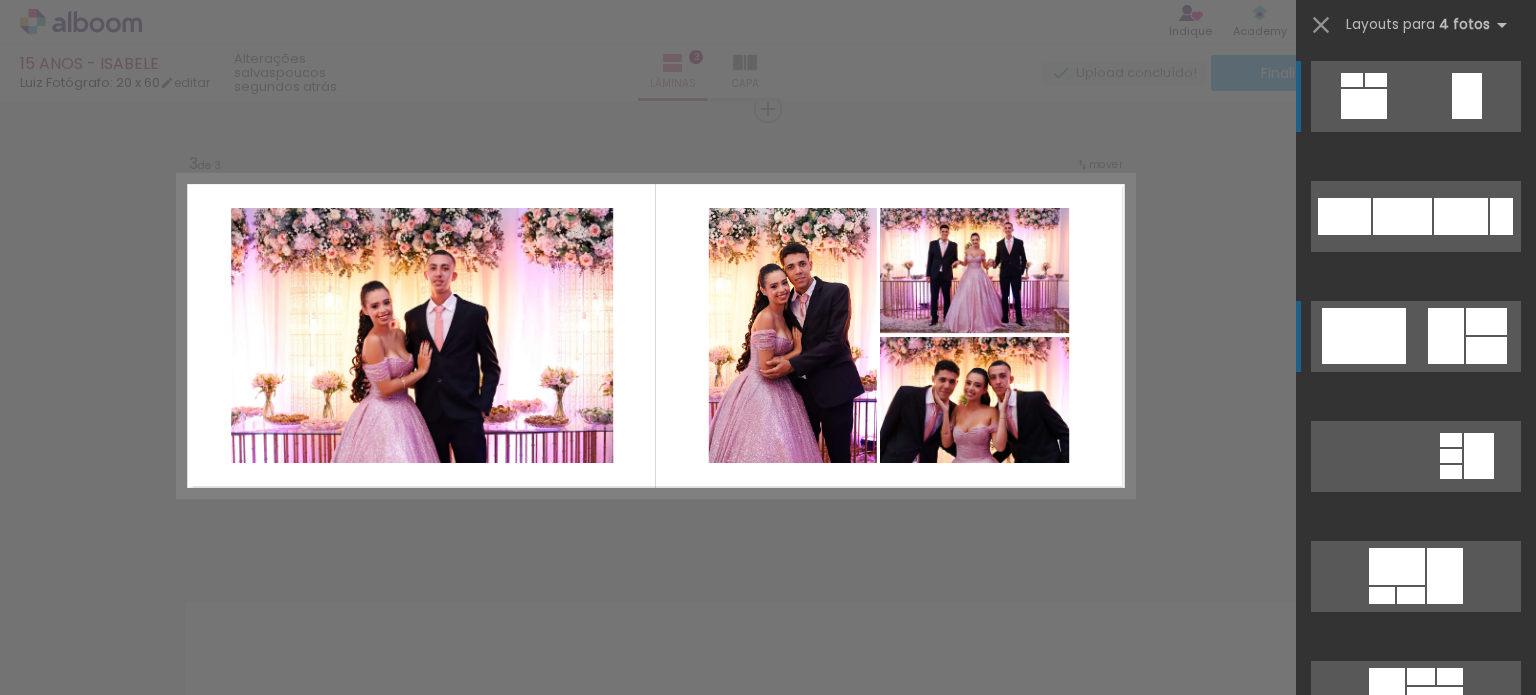 click at bounding box center [1501, 216] 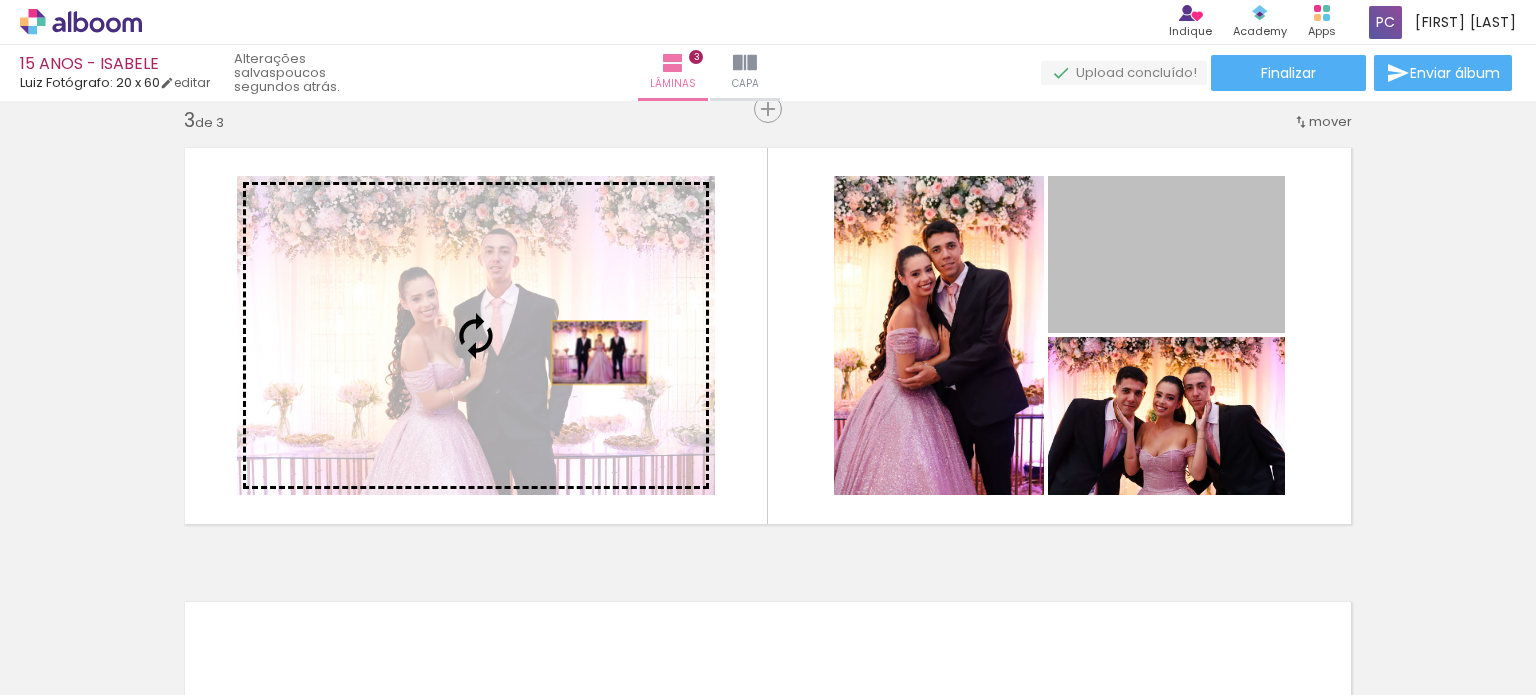 drag, startPoint x: 1142, startPoint y: 255, endPoint x: 589, endPoint y: 353, distance: 561.6164 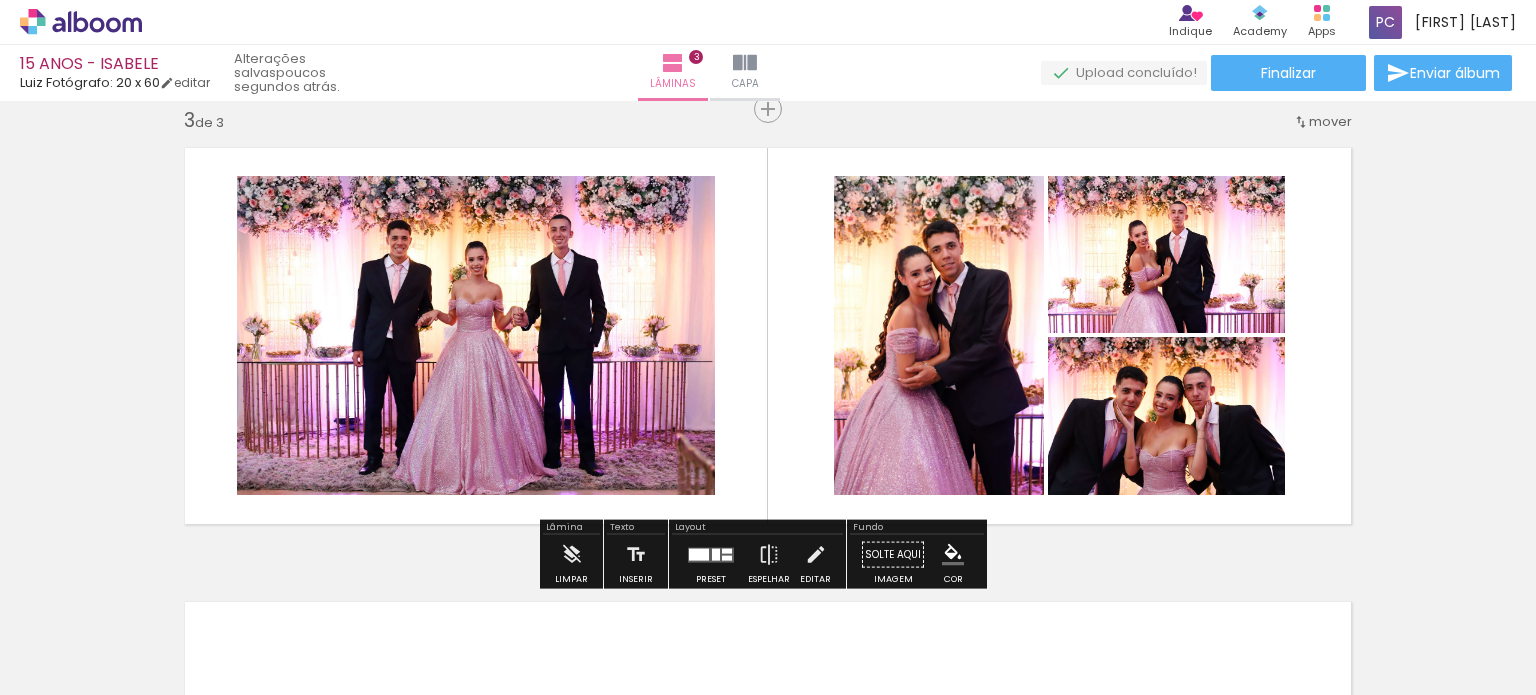click at bounding box center [711, 554] 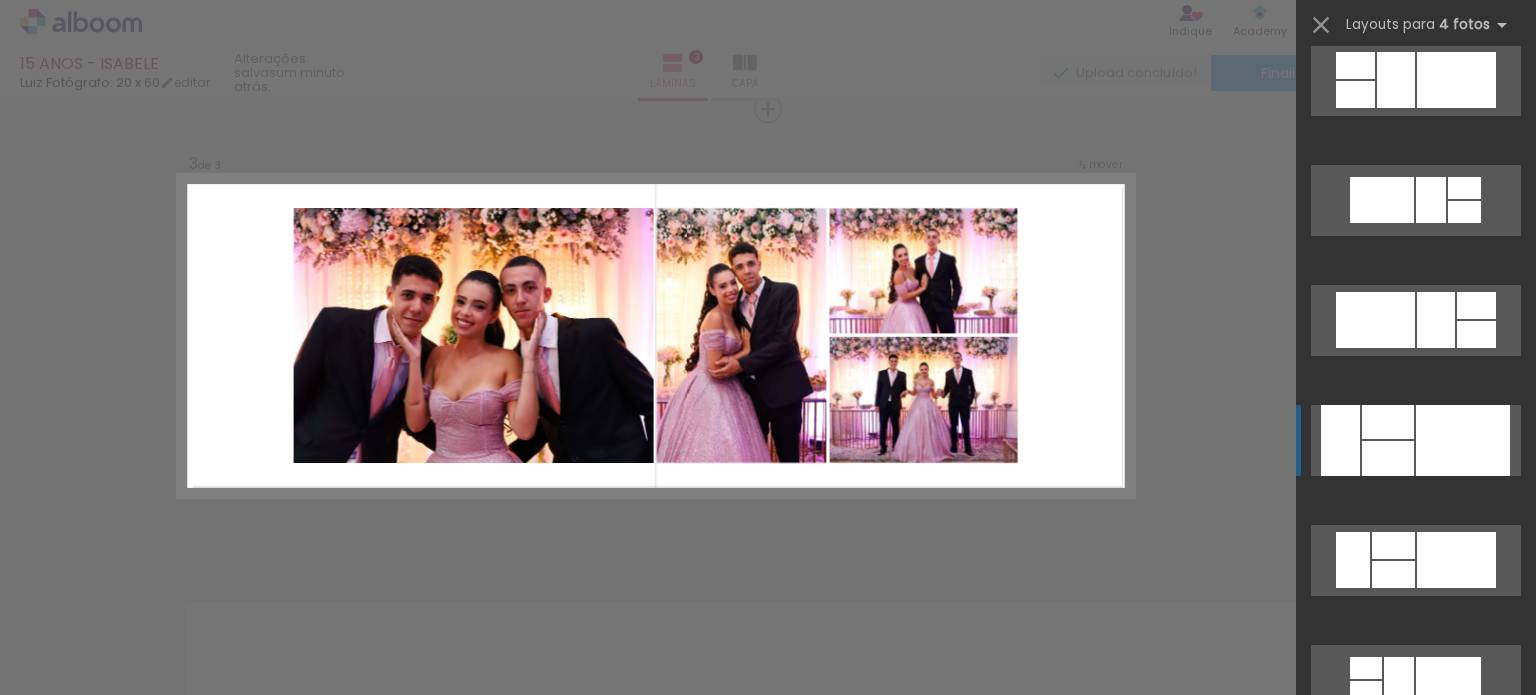 scroll, scrollTop: 4939, scrollLeft: 0, axis: vertical 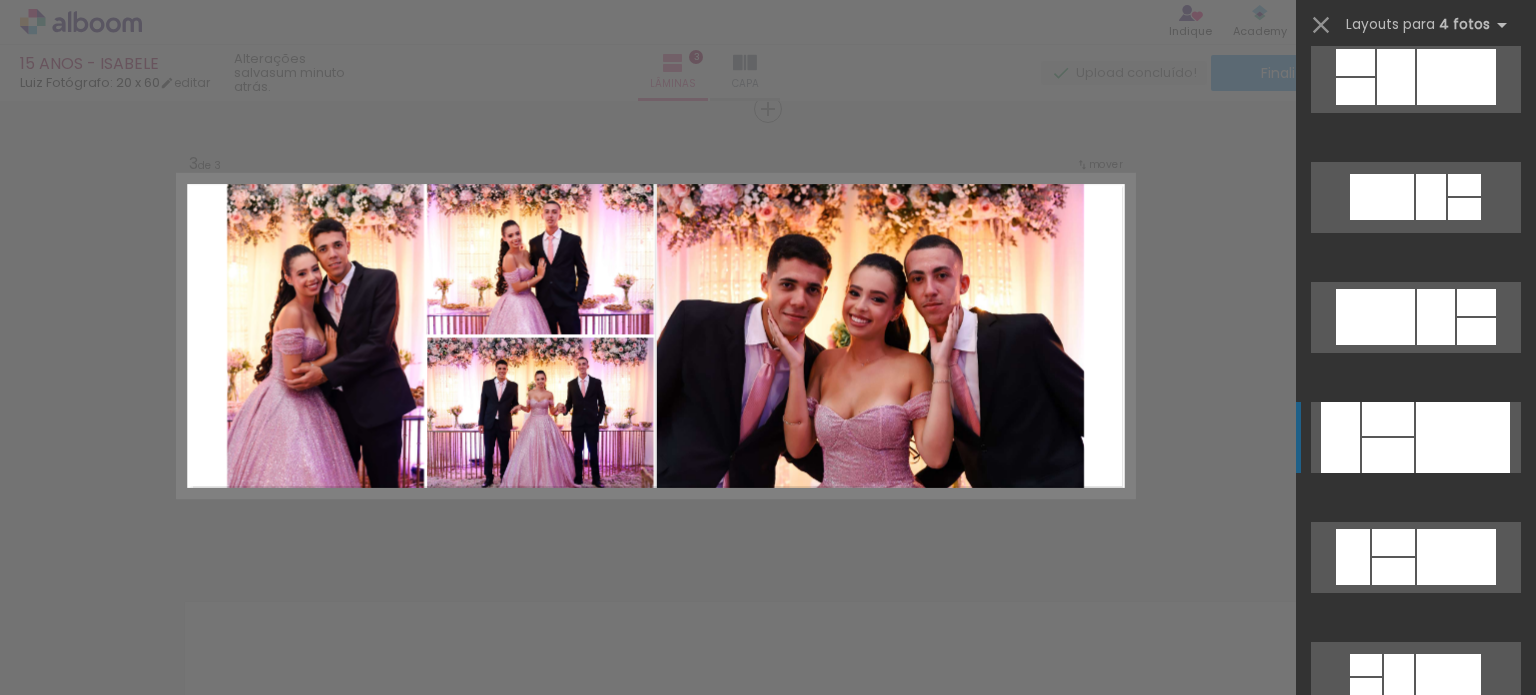 click at bounding box center [1463, 437] 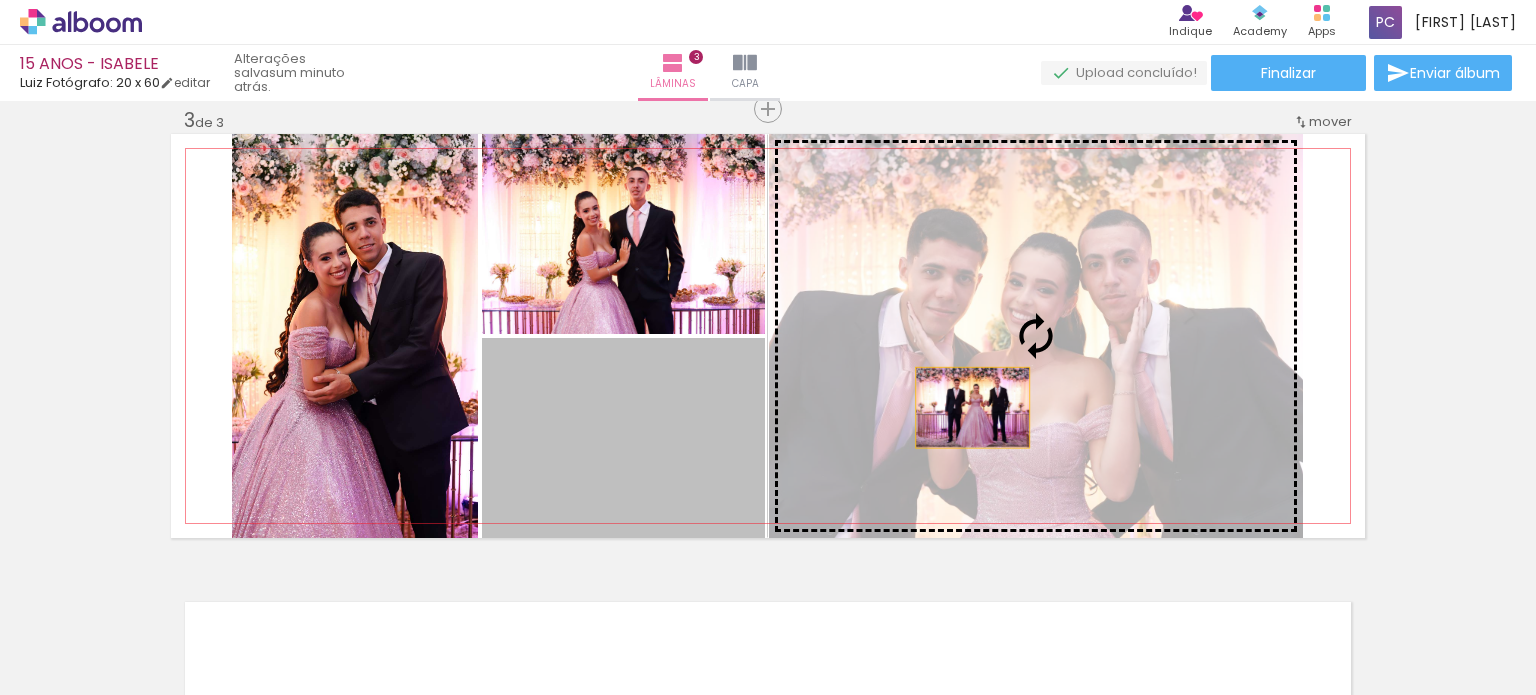 drag, startPoint x: 690, startPoint y: 475, endPoint x: 965, endPoint y: 407, distance: 283.28253 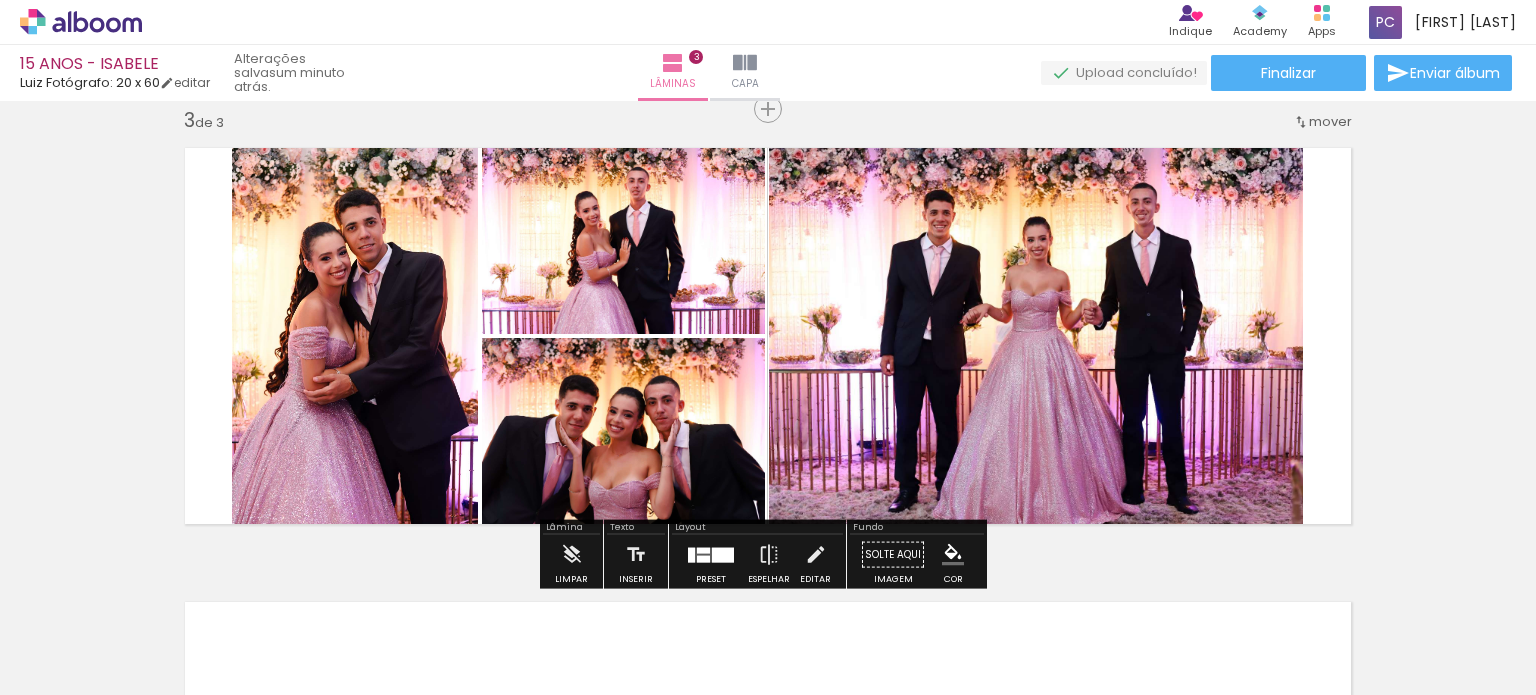 click on "Inserir lâmina 1  de 3  Inserir lâmina 2  de 3  Inserir lâmina 3  de 3" at bounding box center [768, 83] 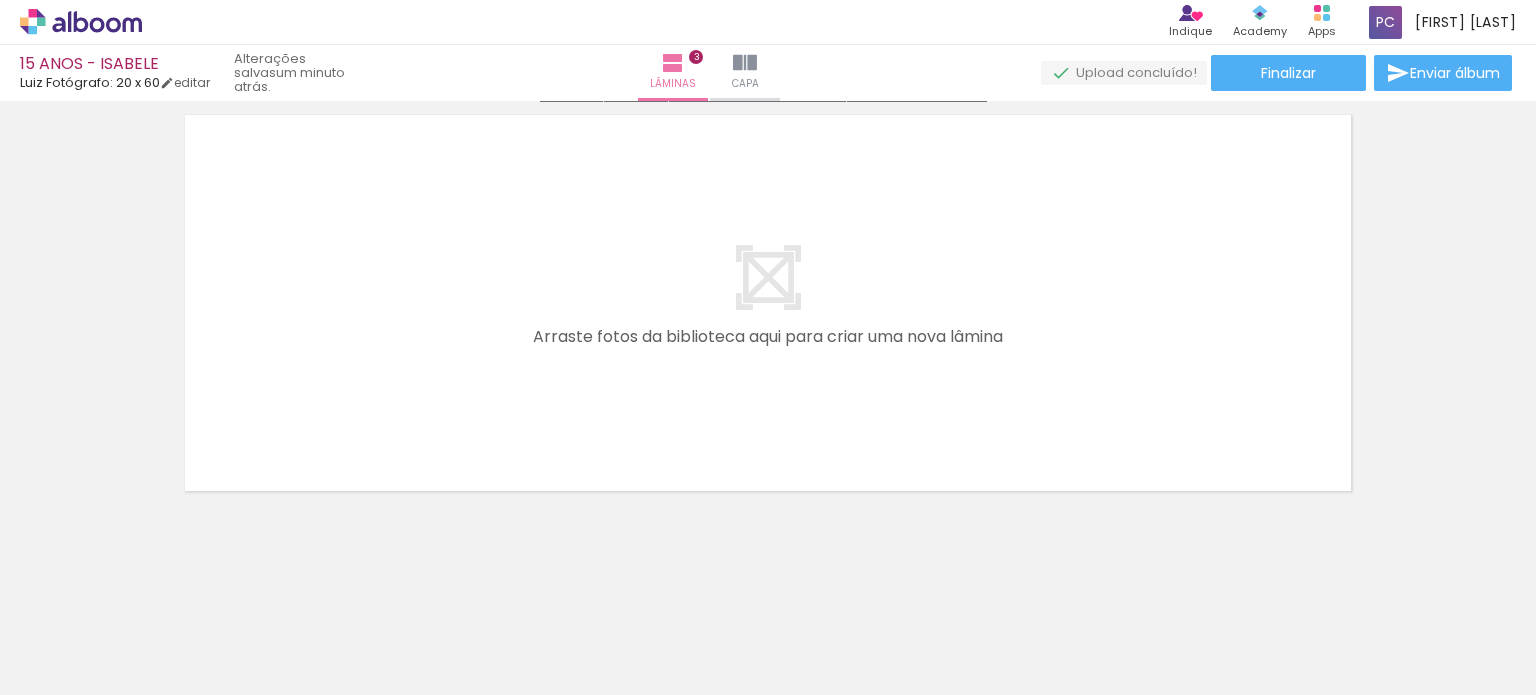 scroll, scrollTop: 1424, scrollLeft: 0, axis: vertical 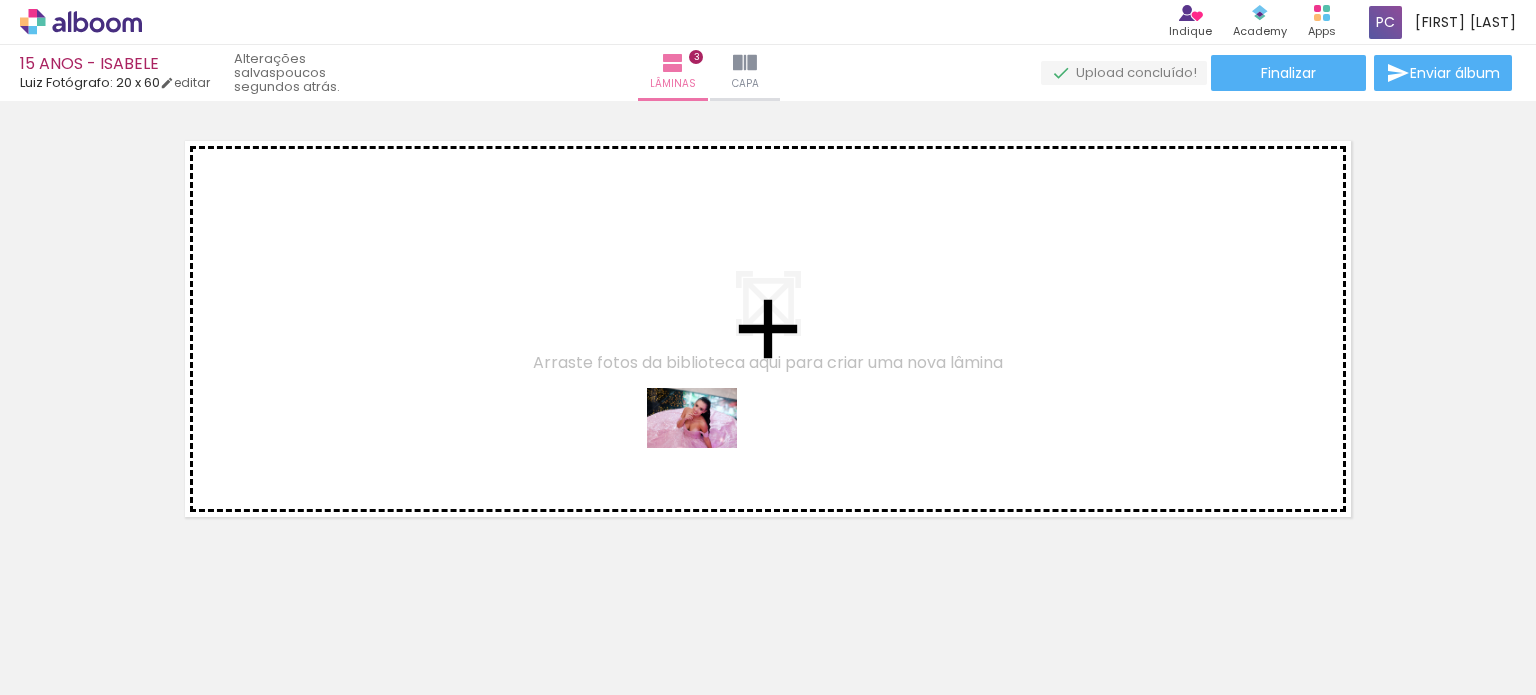 drag, startPoint x: 715, startPoint y: 630, endPoint x: 707, endPoint y: 447, distance: 183.17477 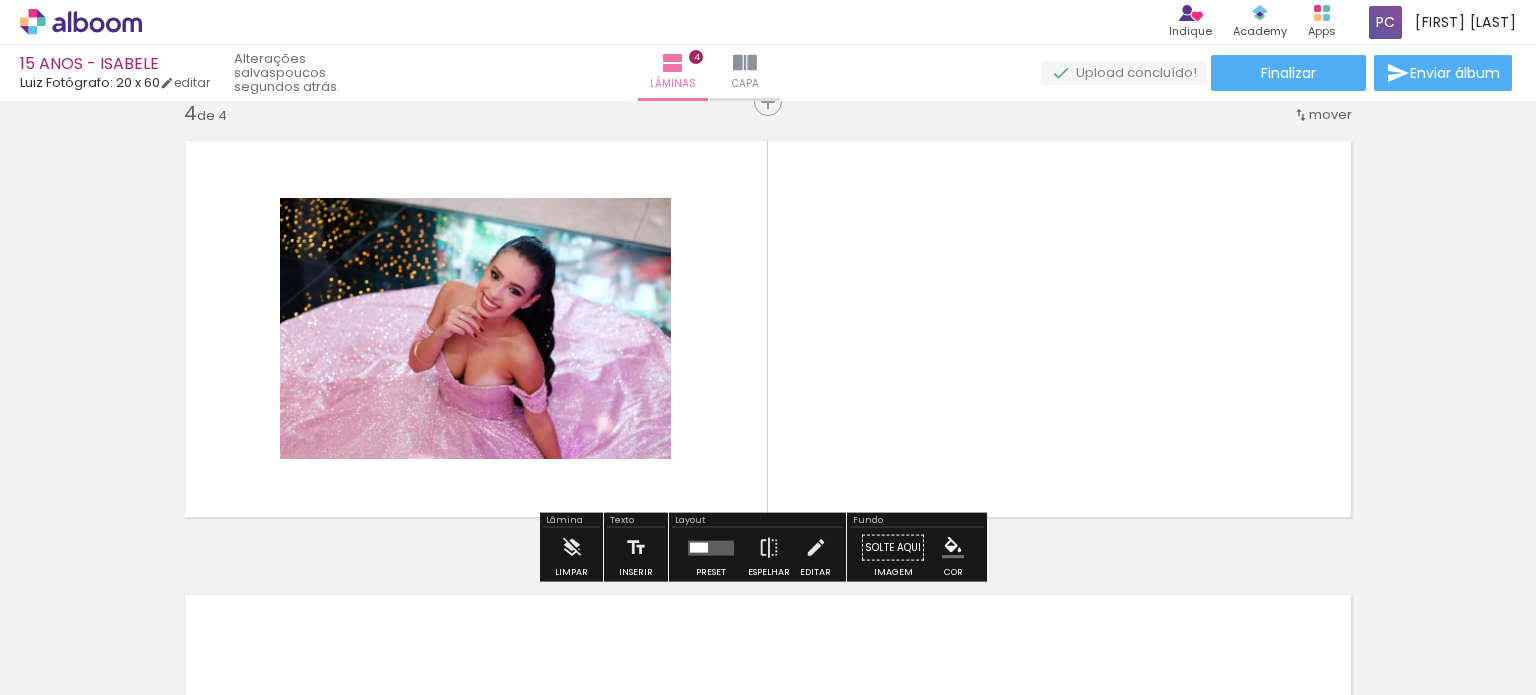 scroll, scrollTop: 1387, scrollLeft: 0, axis: vertical 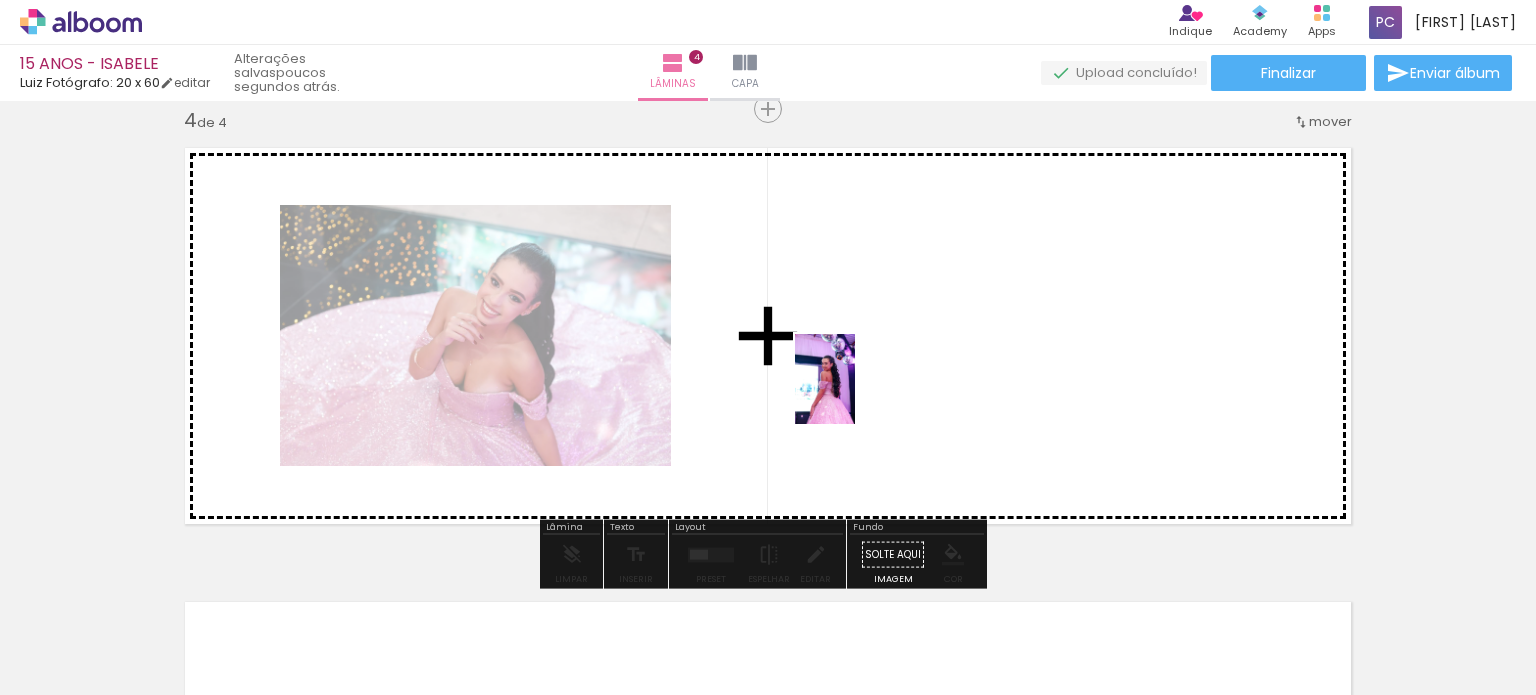 drag, startPoint x: 327, startPoint y: 631, endPoint x: 873, endPoint y: 387, distance: 598.04016 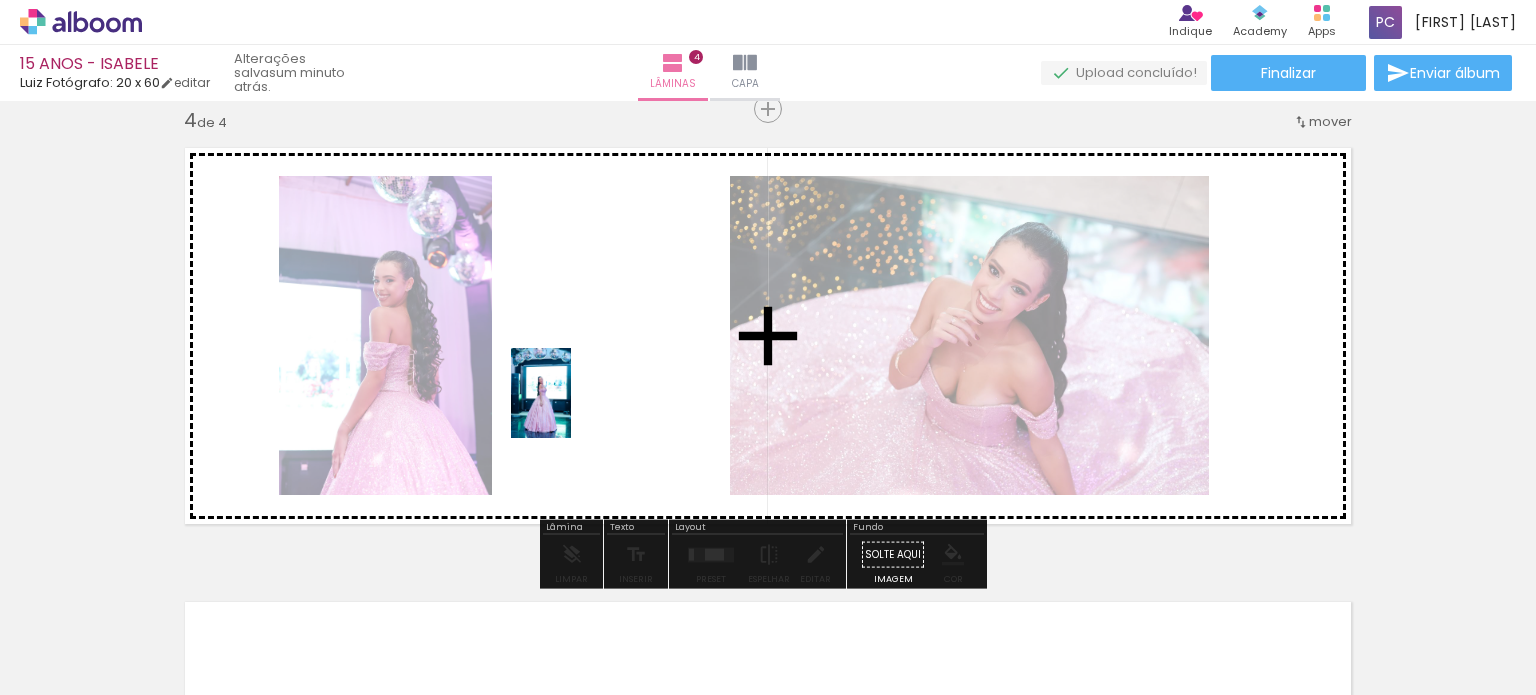 drag, startPoint x: 196, startPoint y: 622, endPoint x: 571, endPoint y: 408, distance: 431.76498 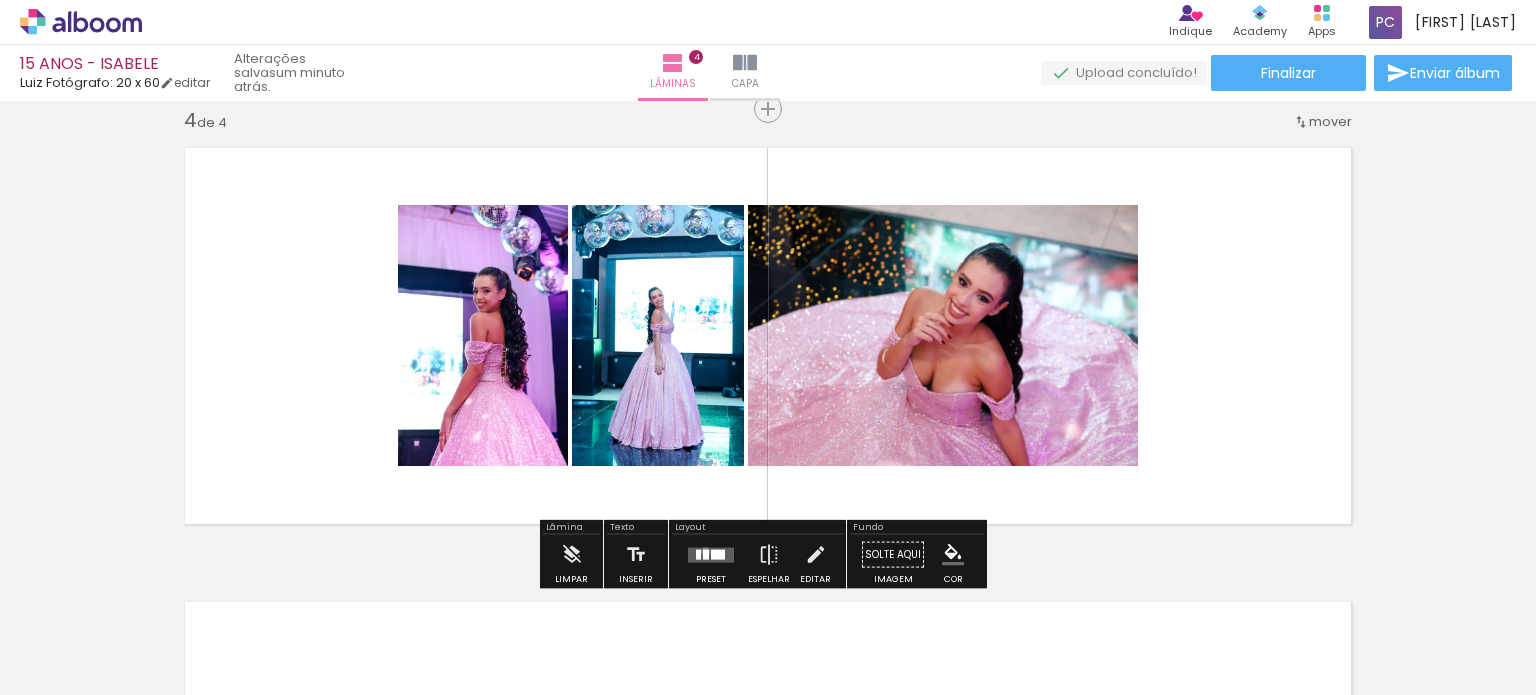 click at bounding box center (706, 554) 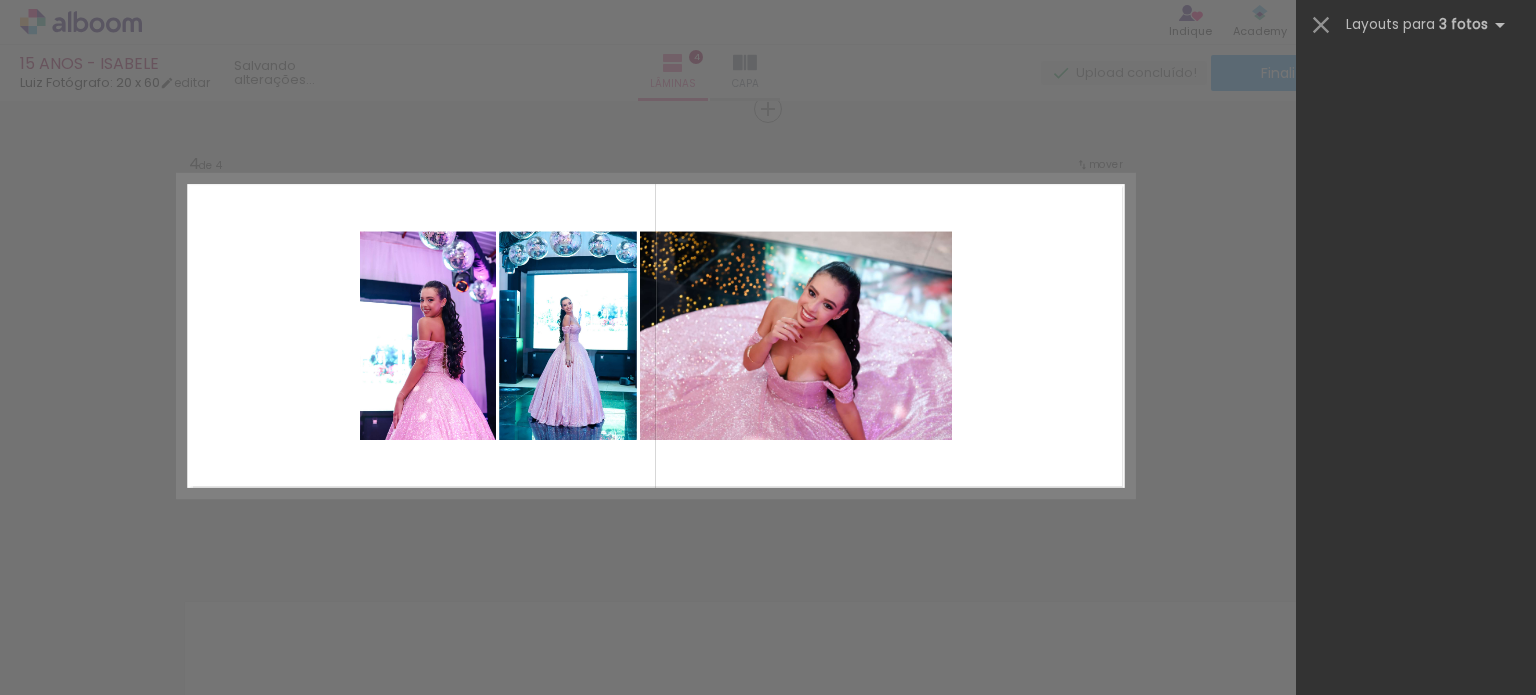 scroll, scrollTop: 0, scrollLeft: 0, axis: both 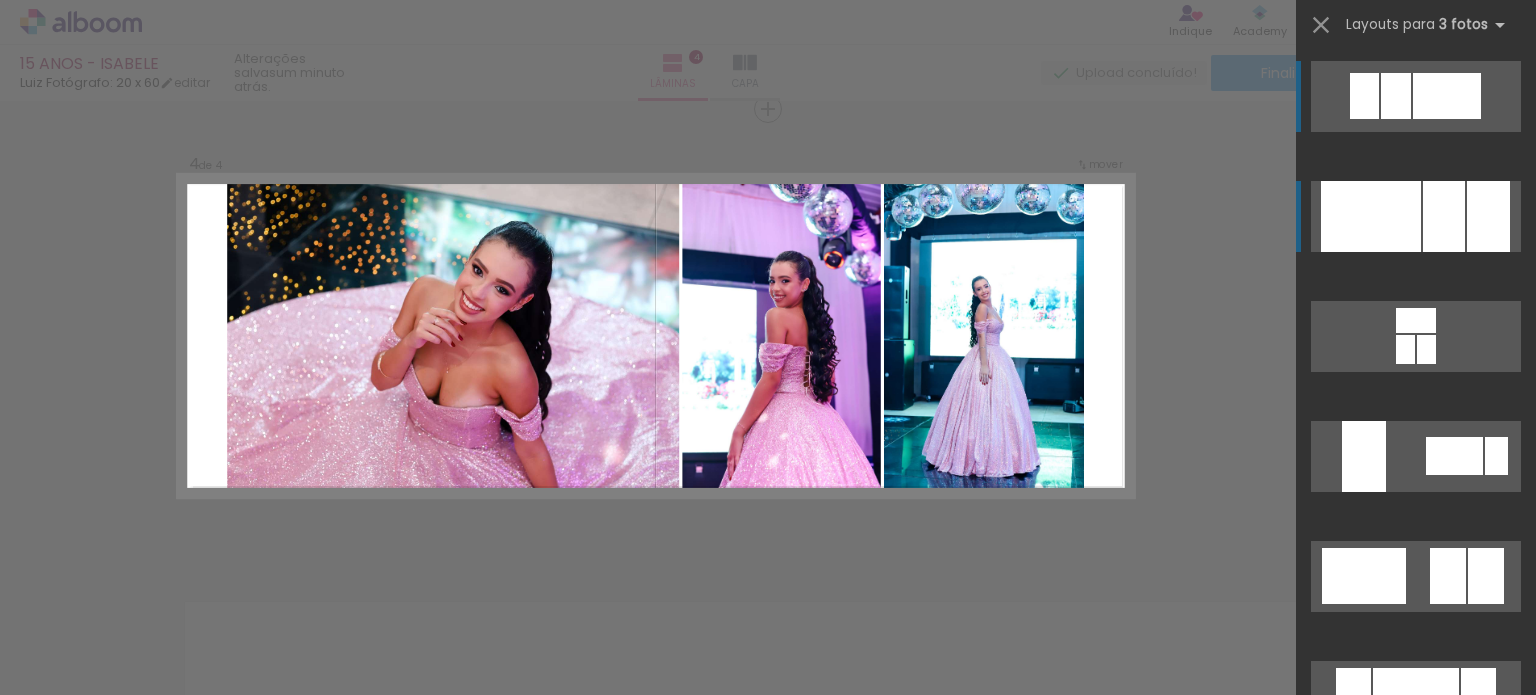 click at bounding box center (1371, 216) 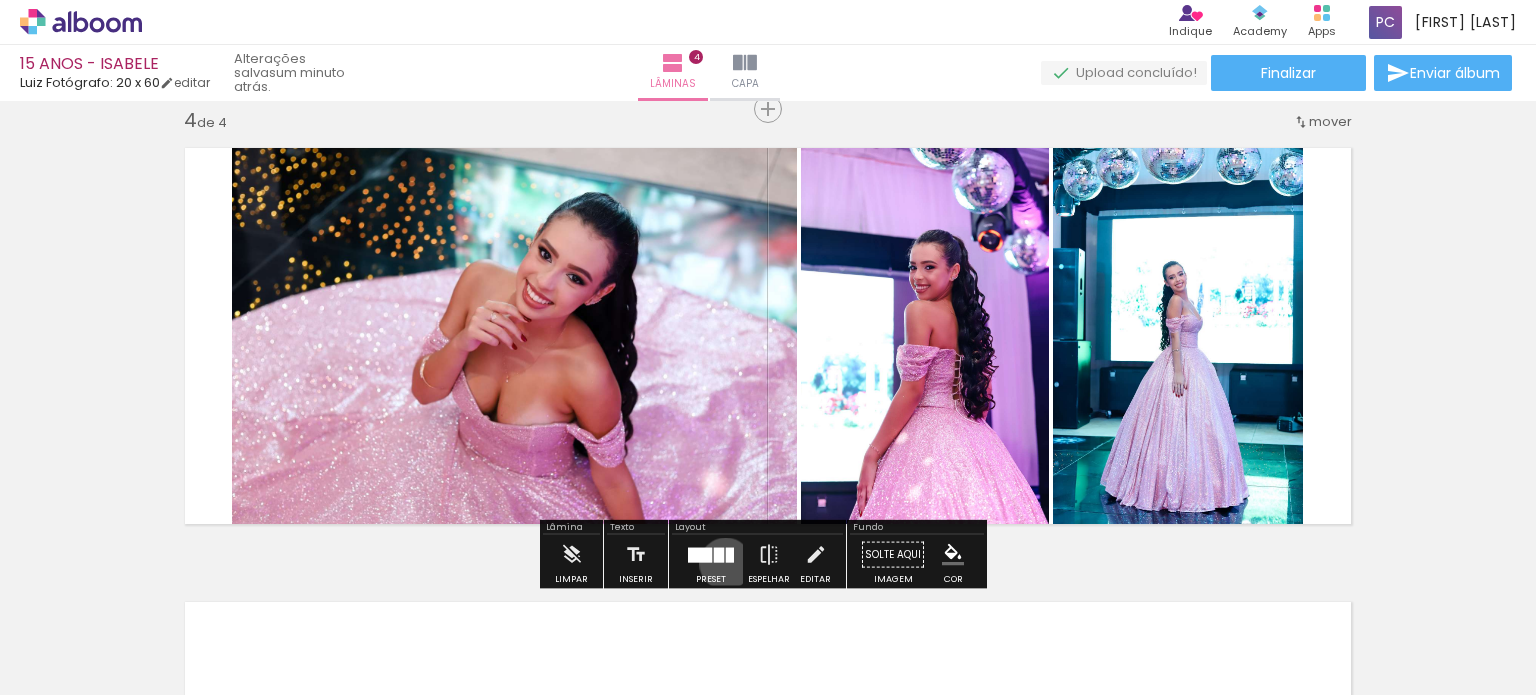 click at bounding box center [711, 555] 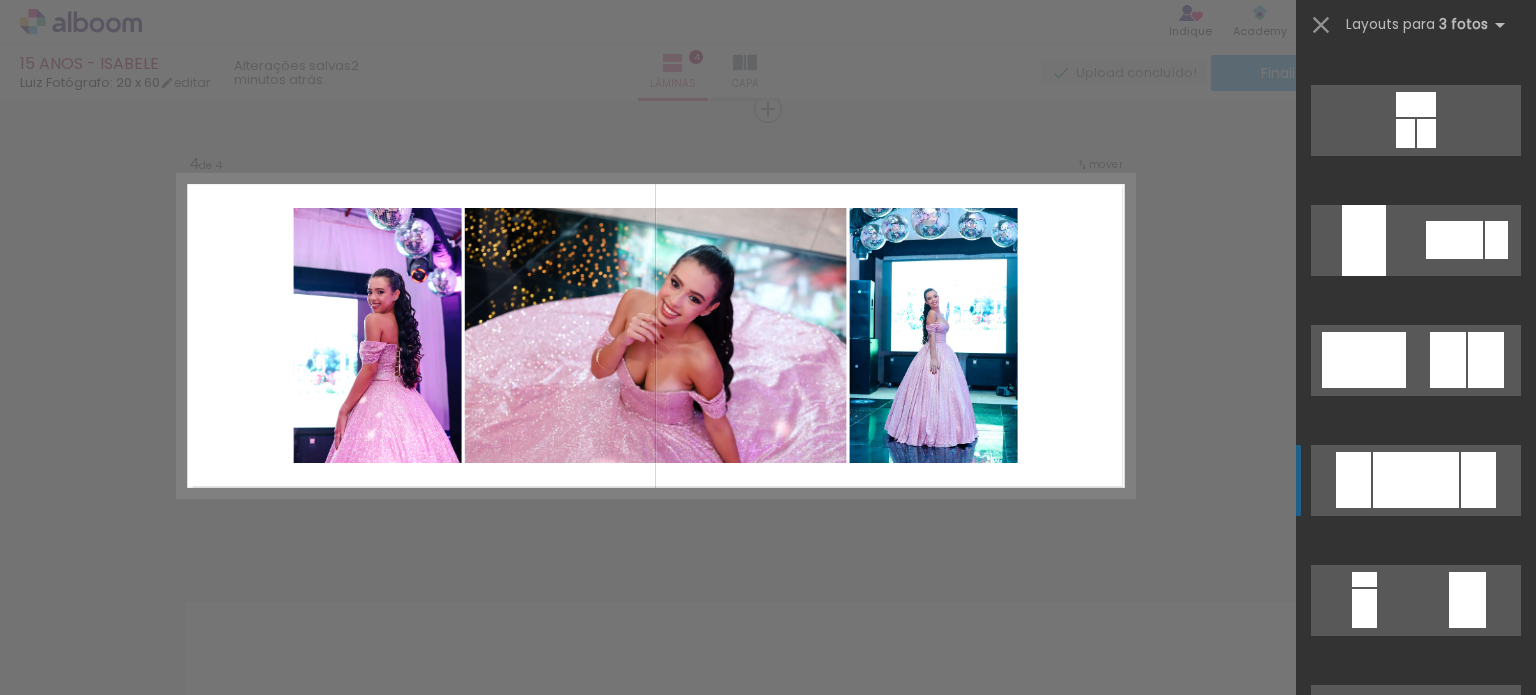 scroll, scrollTop: 0, scrollLeft: 0, axis: both 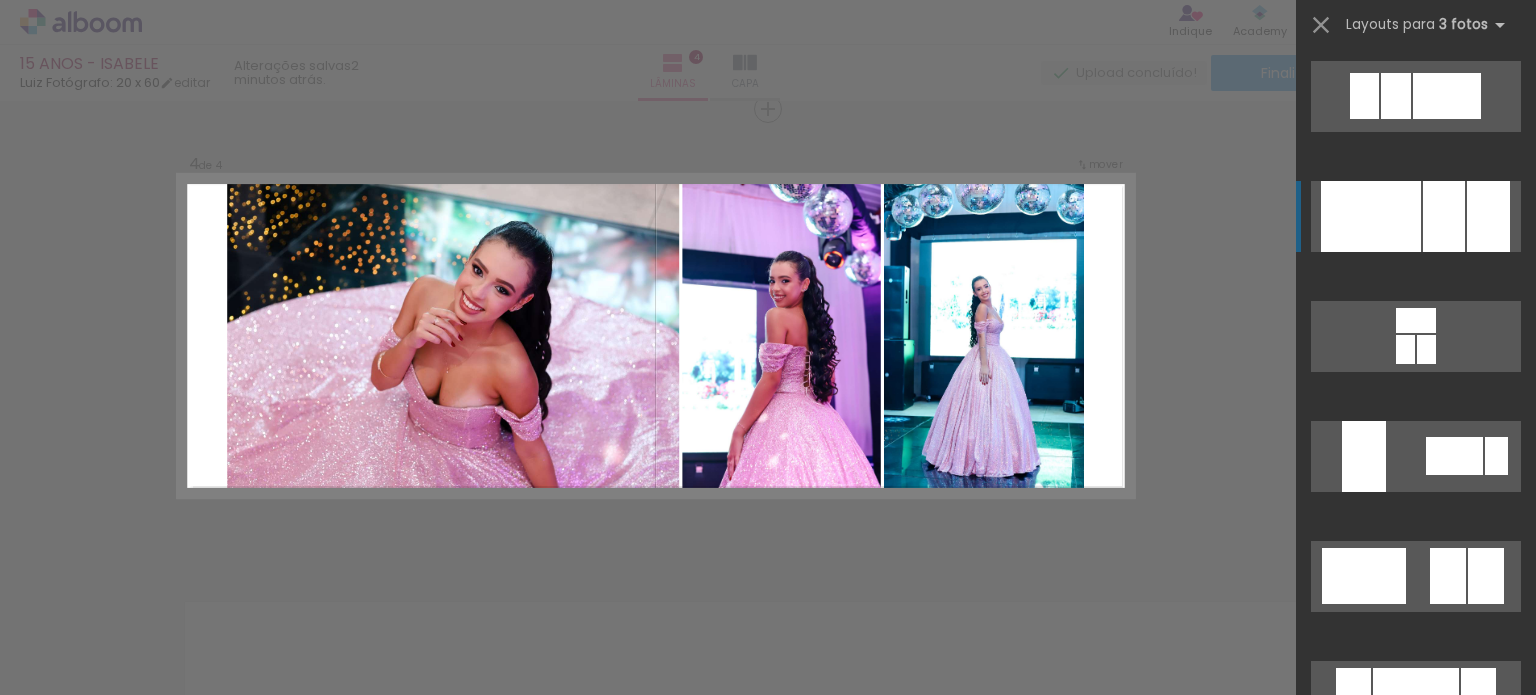 click at bounding box center (1444, 216) 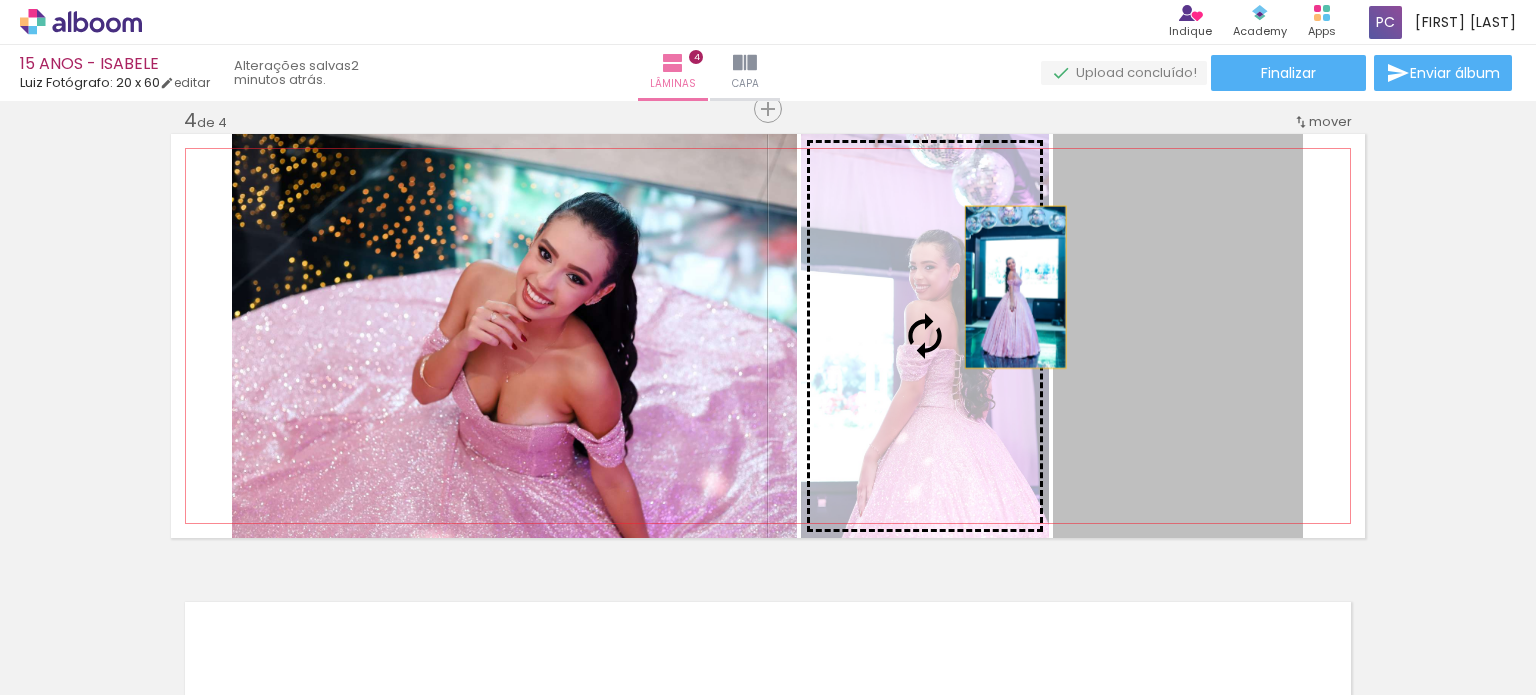 drag, startPoint x: 1198, startPoint y: 305, endPoint x: 982, endPoint y: 294, distance: 216.2799 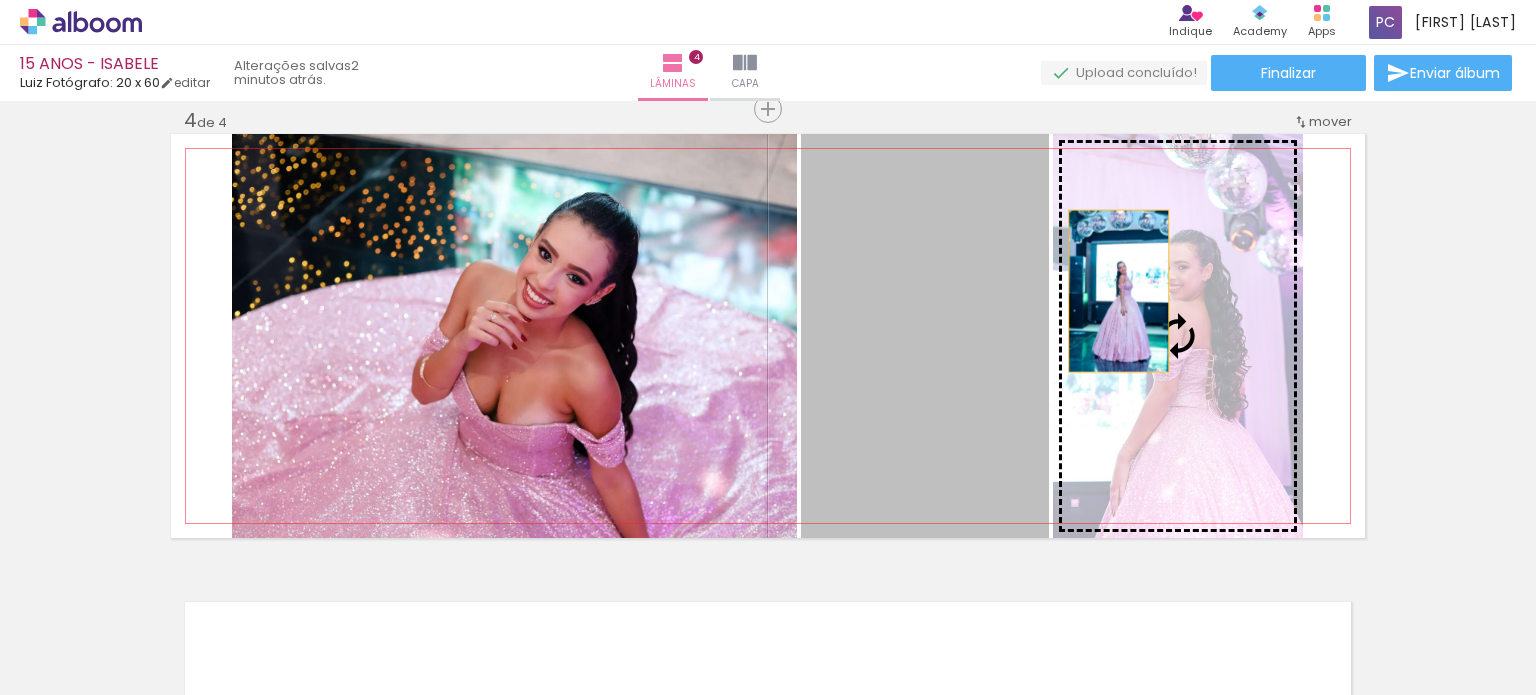 drag, startPoint x: 982, startPoint y: 294, endPoint x: 1111, endPoint y: 291, distance: 129.03488 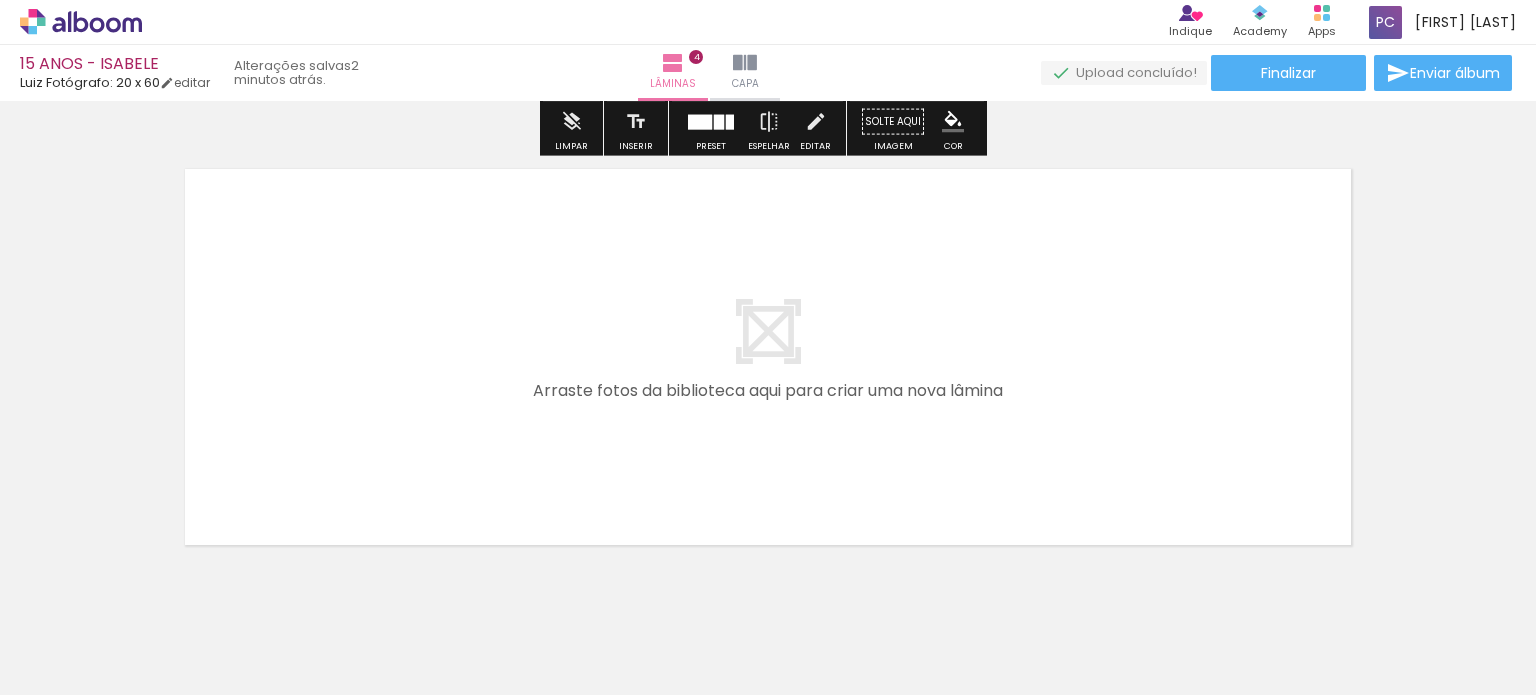 scroll, scrollTop: 1878, scrollLeft: 0, axis: vertical 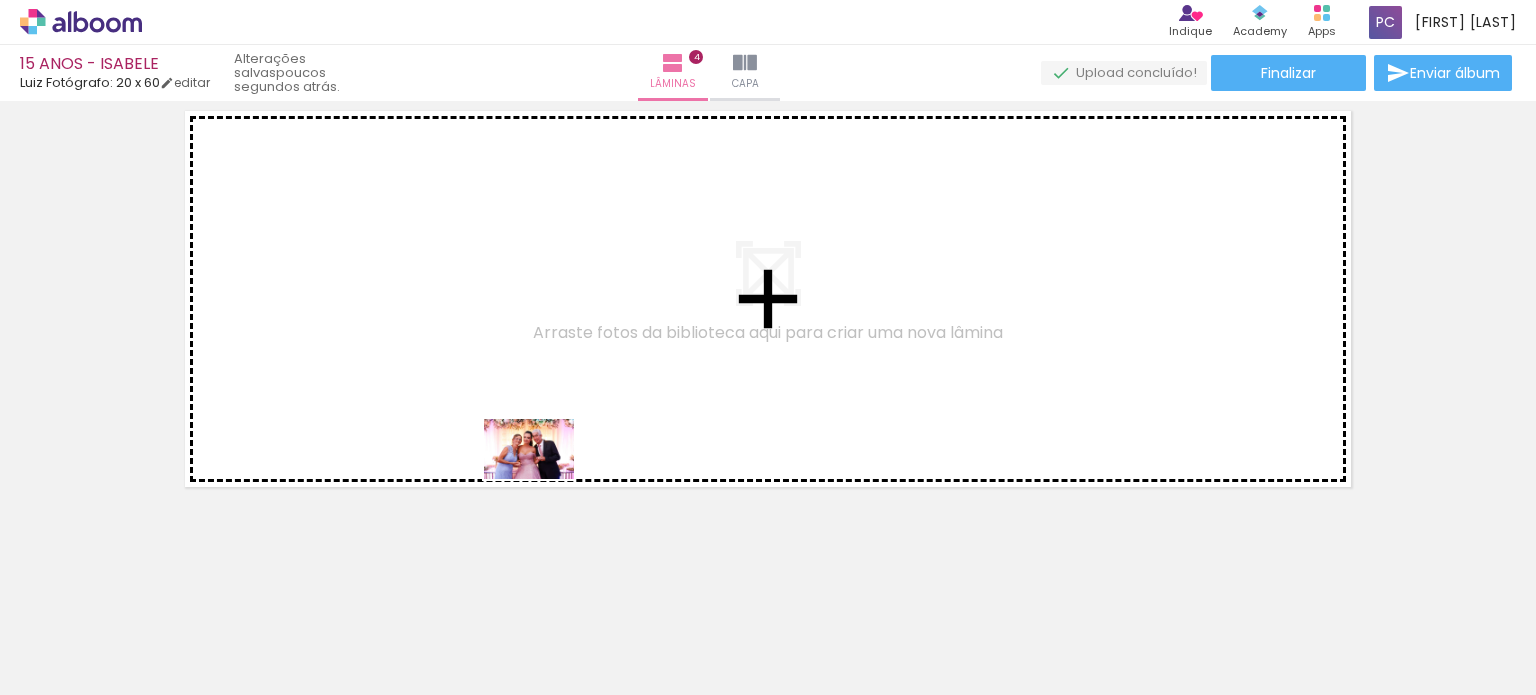 drag, startPoint x: 660, startPoint y: 627, endPoint x: 714, endPoint y: 586, distance: 67.80118 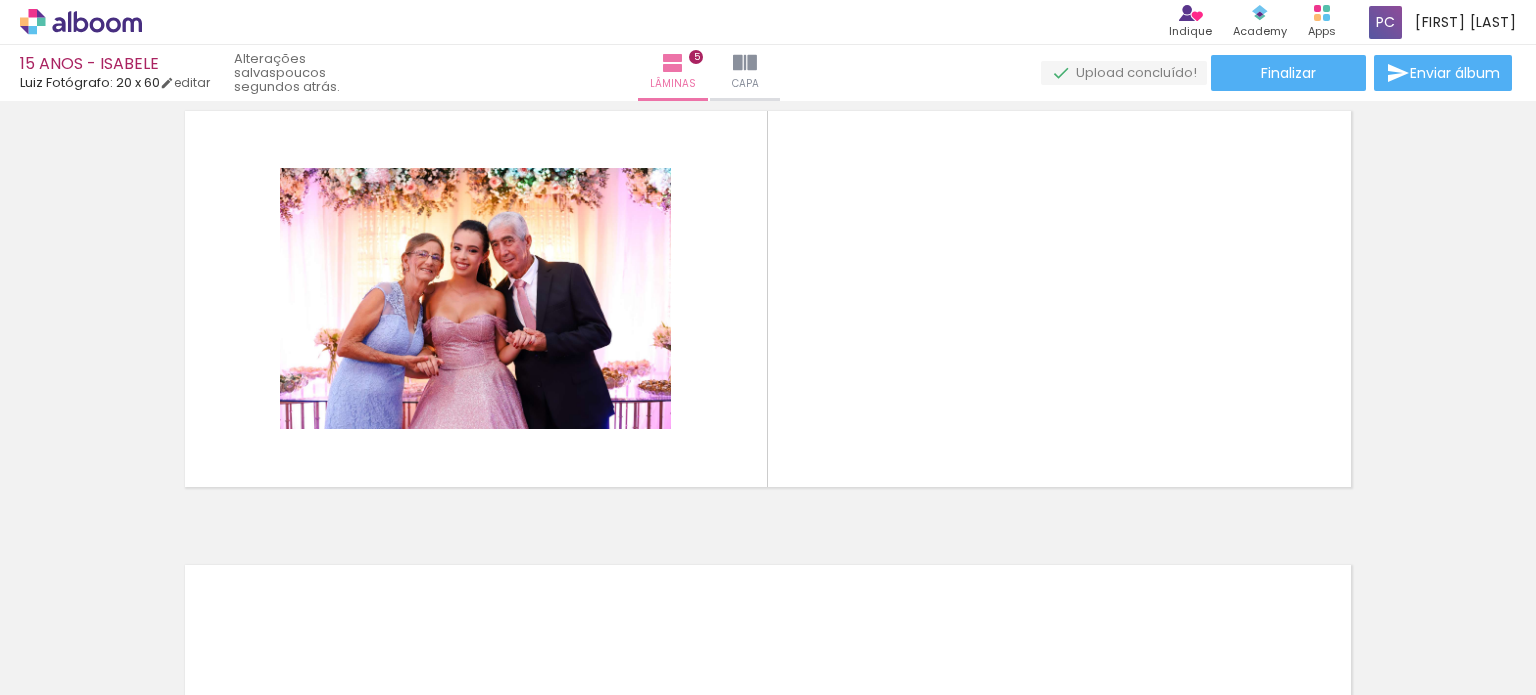 scroll, scrollTop: 1841, scrollLeft: 0, axis: vertical 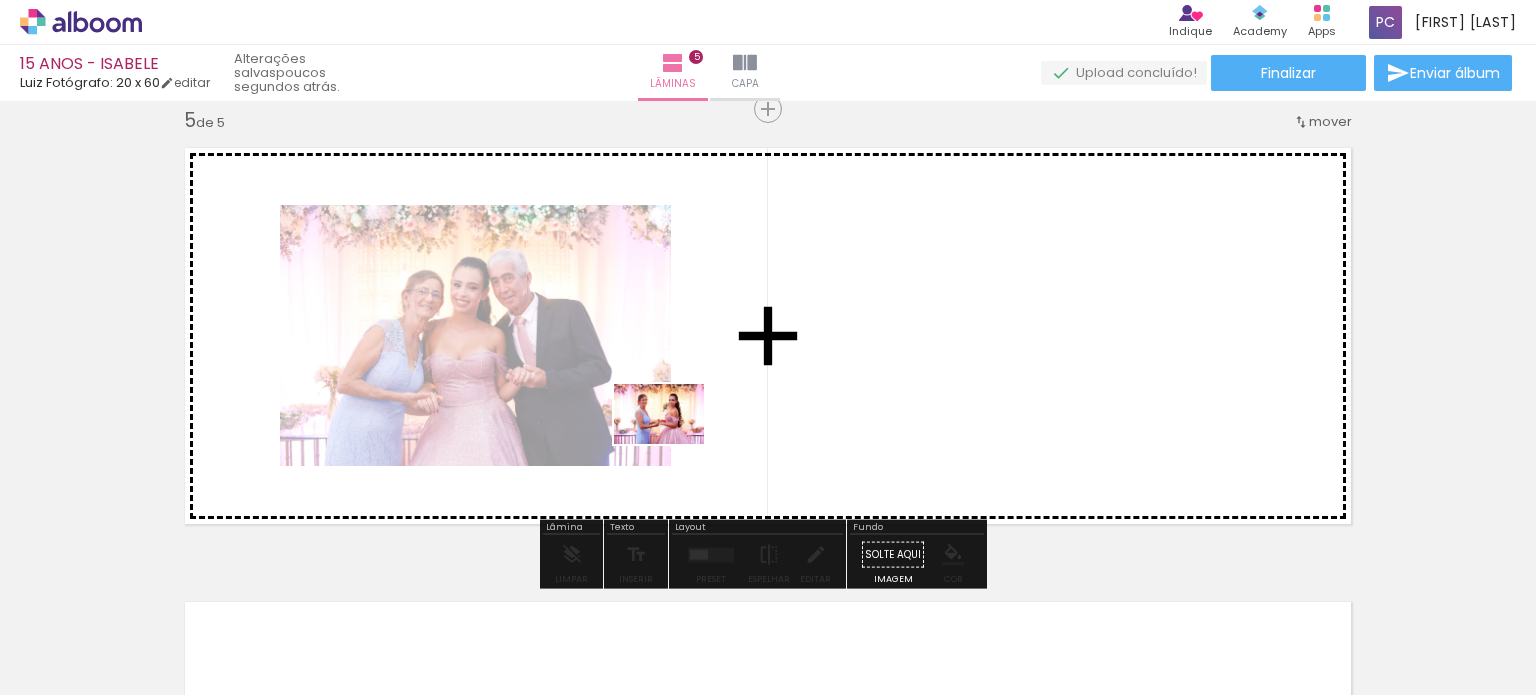 drag, startPoint x: 799, startPoint y: 640, endPoint x: 674, endPoint y: 444, distance: 232.46721 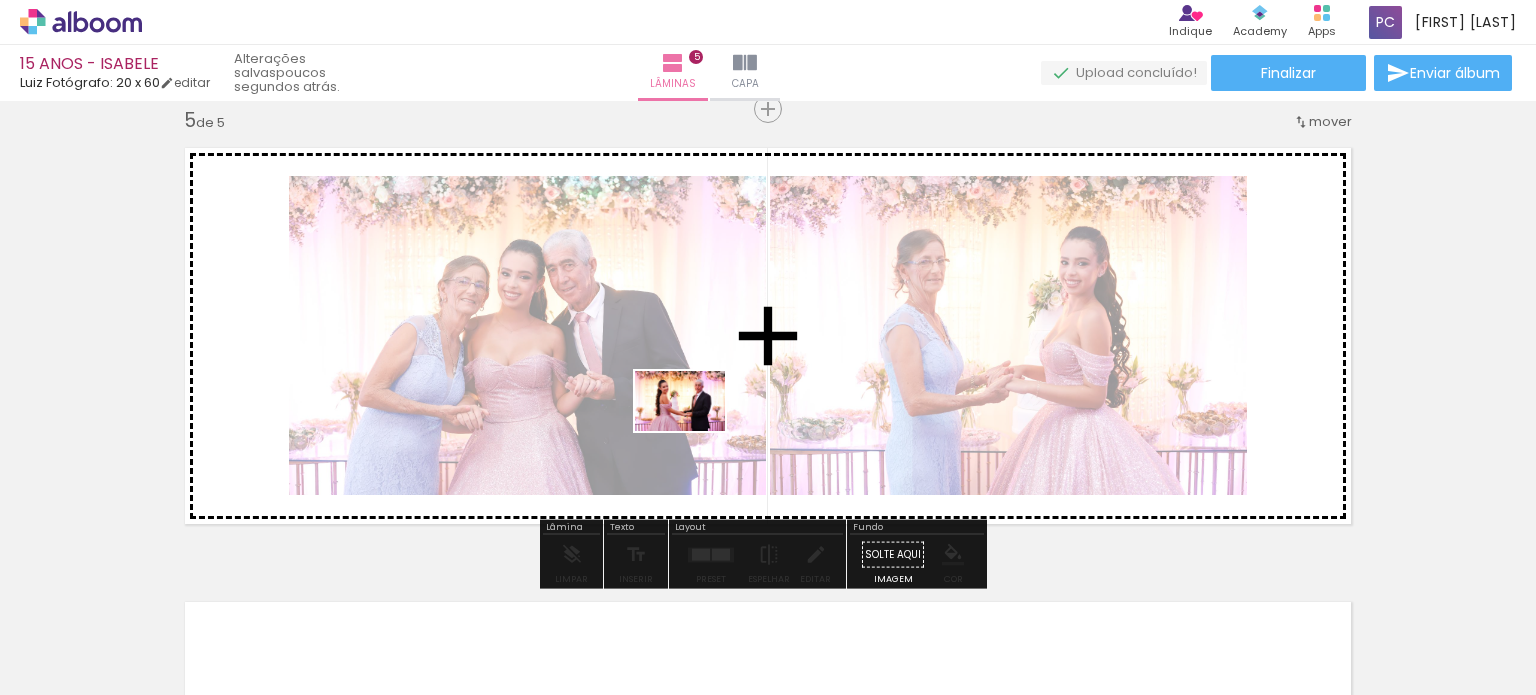 drag, startPoint x: 882, startPoint y: 620, endPoint x: 678, endPoint y: 420, distance: 285.68515 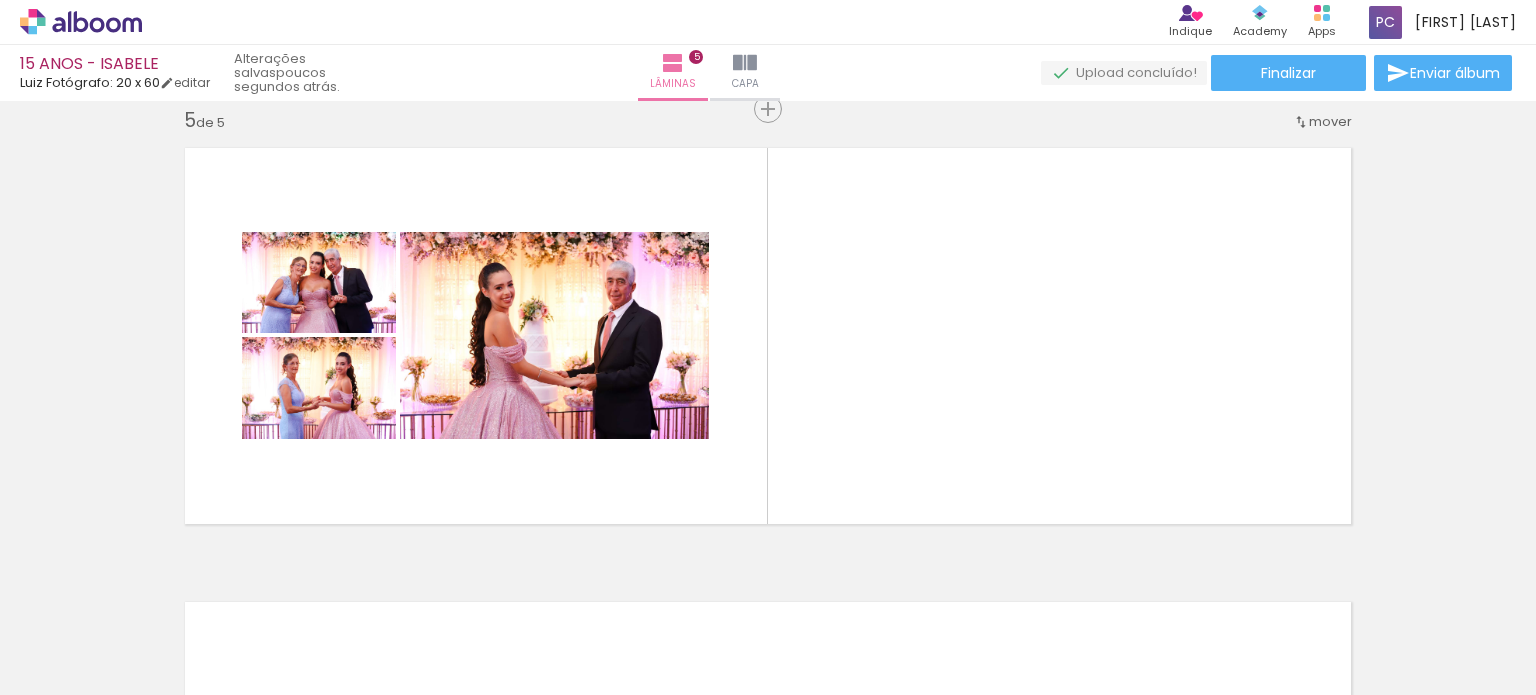 scroll, scrollTop: 0, scrollLeft: 1319, axis: horizontal 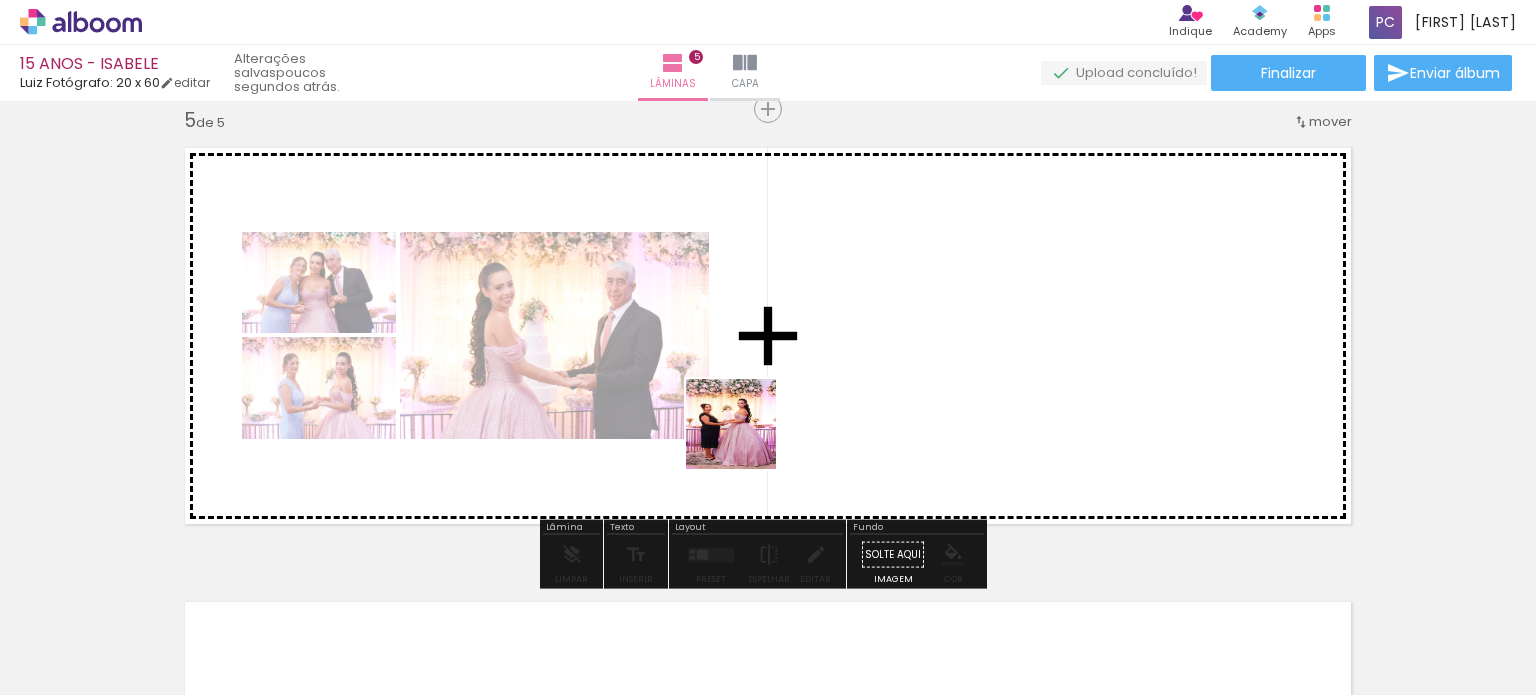 drag, startPoint x: 689, startPoint y: 644, endPoint x: 757, endPoint y: 415, distance: 238.88281 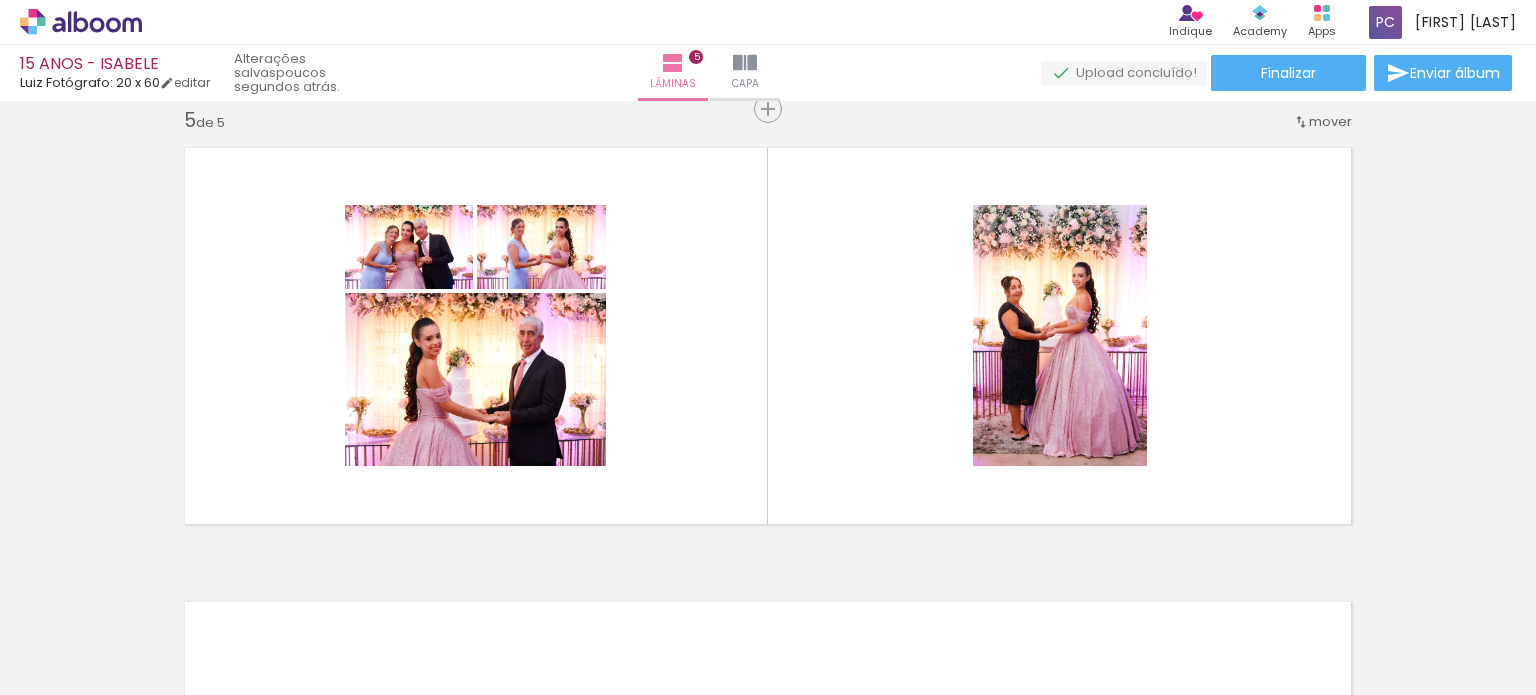 scroll, scrollTop: 0, scrollLeft: 0, axis: both 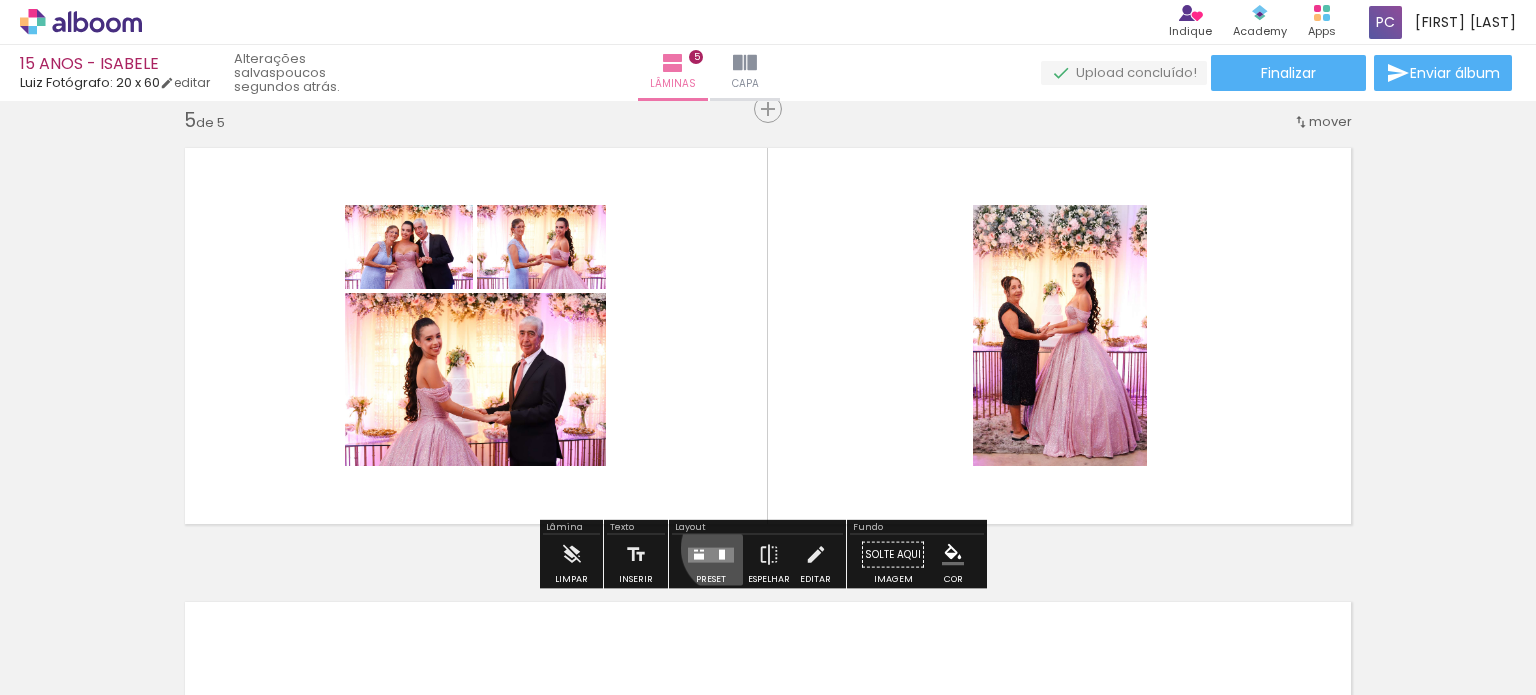 click at bounding box center [711, 554] 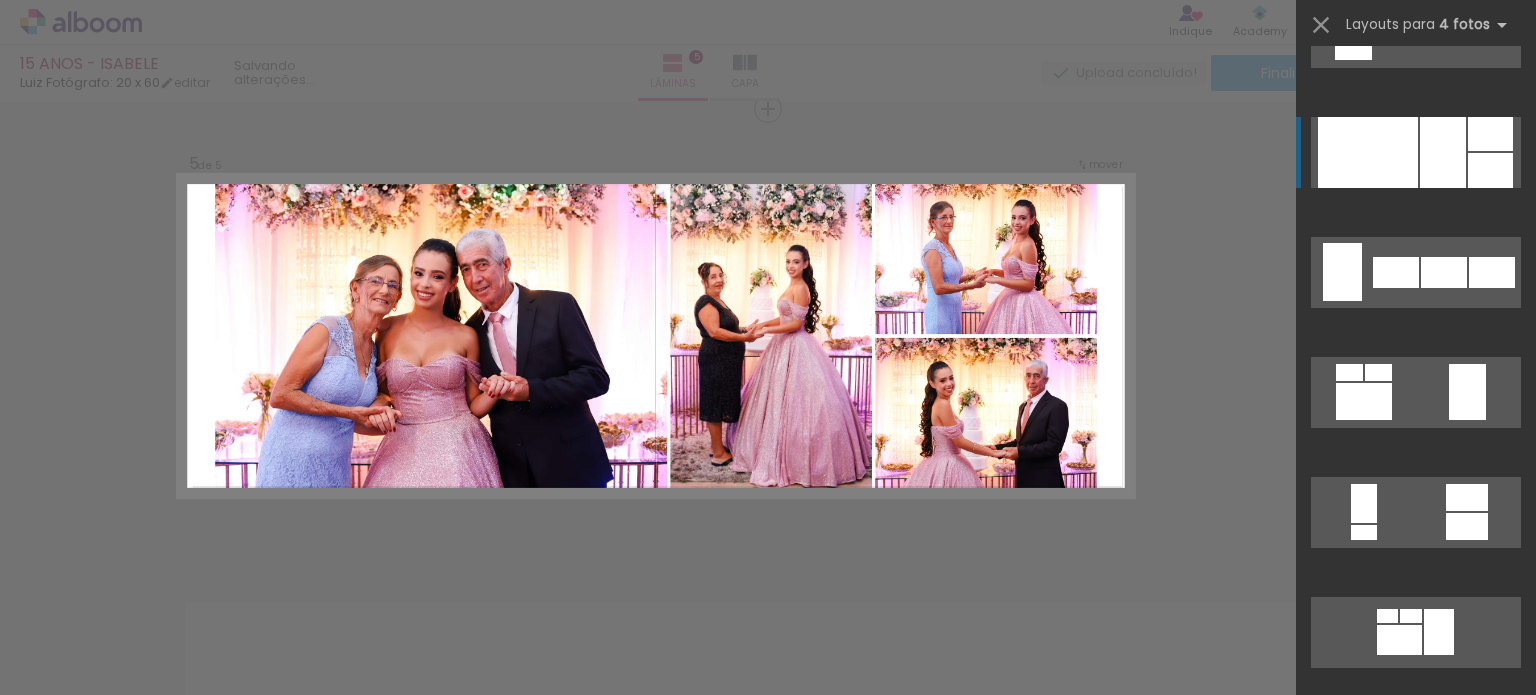scroll, scrollTop: 1626, scrollLeft: 0, axis: vertical 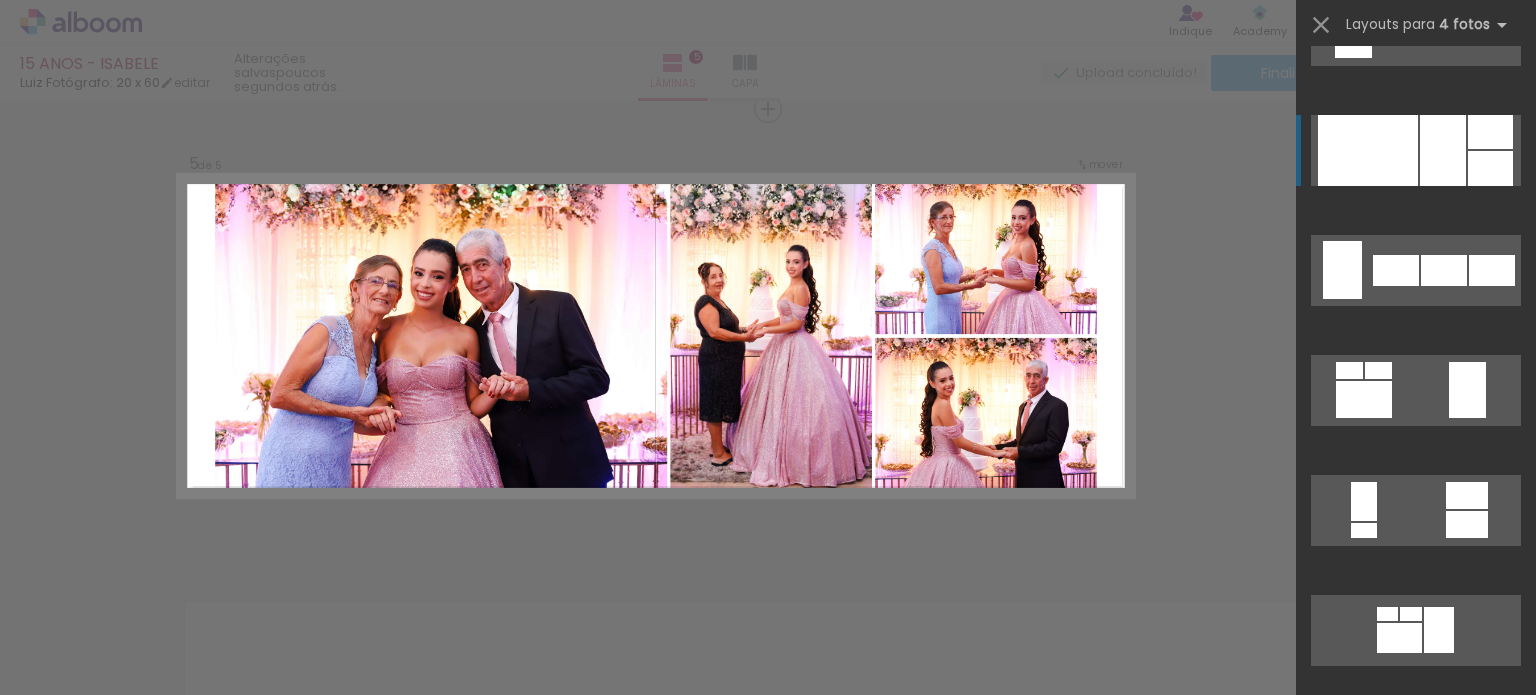 click at bounding box center (1368, 150) 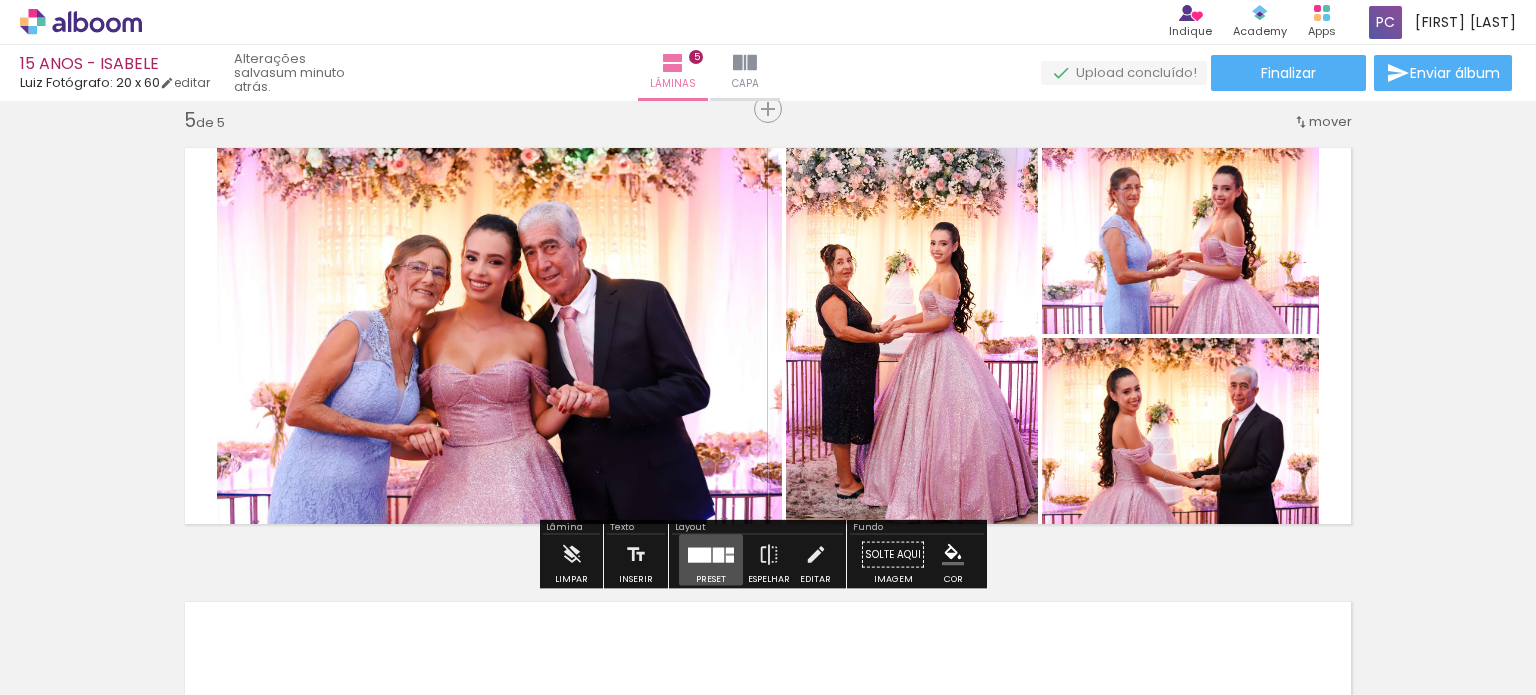 click at bounding box center [718, 554] 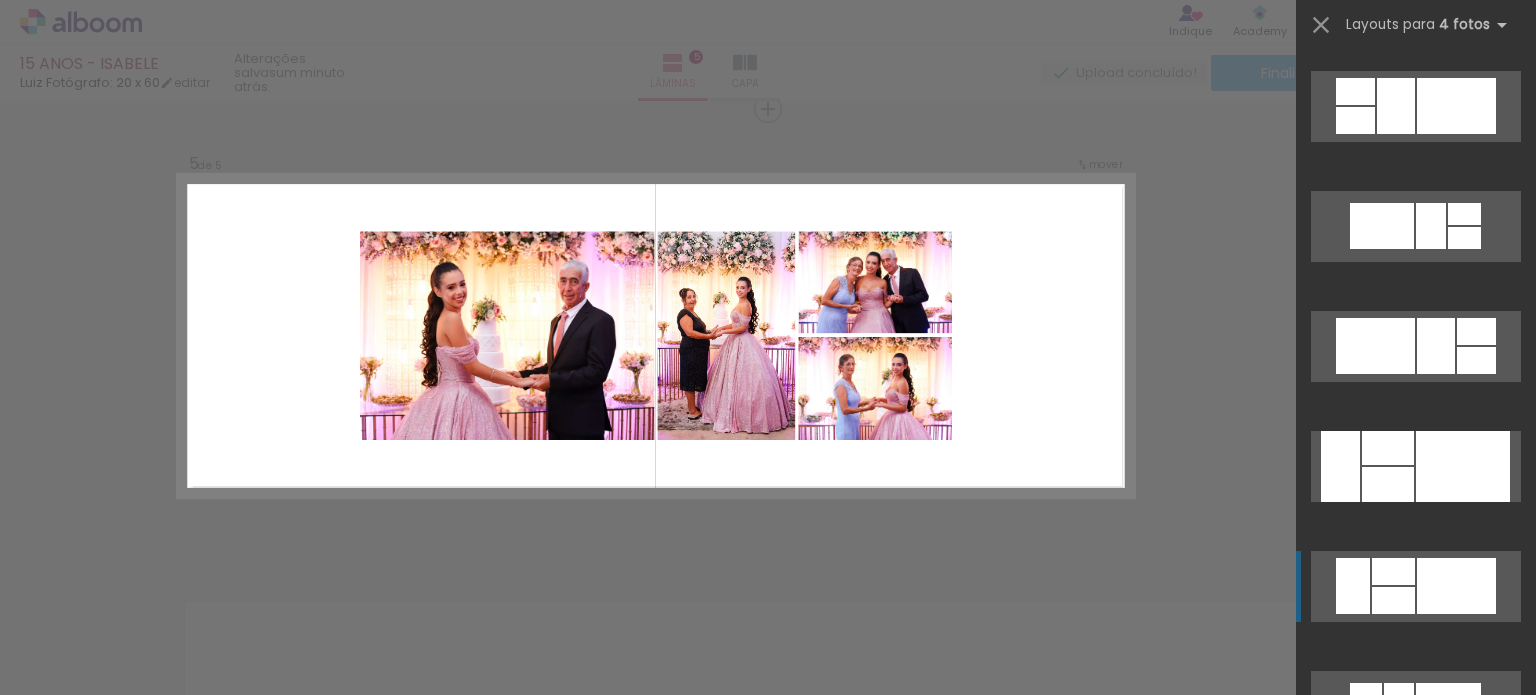 scroll, scrollTop: 4912, scrollLeft: 0, axis: vertical 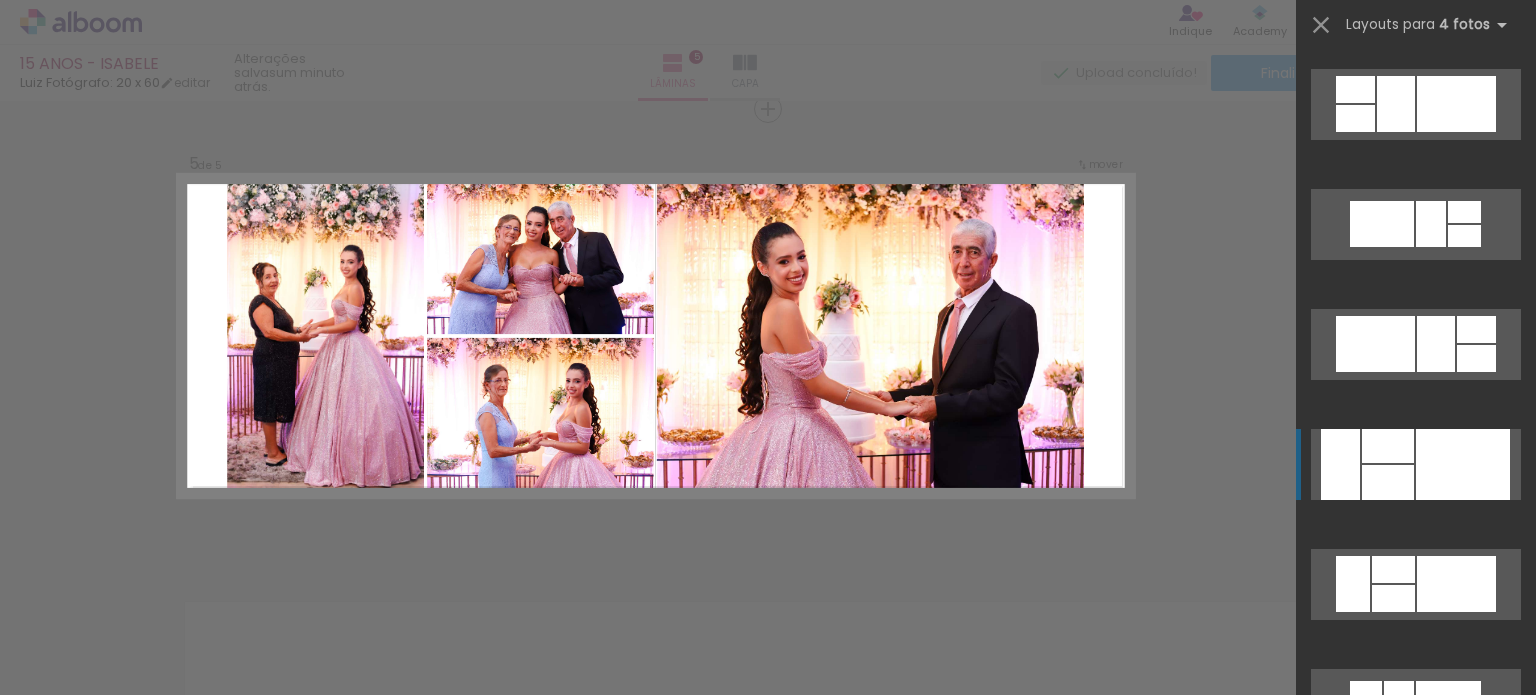 click at bounding box center (1463, 464) 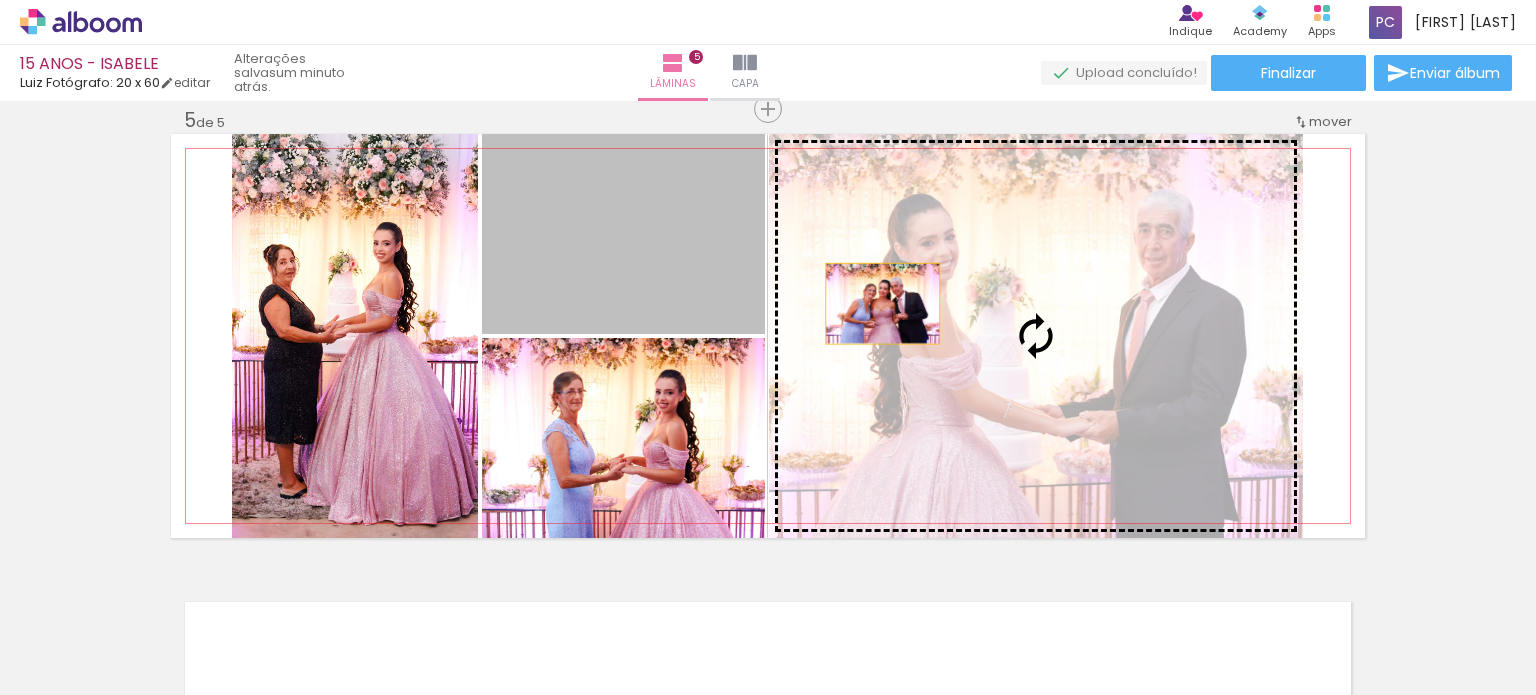 drag, startPoint x: 679, startPoint y: 263, endPoint x: 923, endPoint y: 319, distance: 250.34377 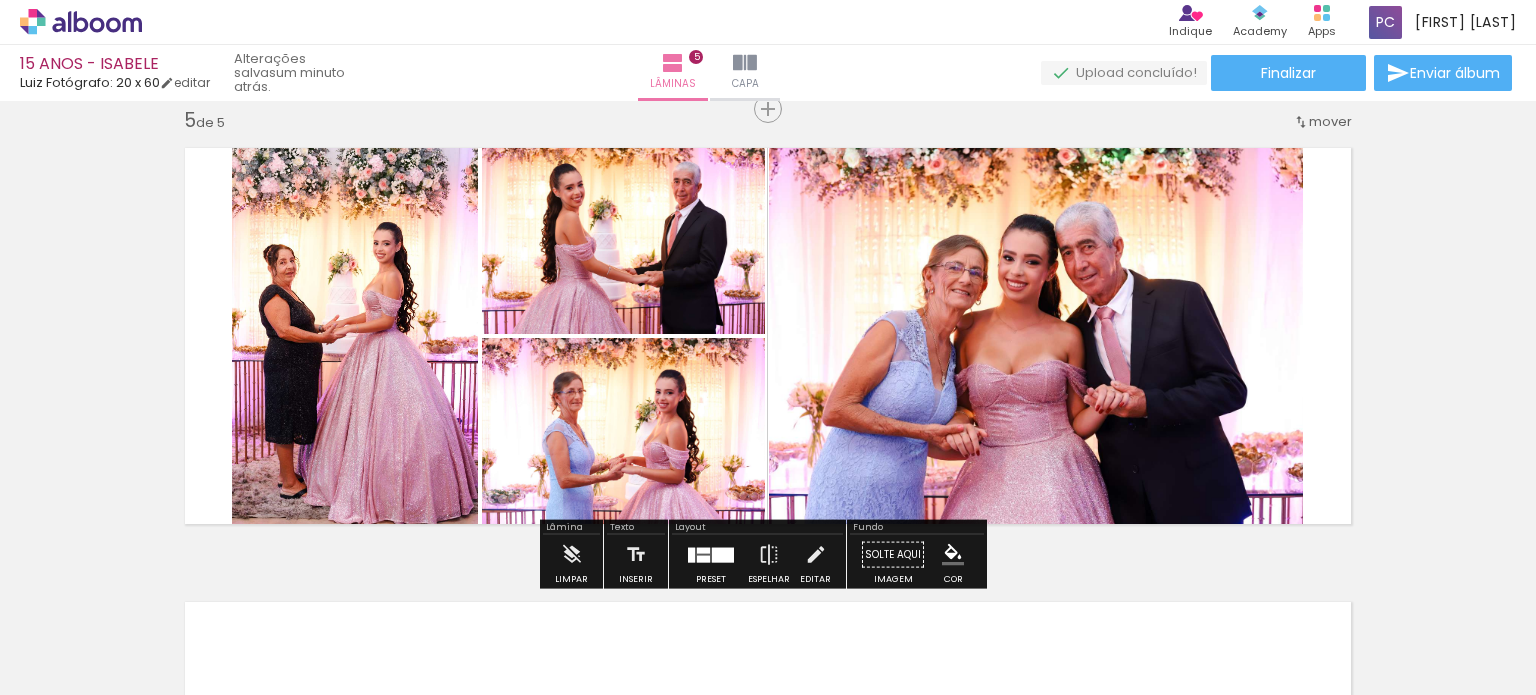 click on "Inserir lâmina 1  de 5  Inserir lâmina 2  de 5  Inserir lâmina 3  de 5  Inserir lâmina 4  de 5  Inserir lâmina 5  de 5" at bounding box center (768, -371) 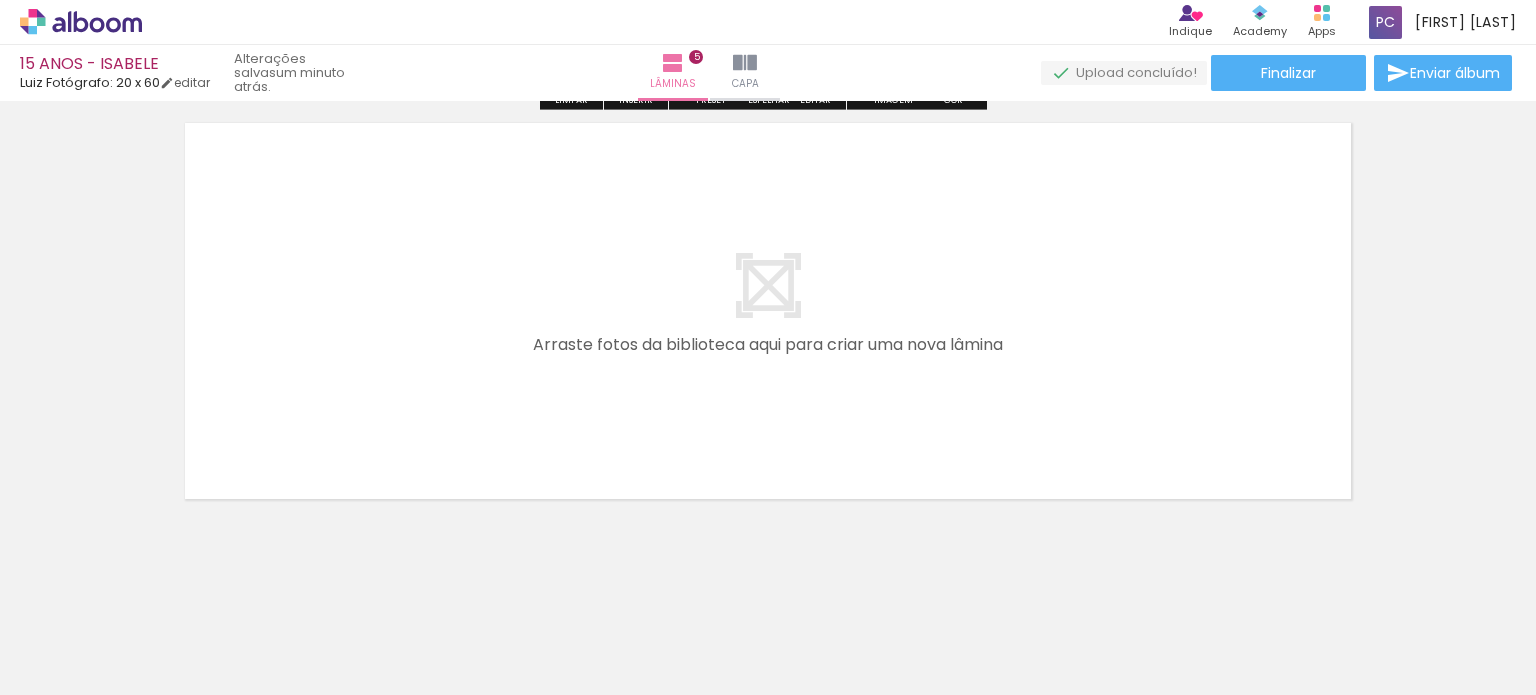 scroll, scrollTop: 2332, scrollLeft: 0, axis: vertical 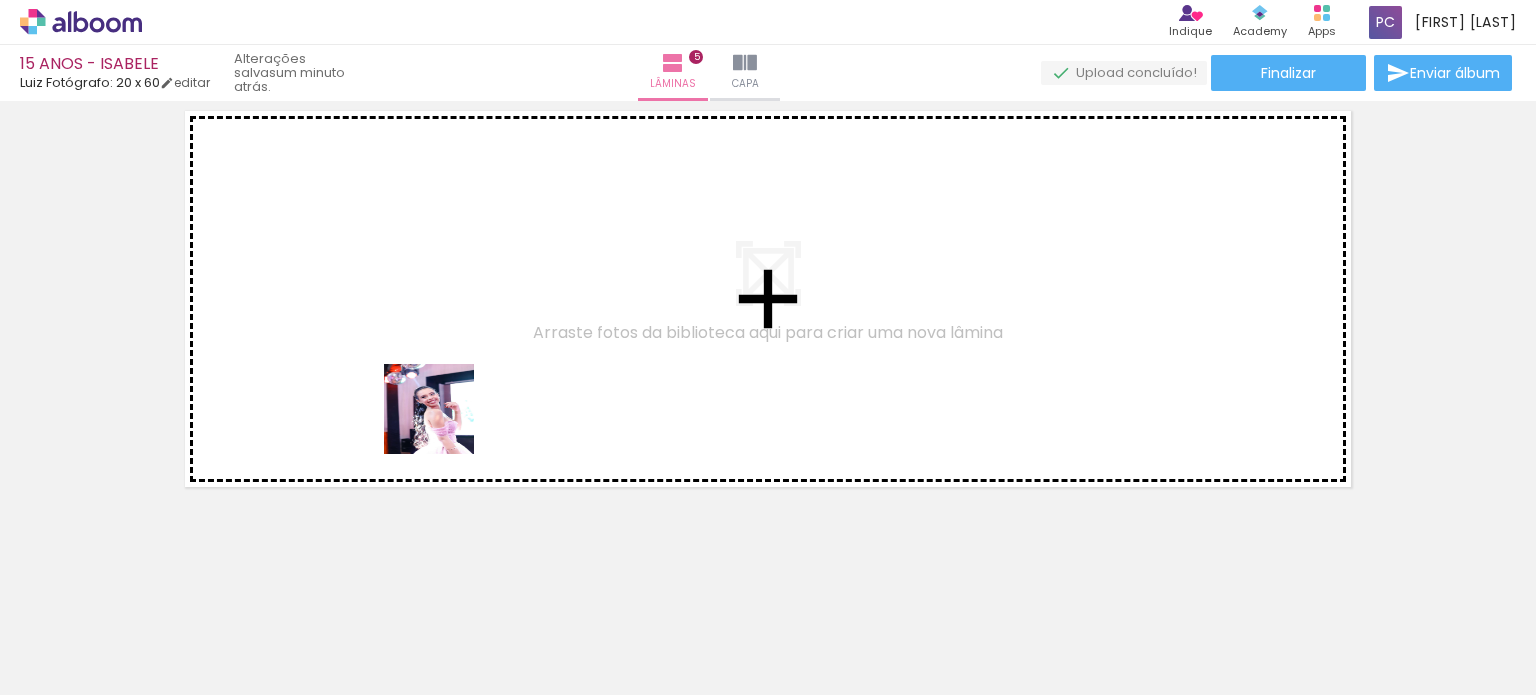 drag, startPoint x: 396, startPoint y: 655, endPoint x: 444, endPoint y: 407, distance: 252.60245 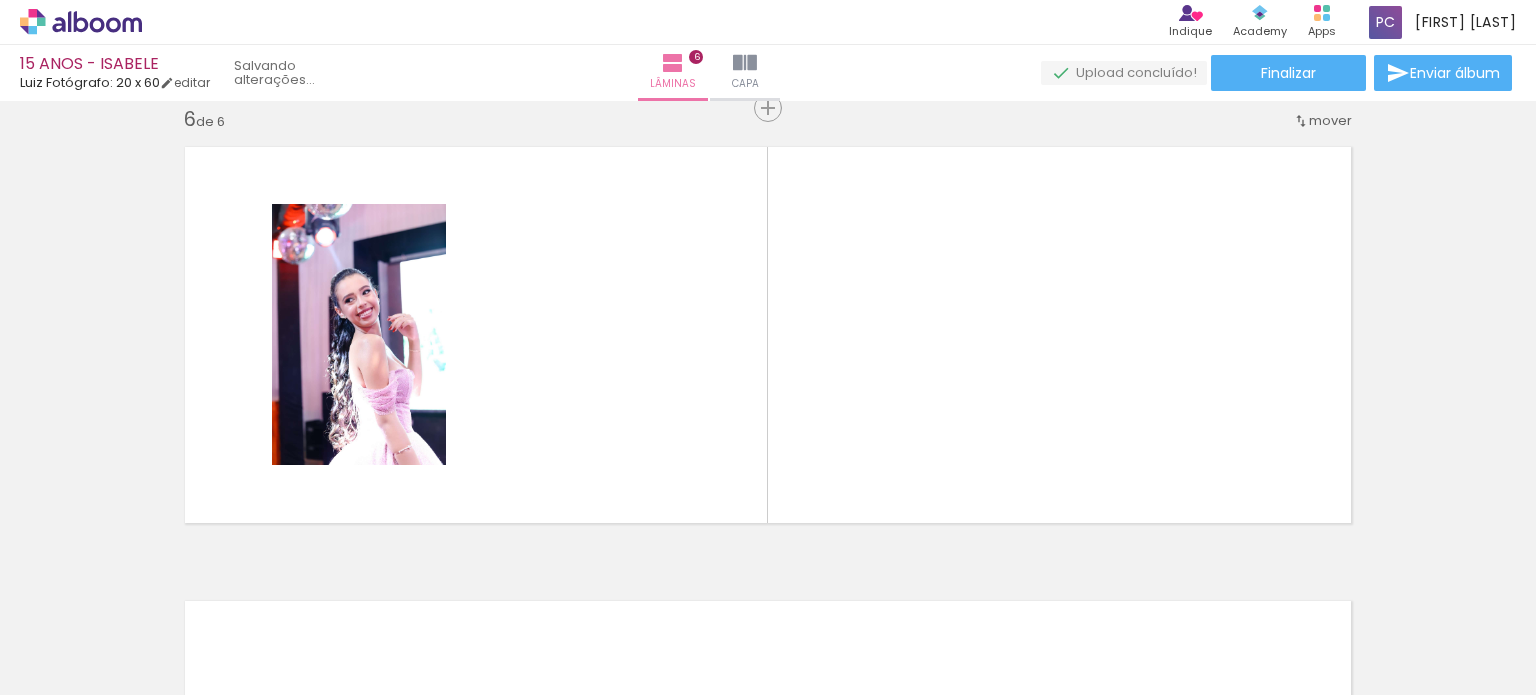 scroll, scrollTop: 2295, scrollLeft: 0, axis: vertical 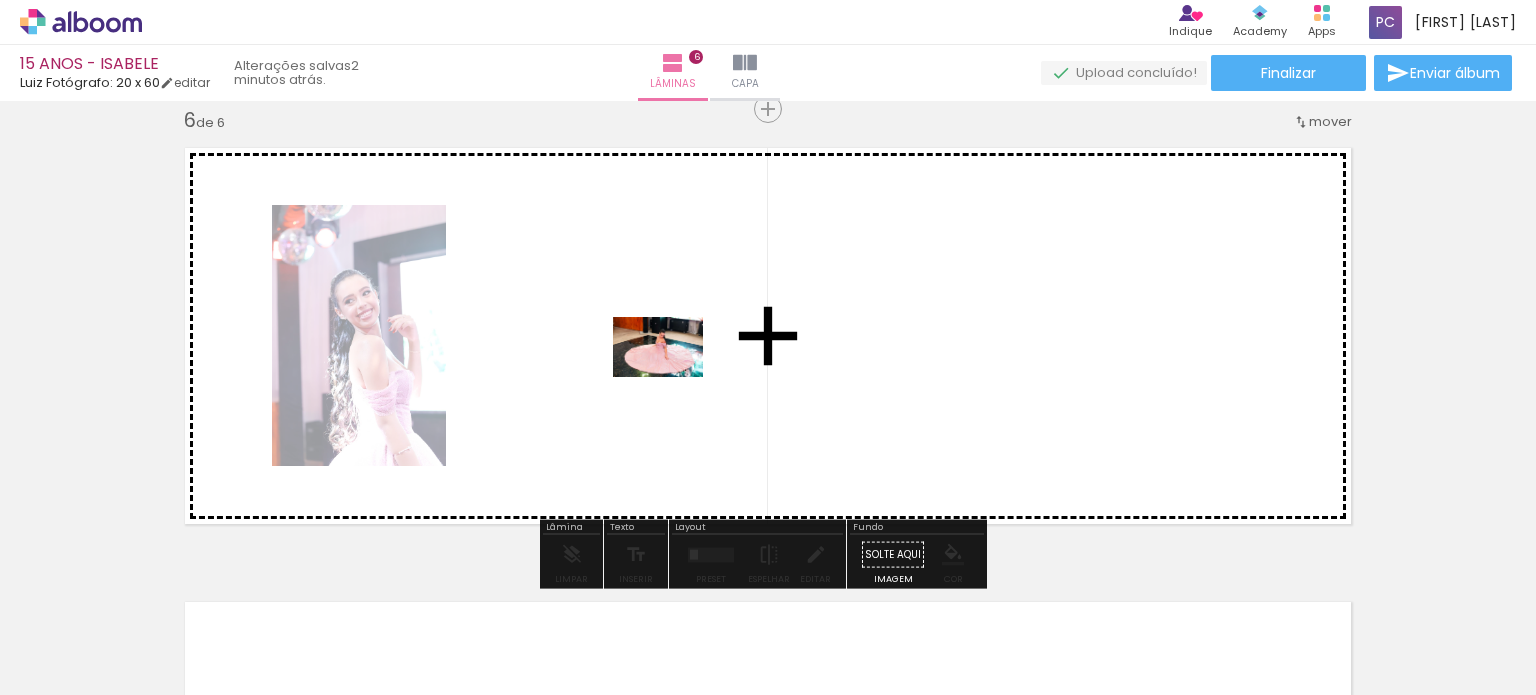 drag, startPoint x: 782, startPoint y: 613, endPoint x: 620, endPoint y: 541, distance: 177.27943 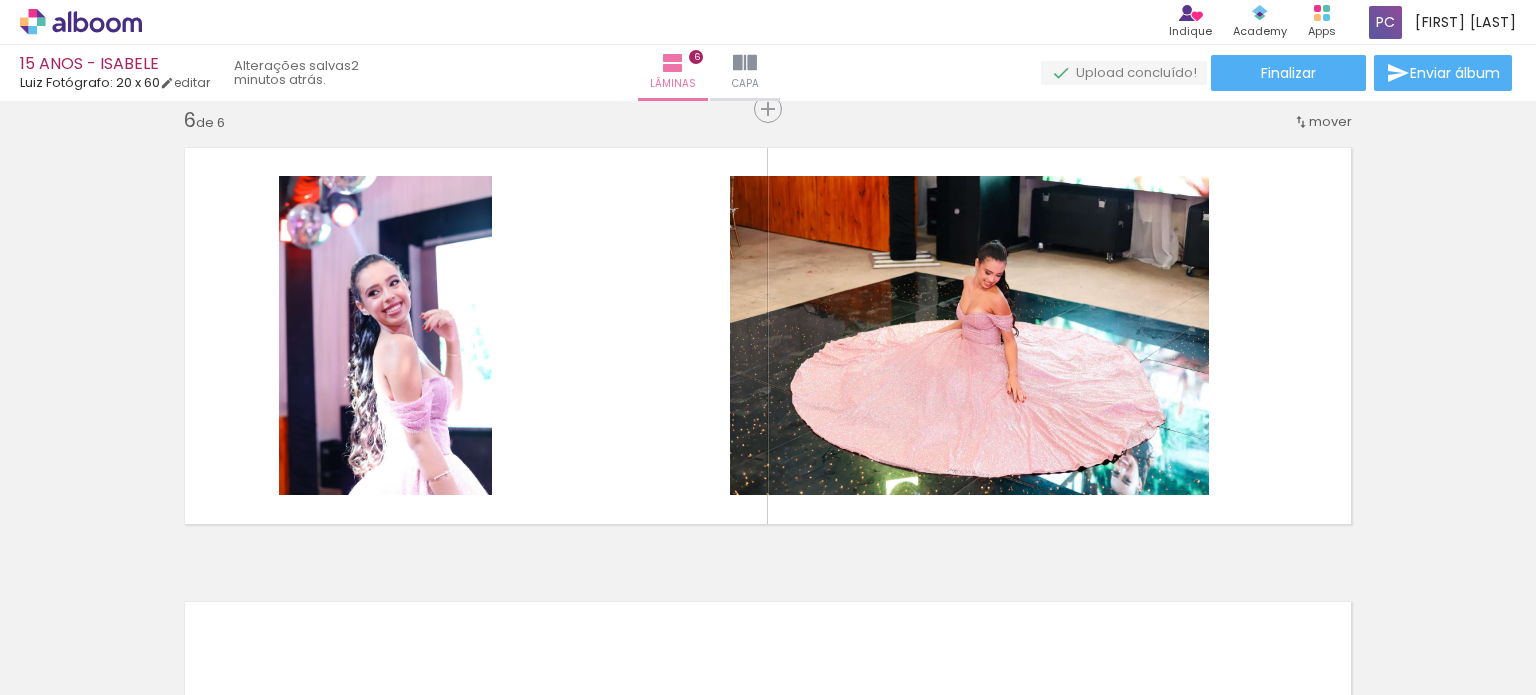 scroll, scrollTop: 0, scrollLeft: 1744, axis: horizontal 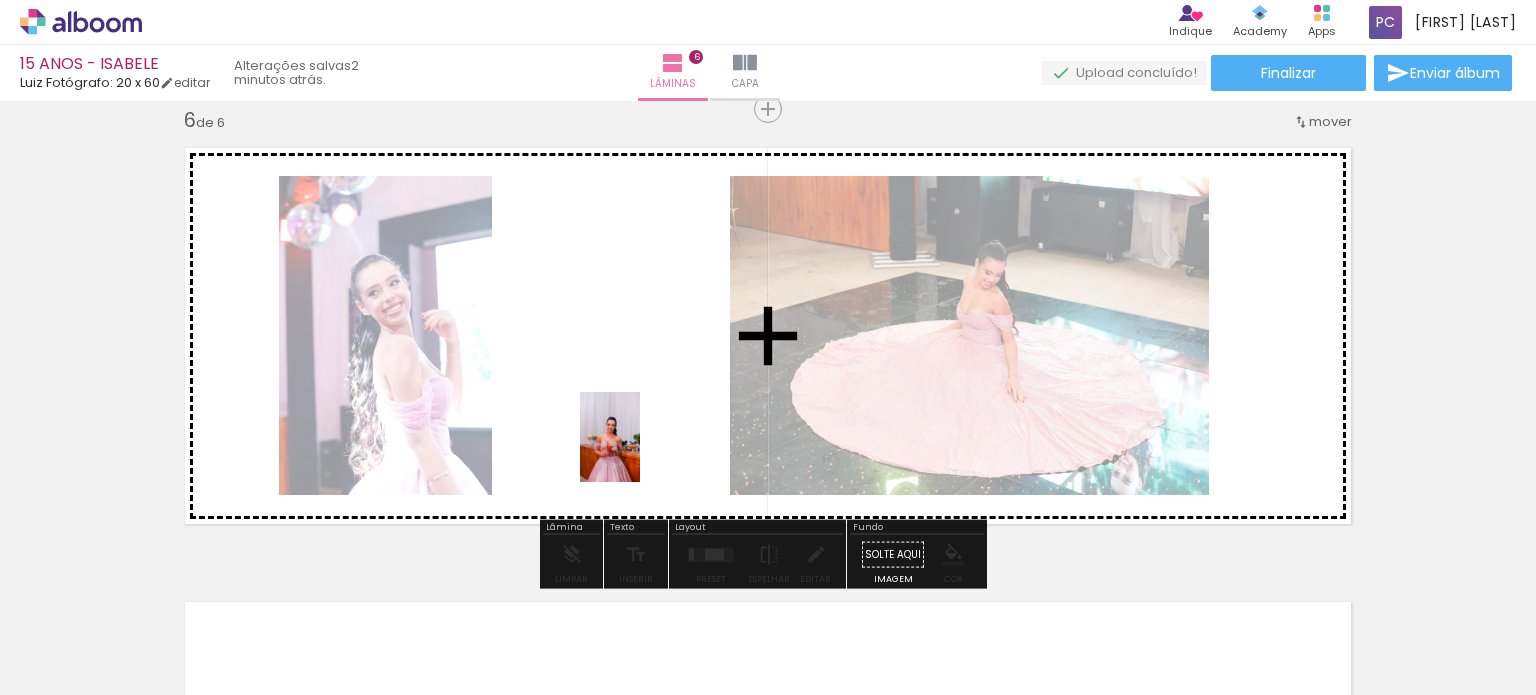 drag, startPoint x: 808, startPoint y: 639, endPoint x: 639, endPoint y: 451, distance: 252.79439 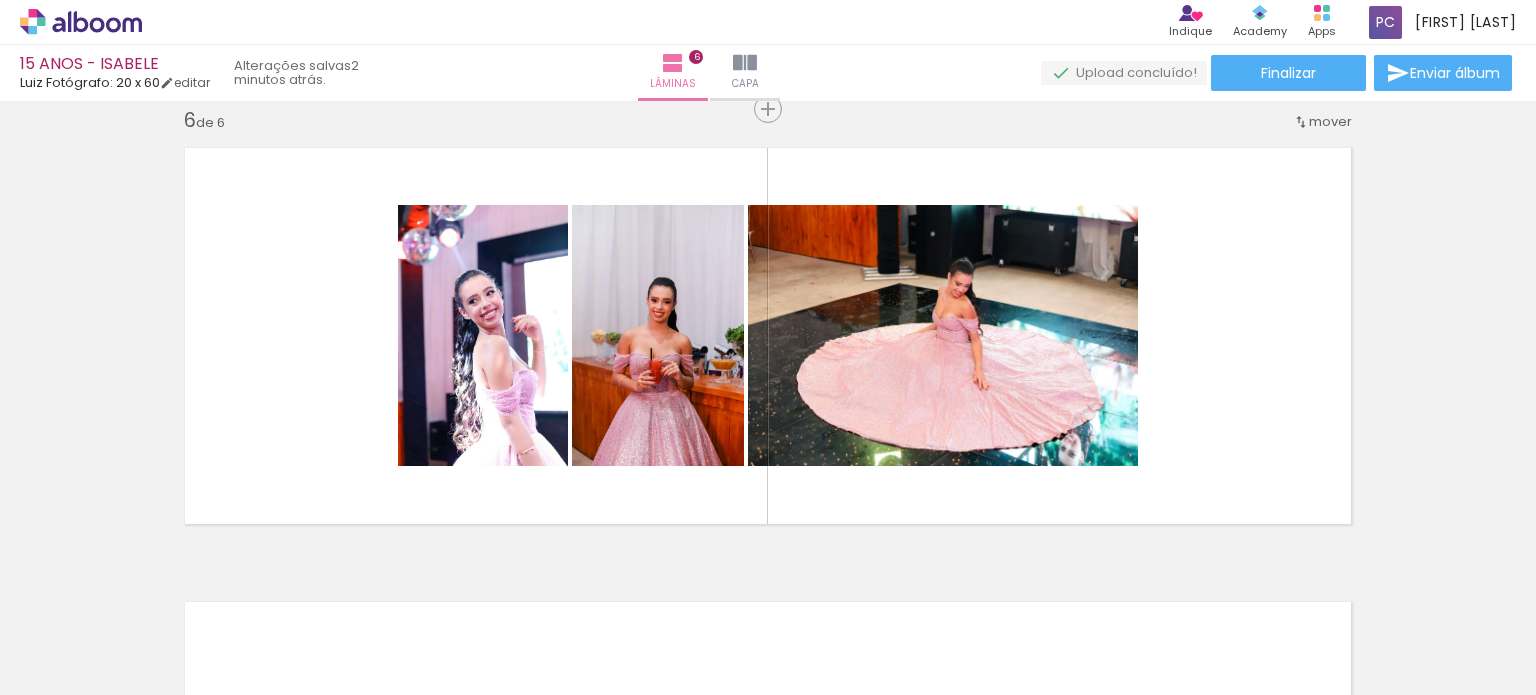 scroll, scrollTop: 0, scrollLeft: 0, axis: both 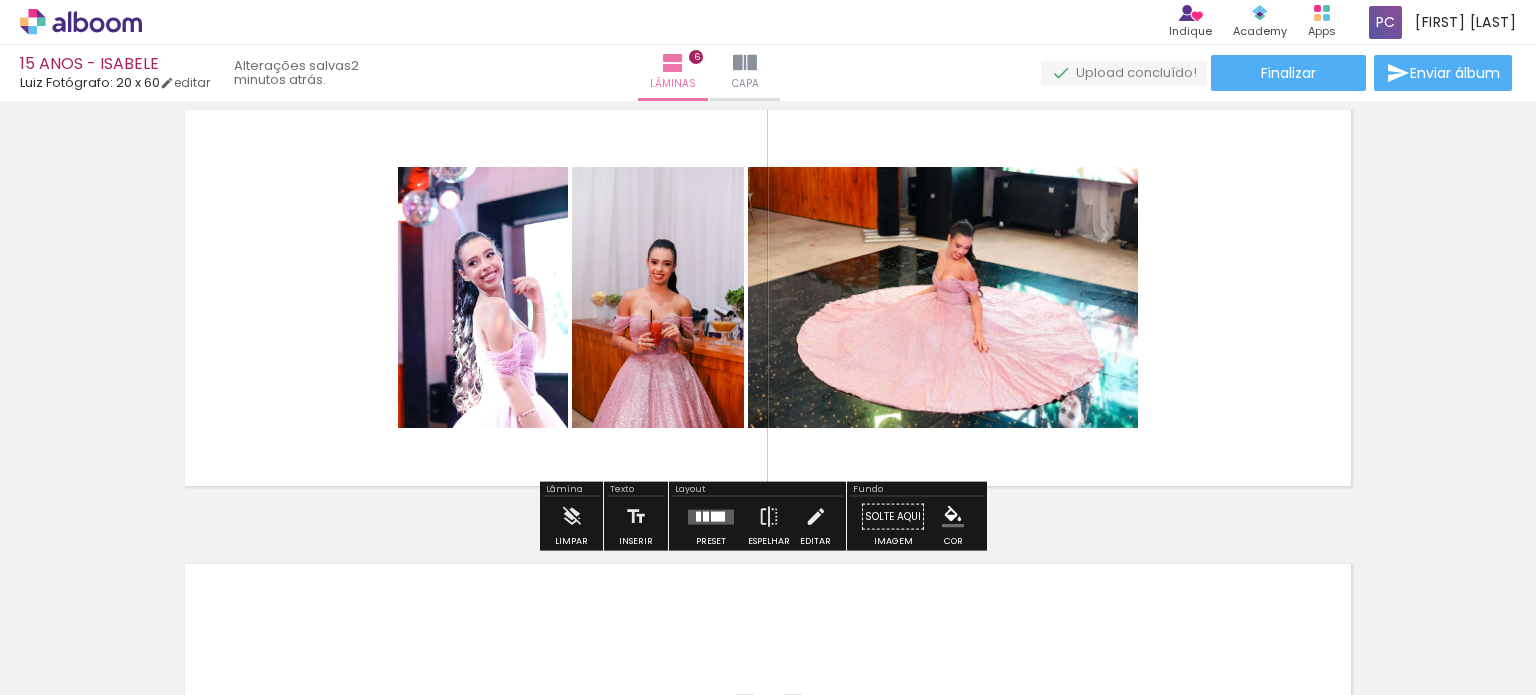 click on "Adicionar
Fotos" at bounding box center (71, 668) 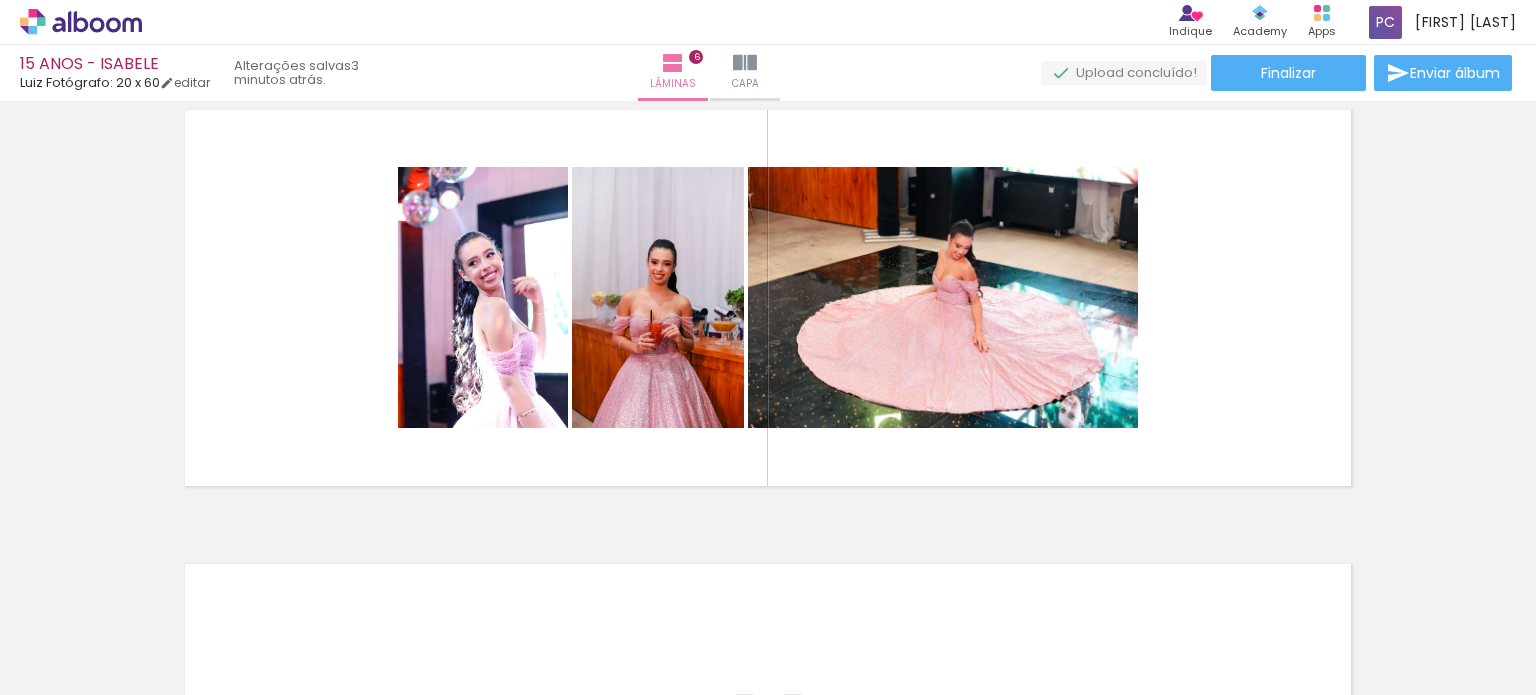 click at bounding box center (768, 347) 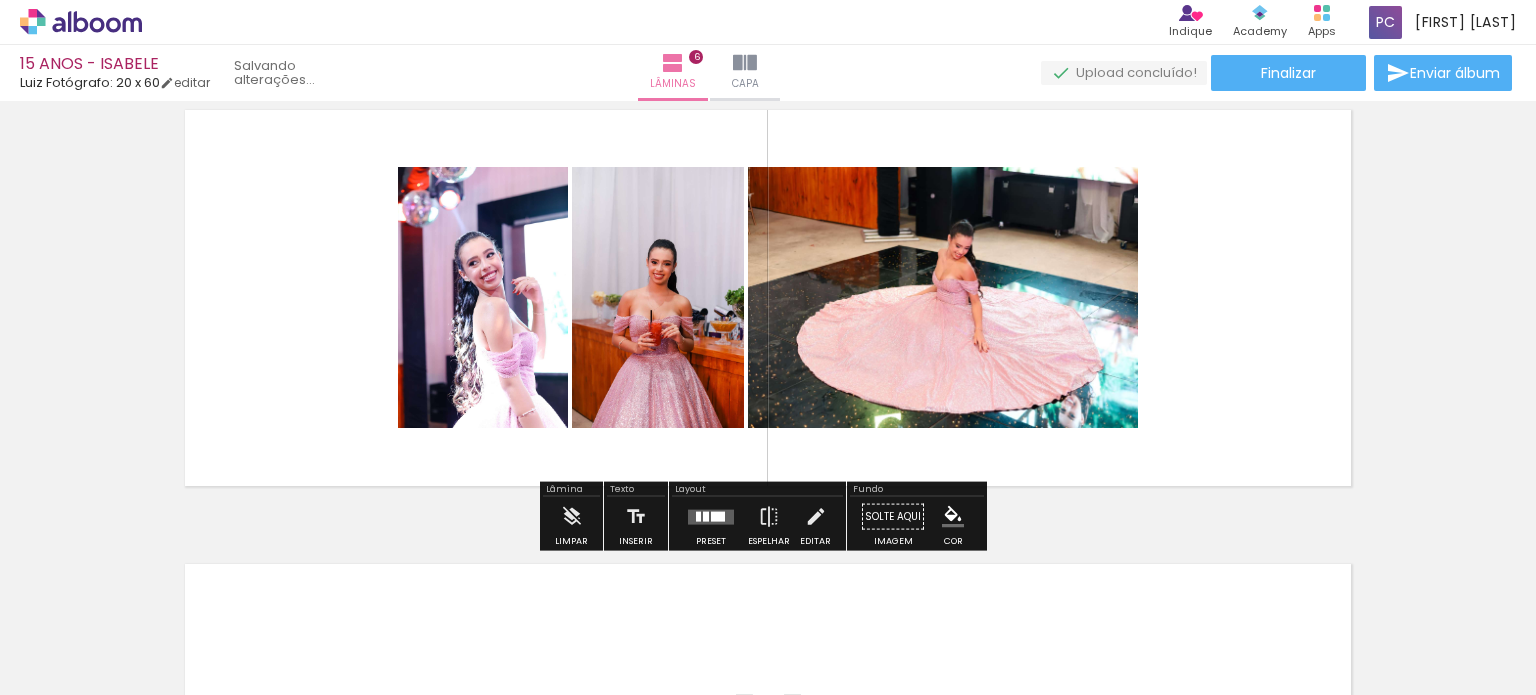 scroll, scrollTop: 0, scrollLeft: 5689, axis: horizontal 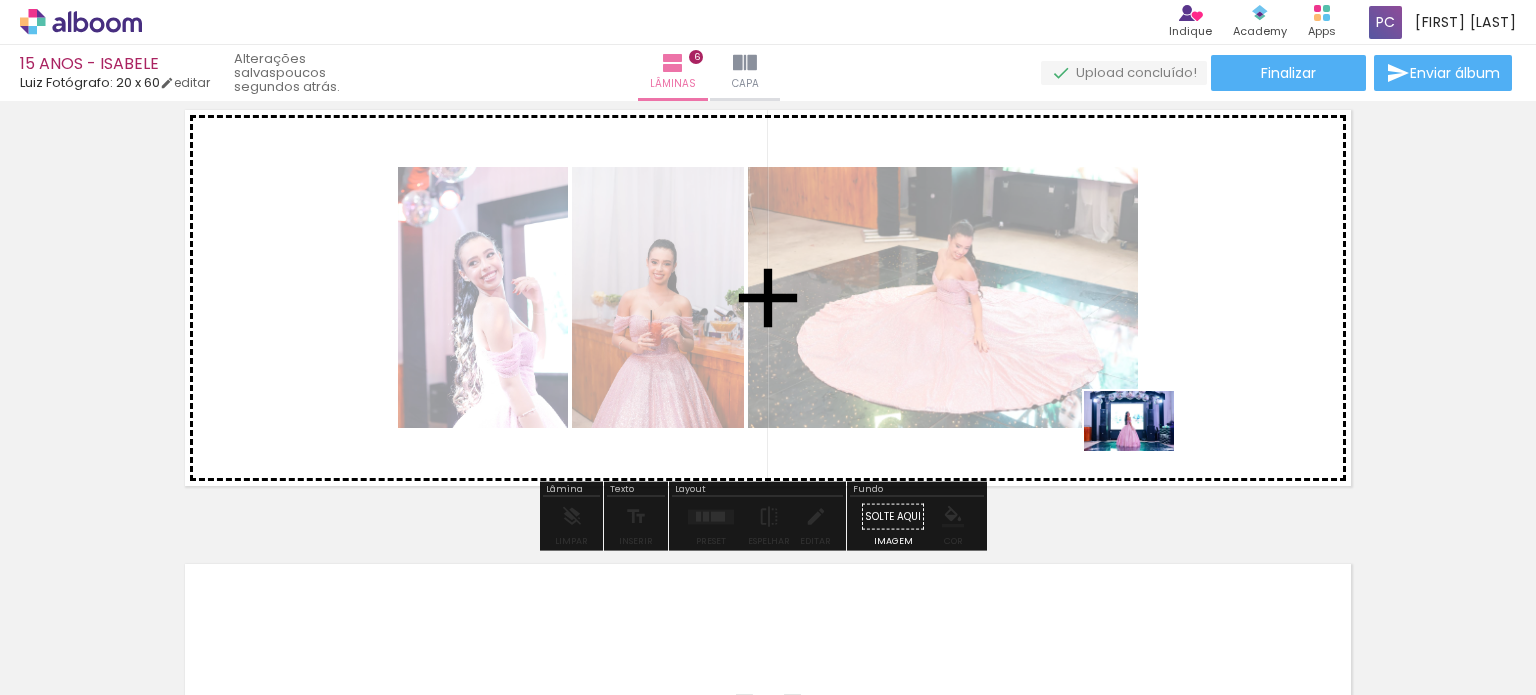 drag, startPoint x: 1429, startPoint y: 654, endPoint x: 1141, endPoint y: 443, distance: 357.0224 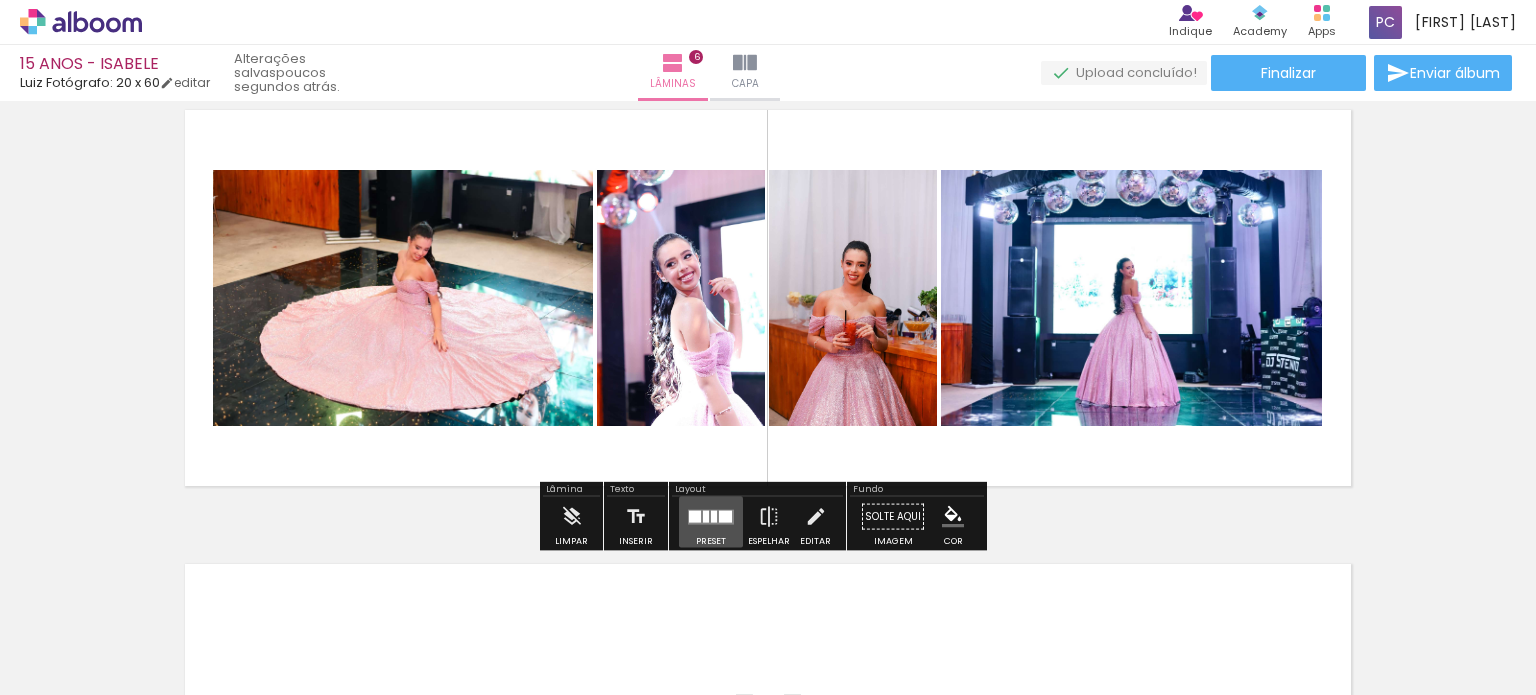 click at bounding box center (711, 516) 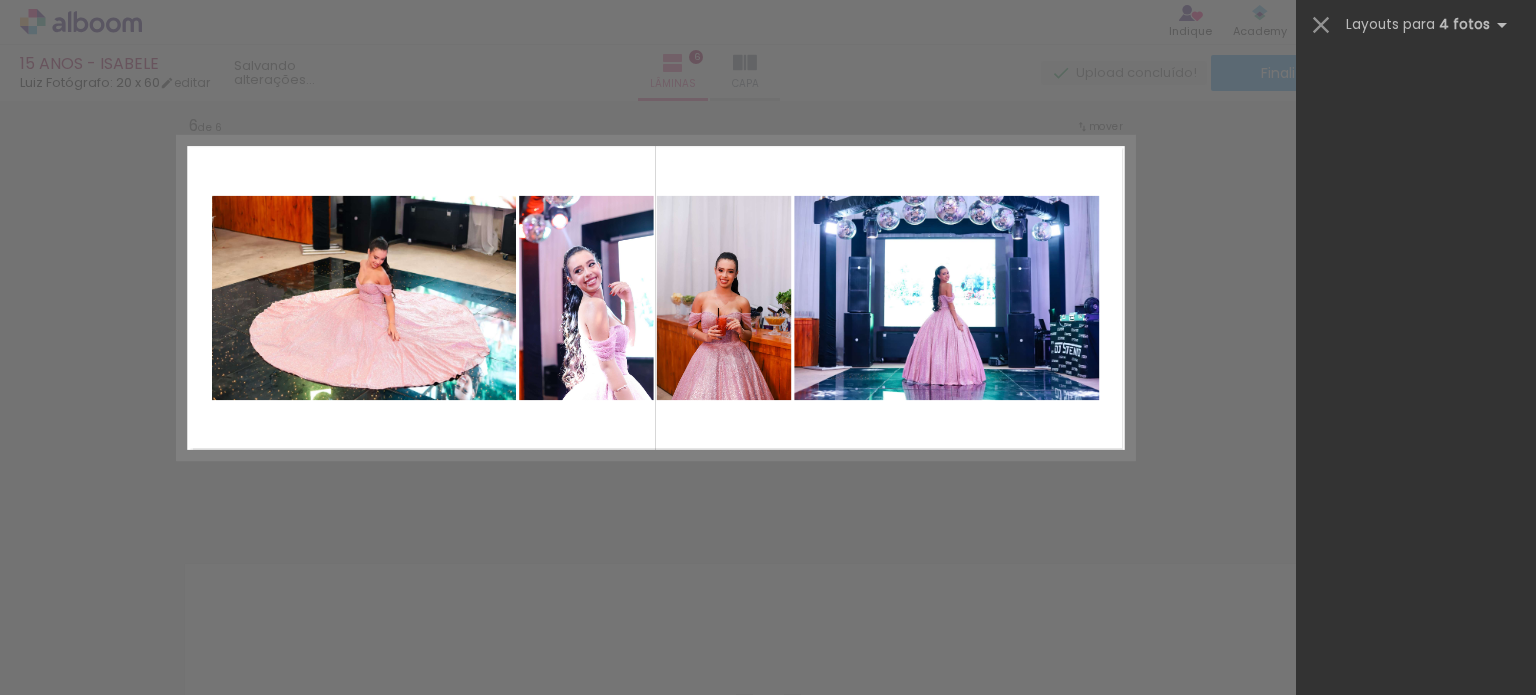 scroll, scrollTop: 0, scrollLeft: 0, axis: both 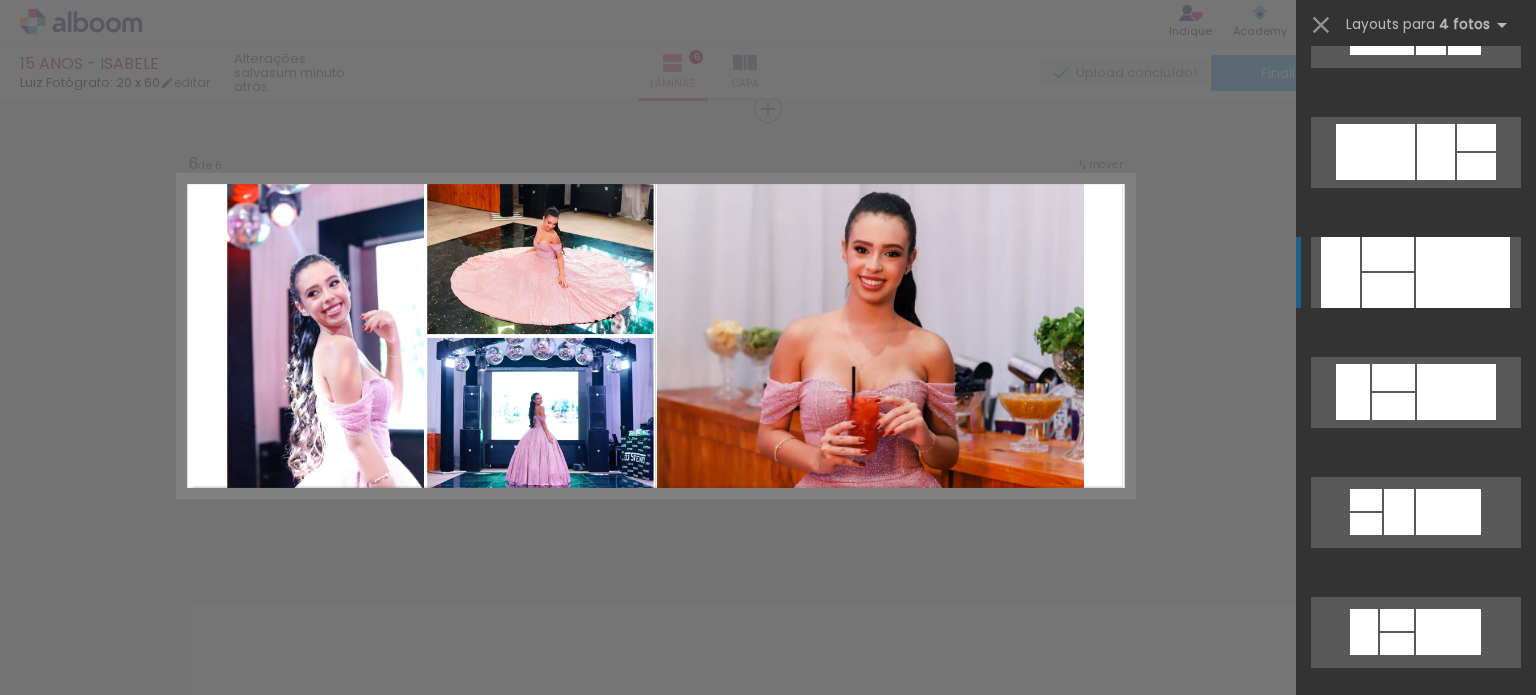 click at bounding box center [1463, 272] 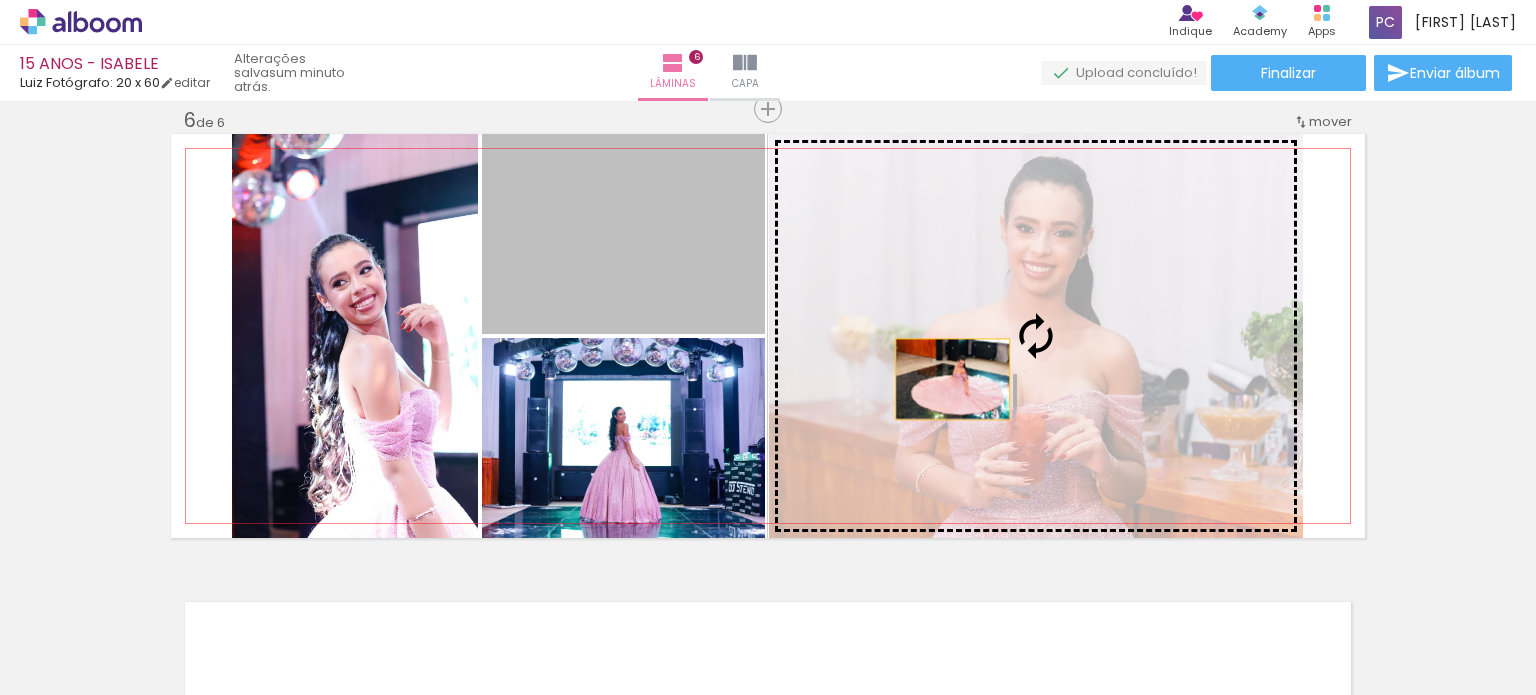 drag, startPoint x: 659, startPoint y: 294, endPoint x: 947, endPoint y: 371, distance: 298.11575 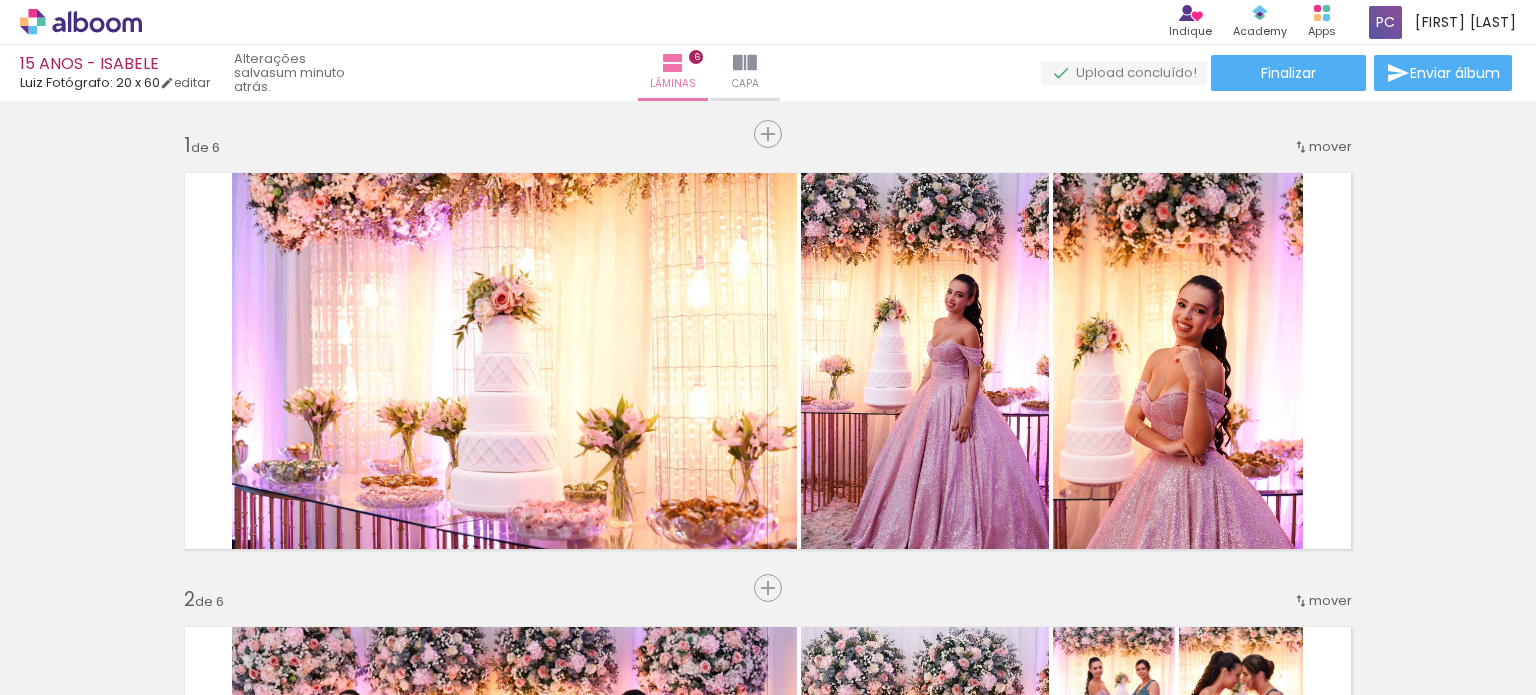 scroll, scrollTop: 0, scrollLeft: 0, axis: both 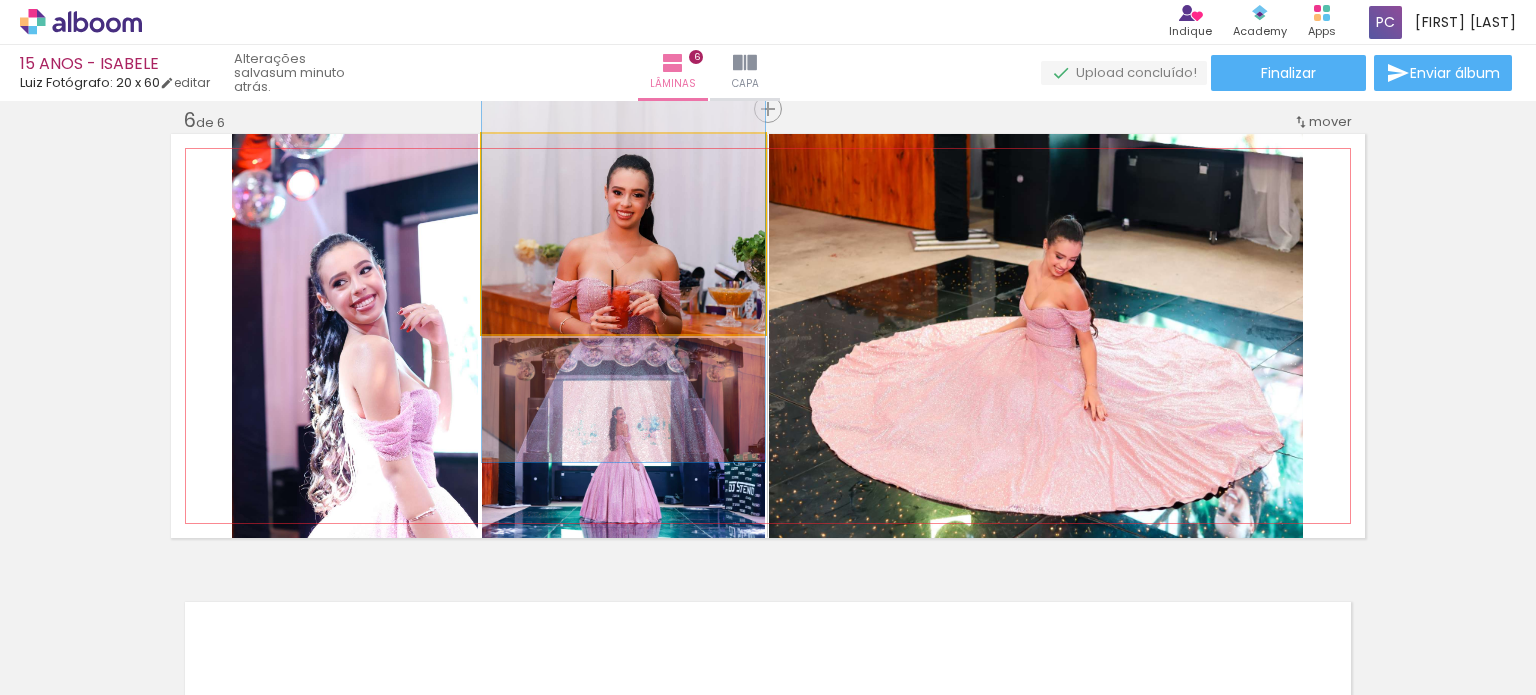 drag, startPoint x: 658, startPoint y: 256, endPoint x: 648, endPoint y: 230, distance: 27.856777 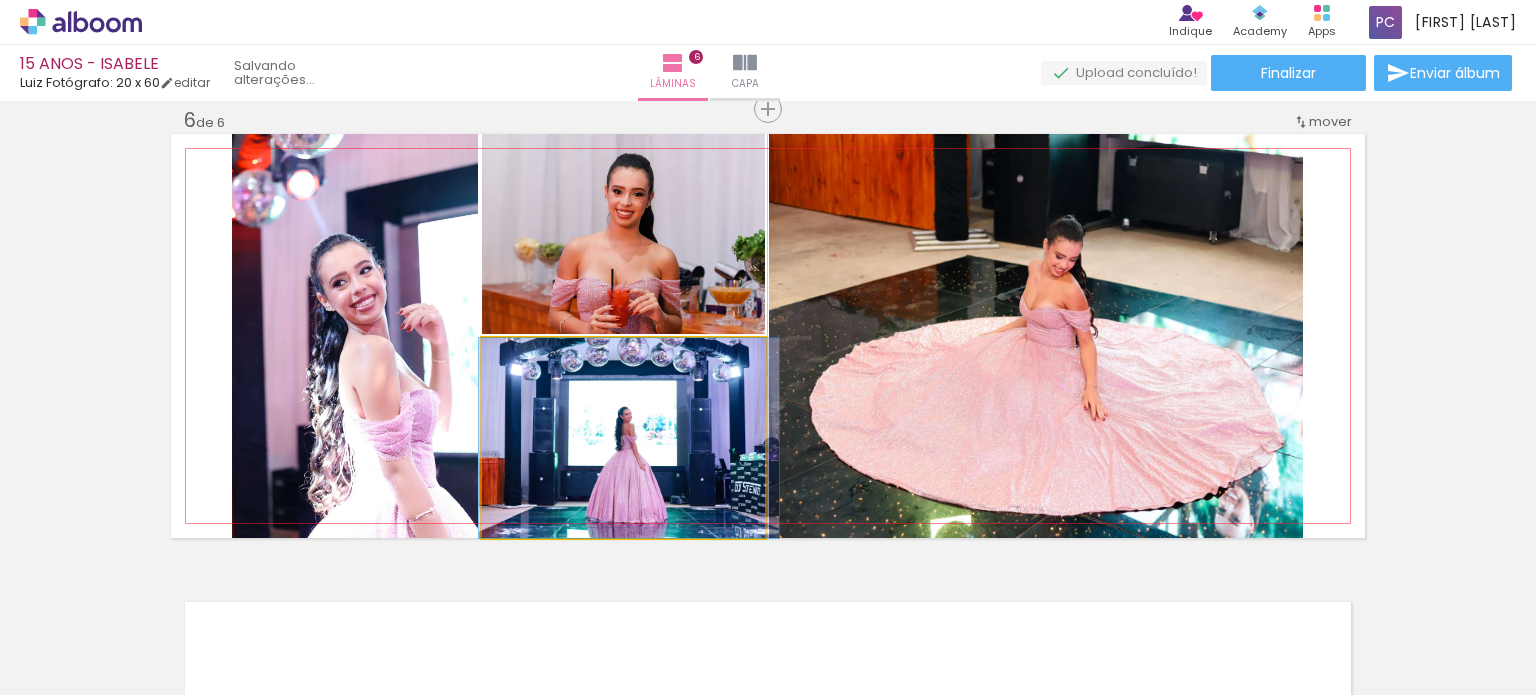 drag, startPoint x: 637, startPoint y: 408, endPoint x: 640, endPoint y: 393, distance: 15.297058 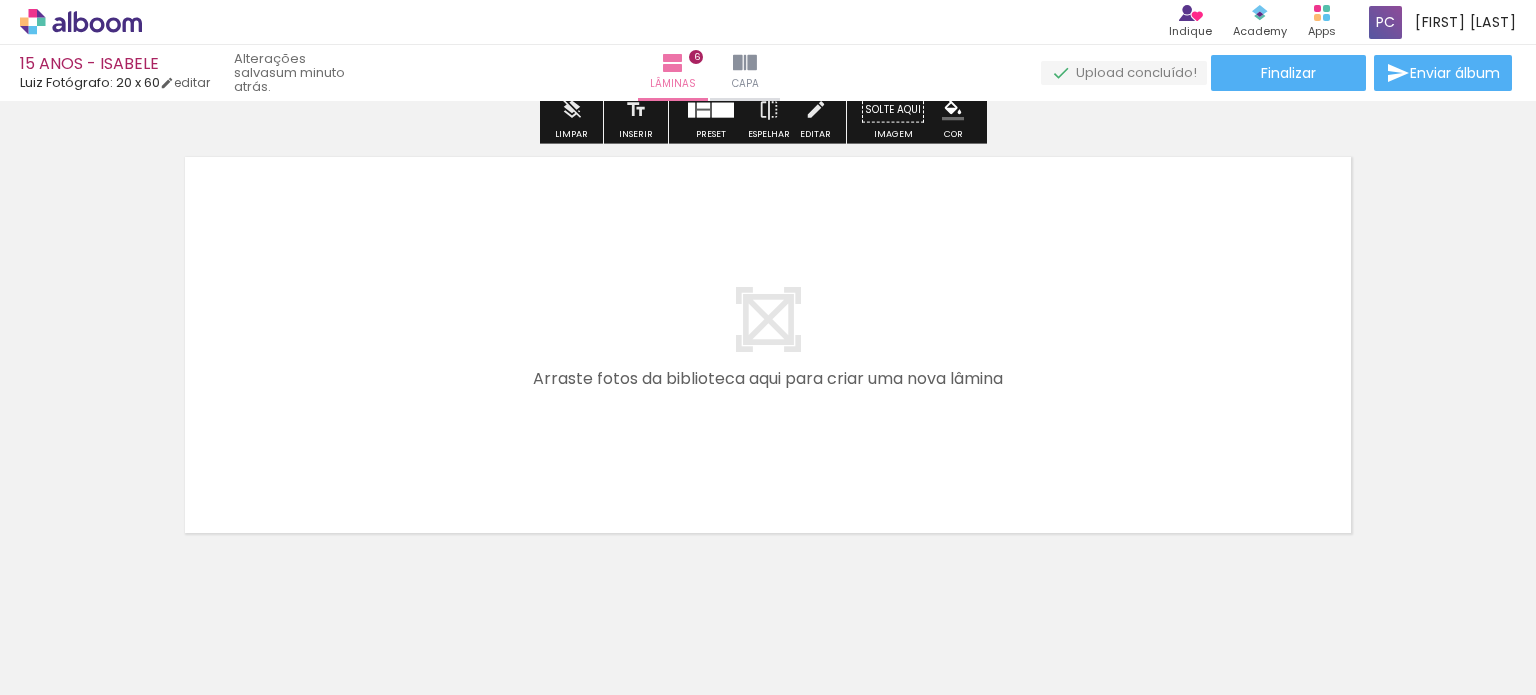 scroll, scrollTop: 2786, scrollLeft: 0, axis: vertical 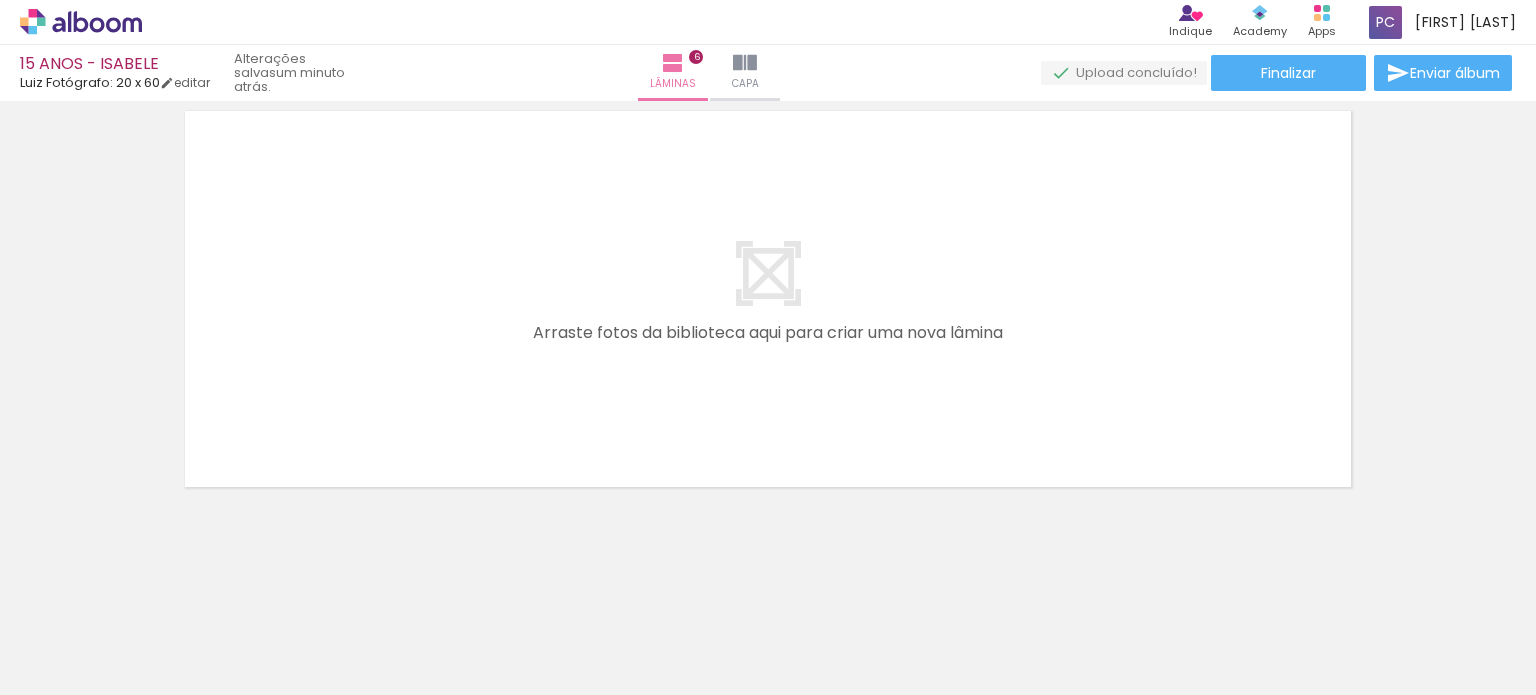 click at bounding box center [-717, 587] 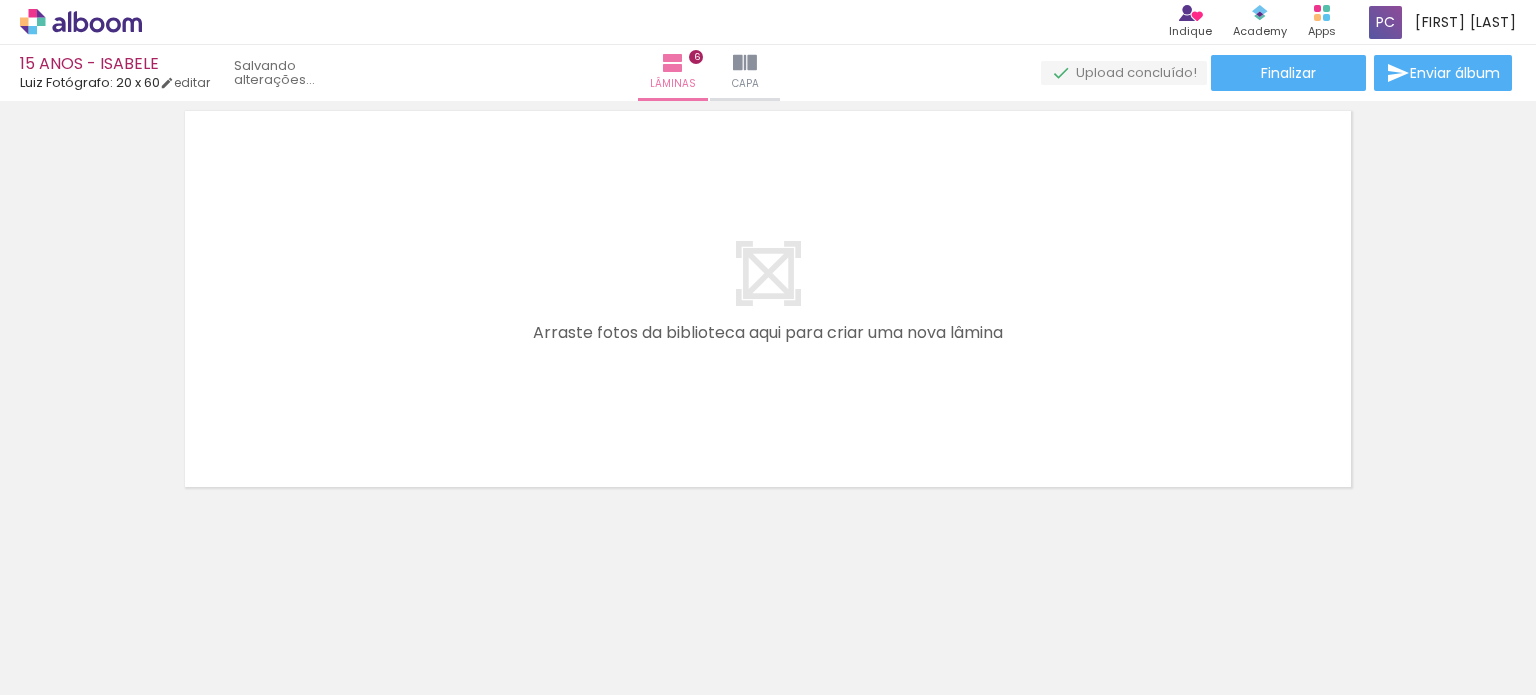 scroll, scrollTop: 0, scrollLeft: 5577, axis: horizontal 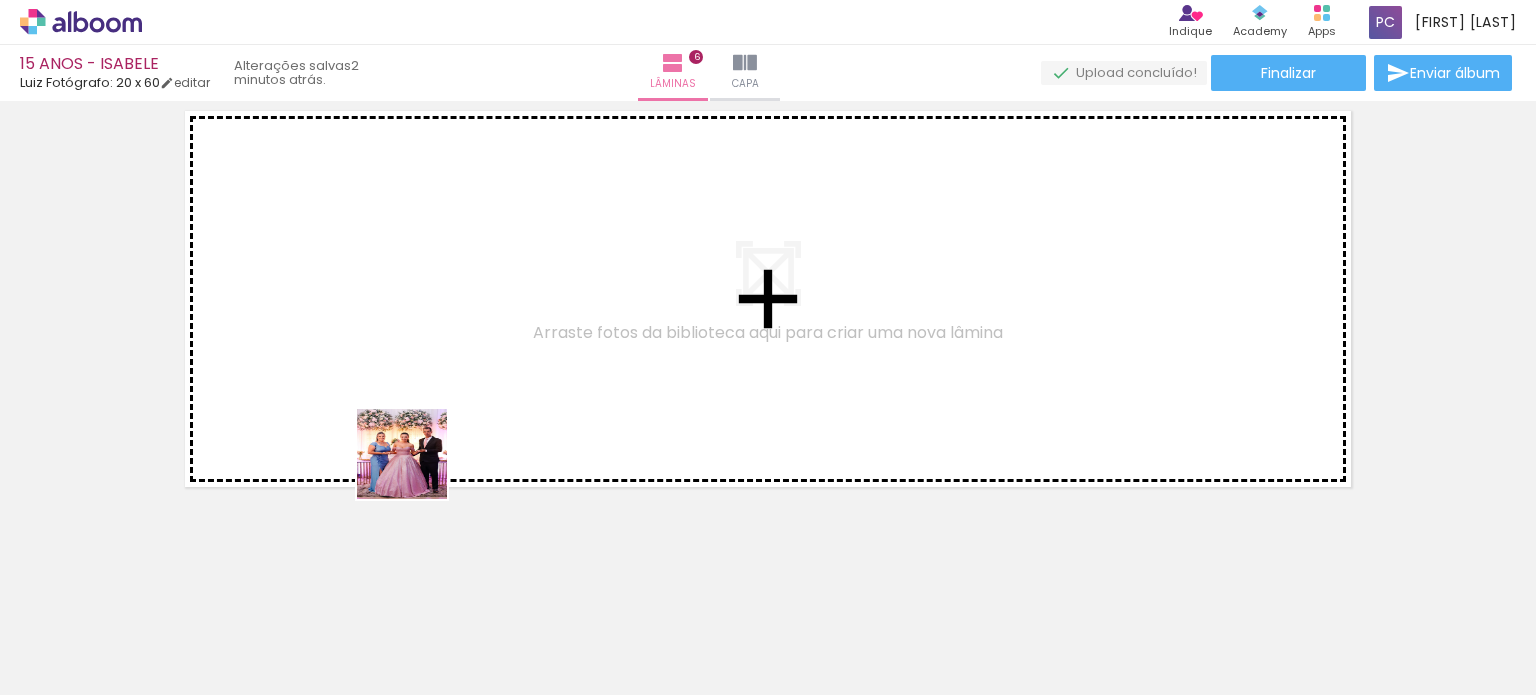 drag, startPoint x: 417, startPoint y: 631, endPoint x: 530, endPoint y: 588, distance: 120.90492 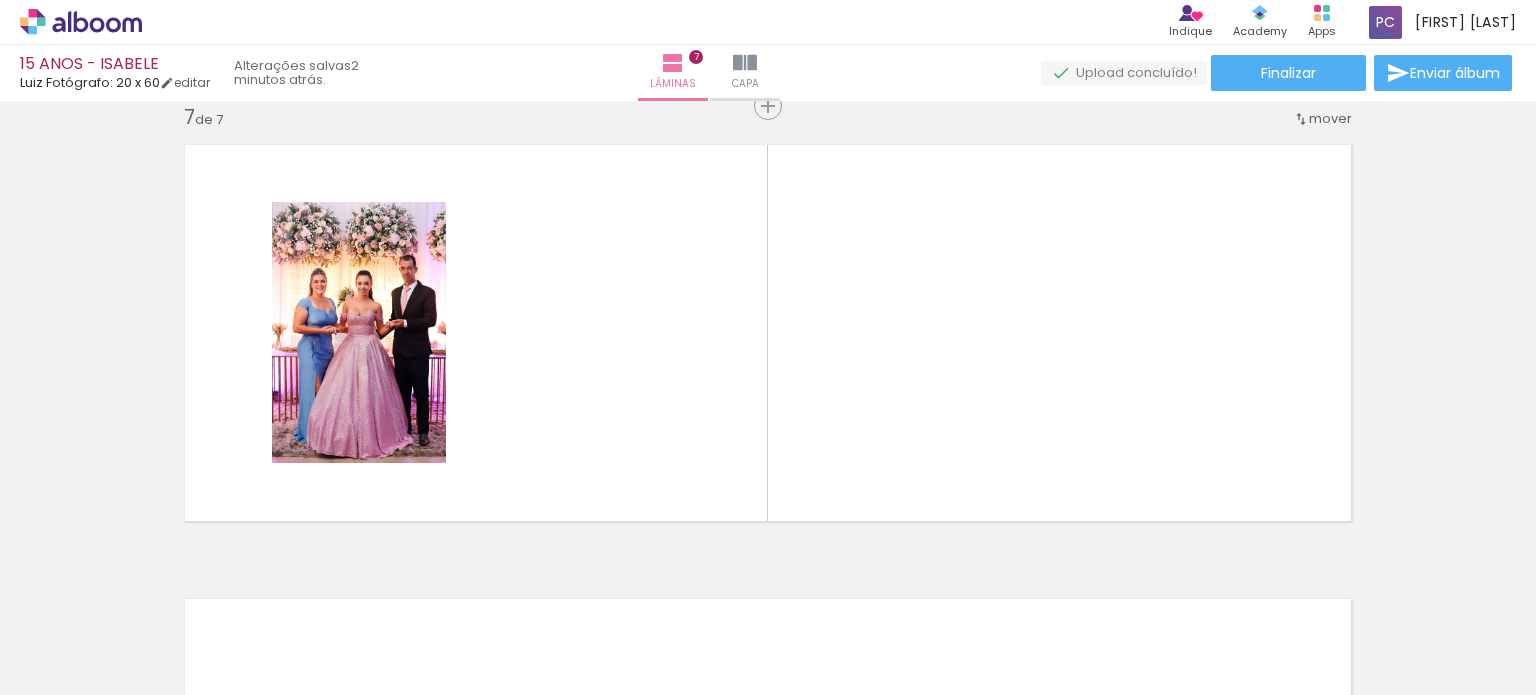 scroll, scrollTop: 2749, scrollLeft: 0, axis: vertical 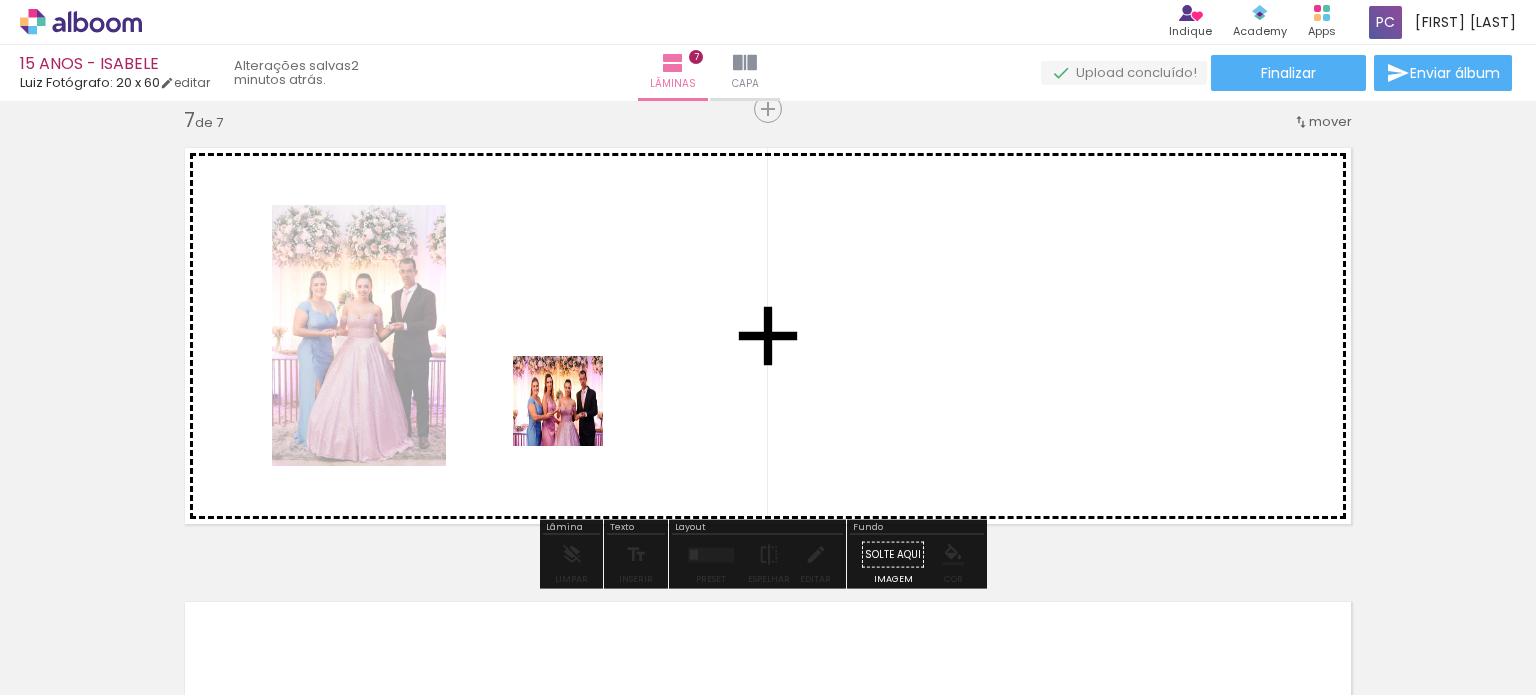 drag, startPoint x: 547, startPoint y: 615, endPoint x: 573, endPoint y: 415, distance: 201.68292 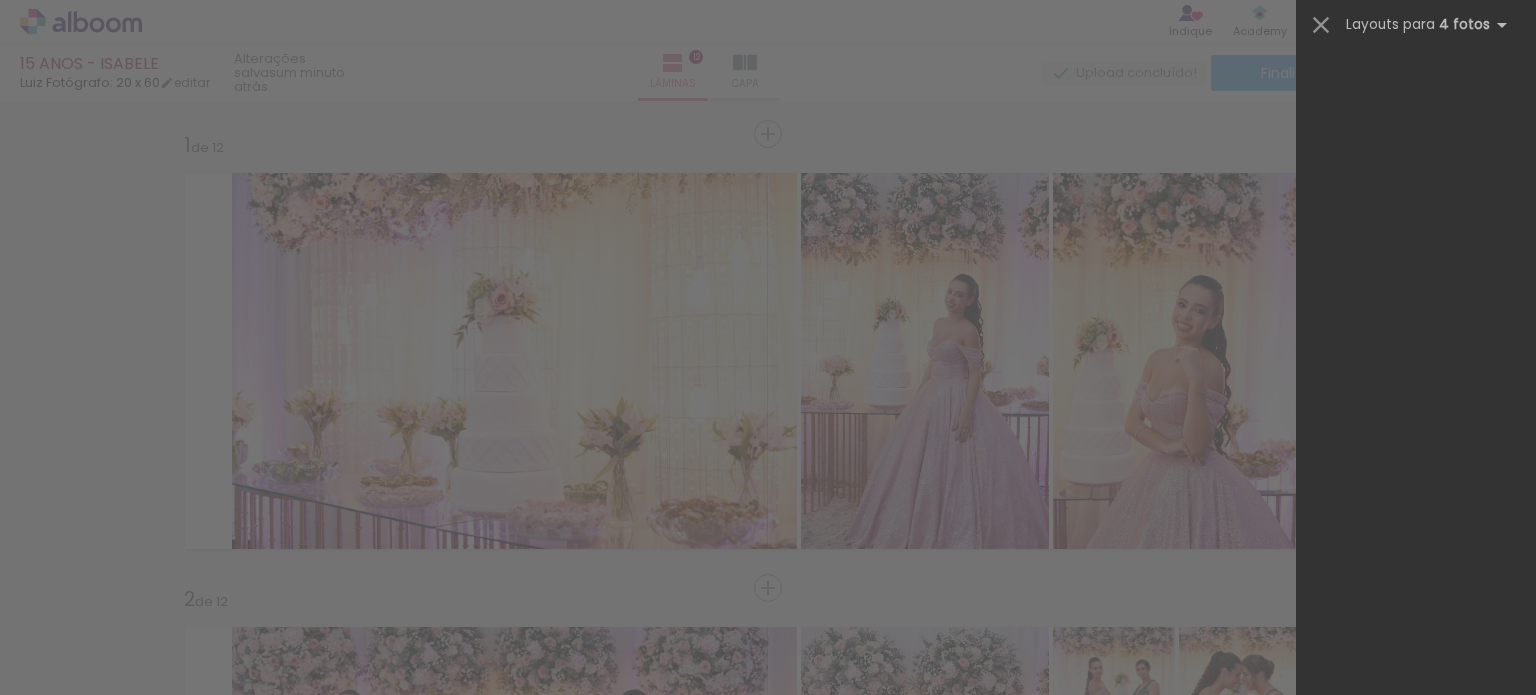 scroll, scrollTop: 0, scrollLeft: 0, axis: both 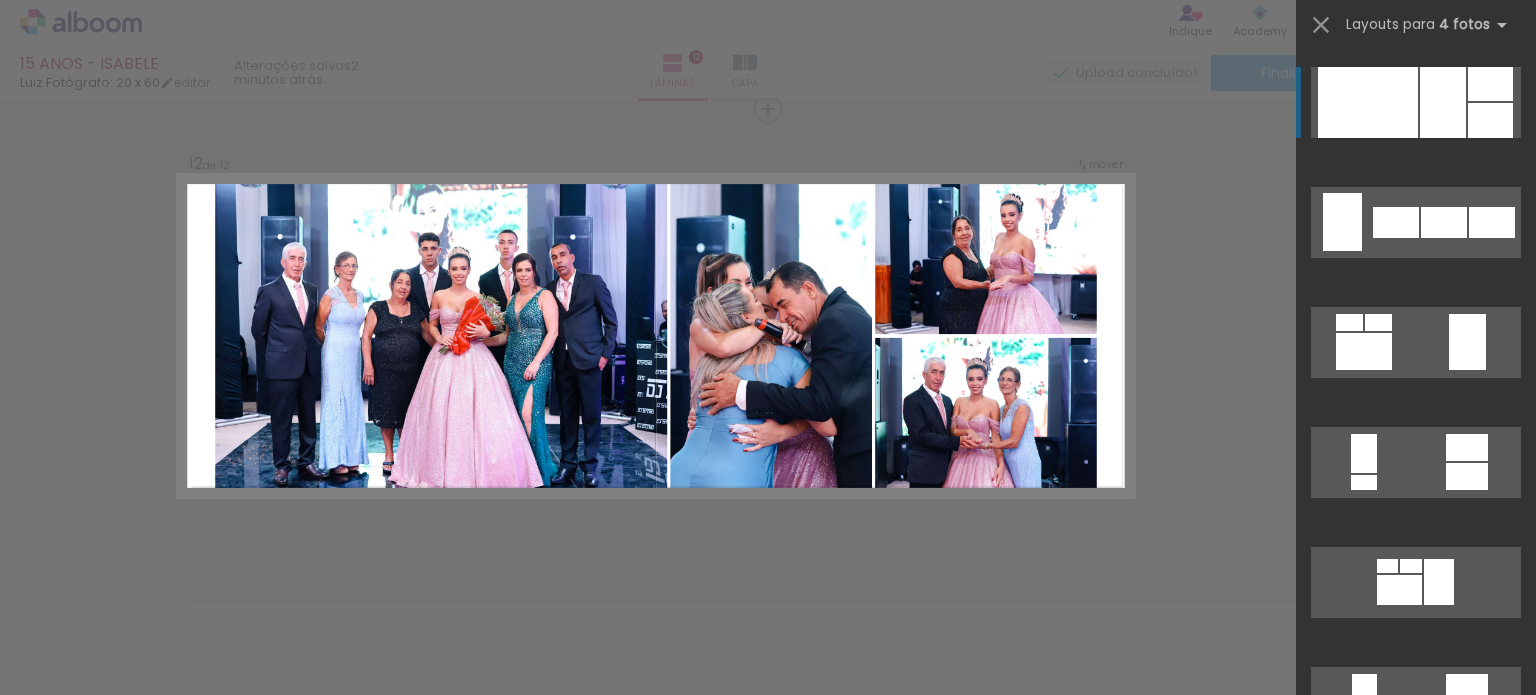 click at bounding box center (1443, 102) 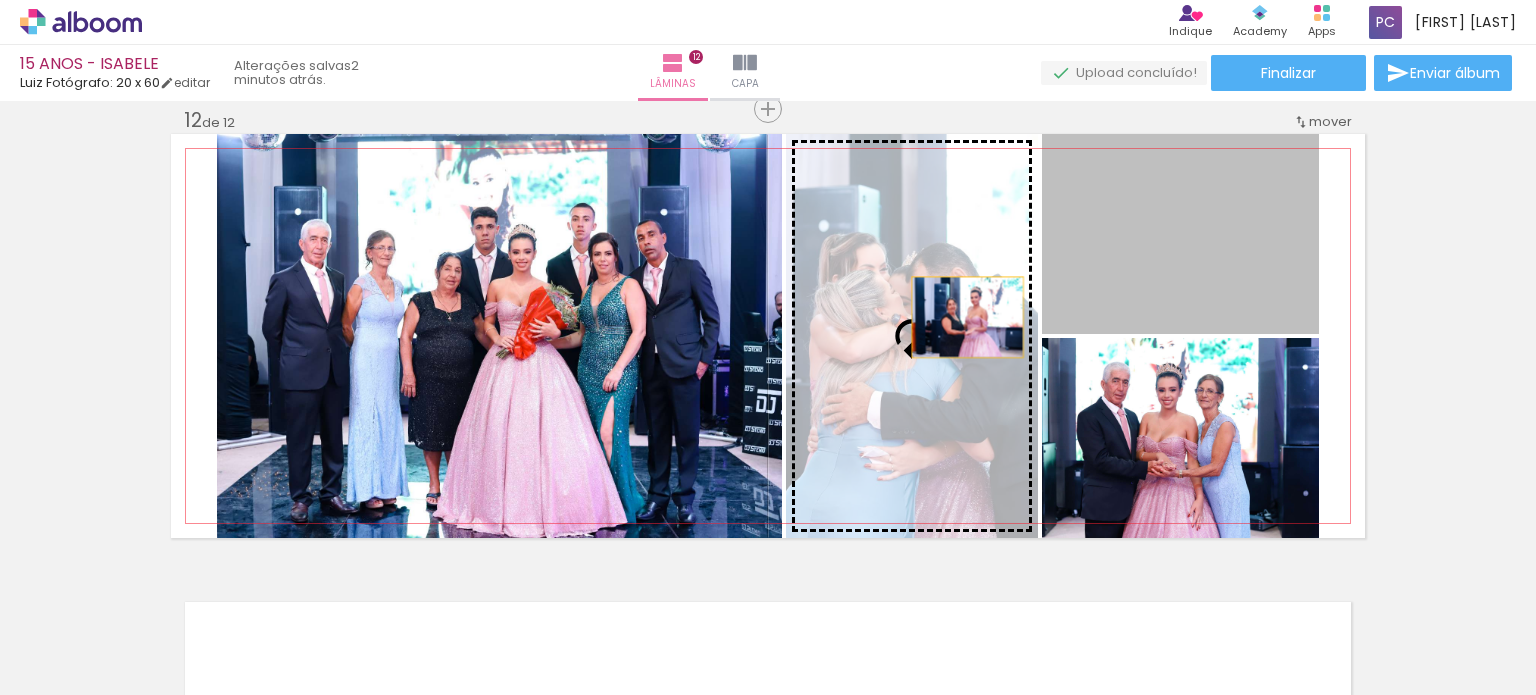 drag, startPoint x: 1140, startPoint y: 249, endPoint x: 956, endPoint y: 318, distance: 196.51208 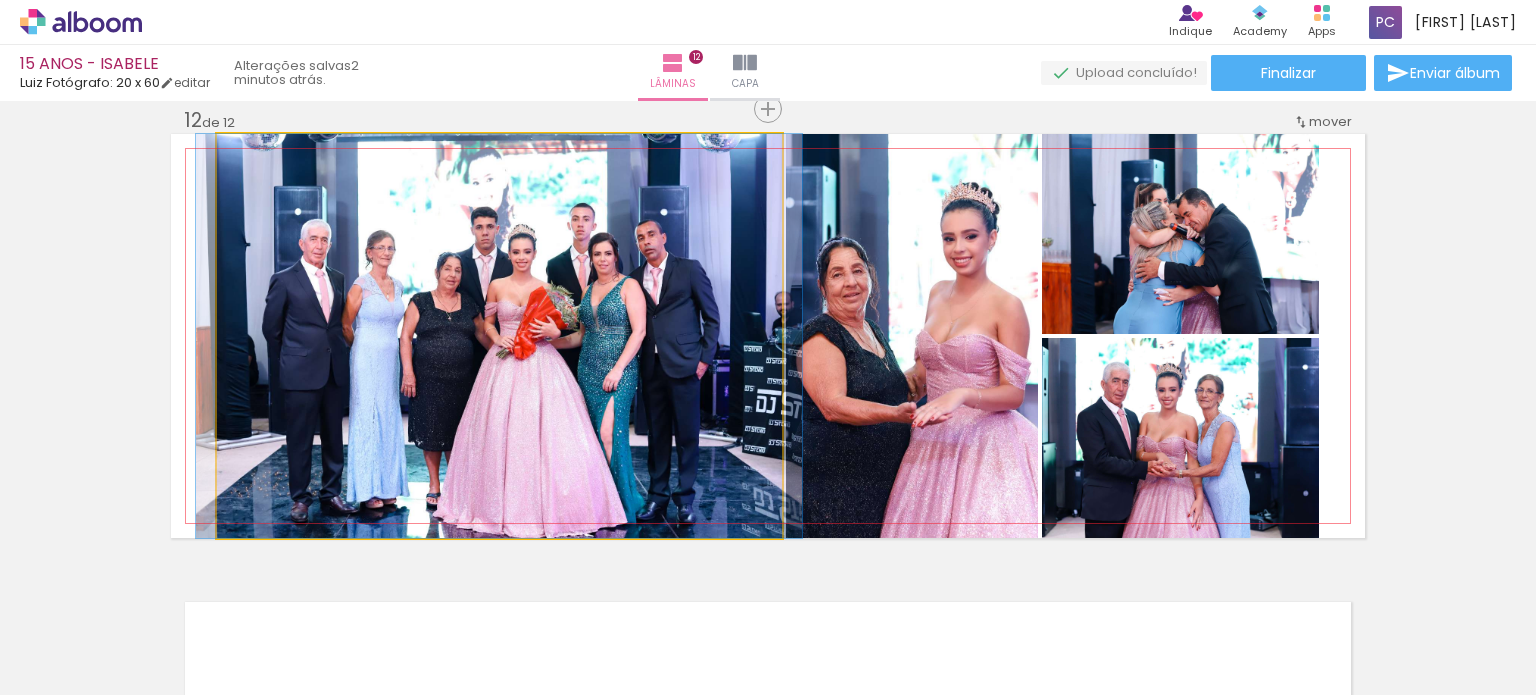 click 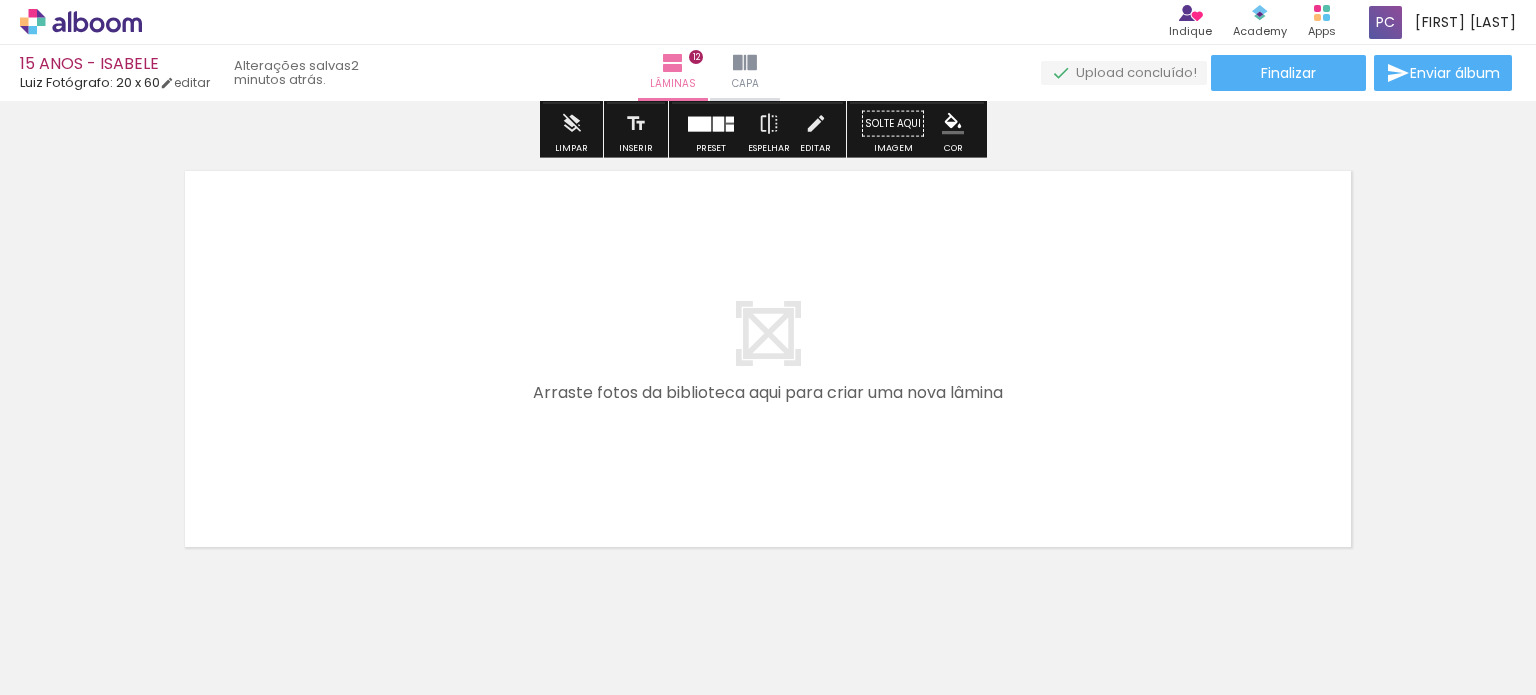 scroll, scrollTop: 5451, scrollLeft: 0, axis: vertical 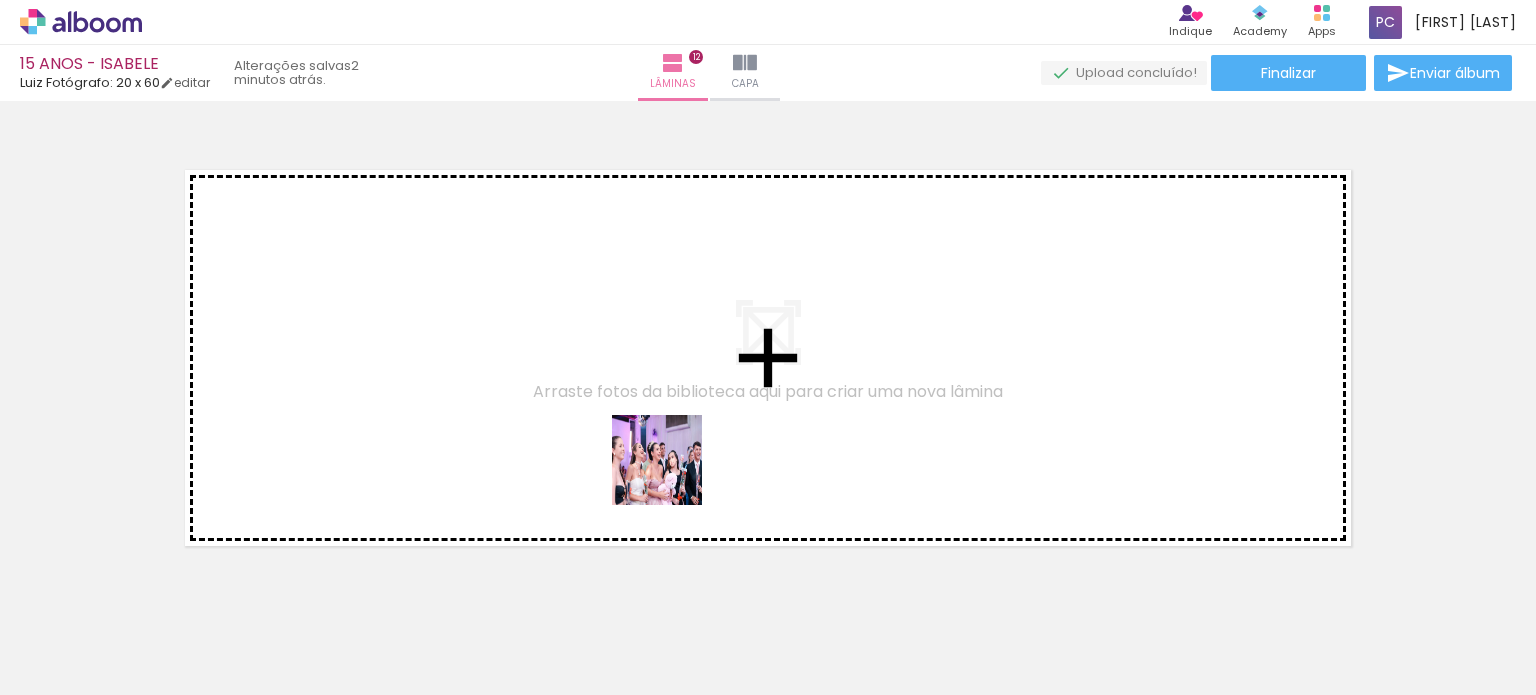 drag, startPoint x: 706, startPoint y: 618, endPoint x: 669, endPoint y: 471, distance: 151.58496 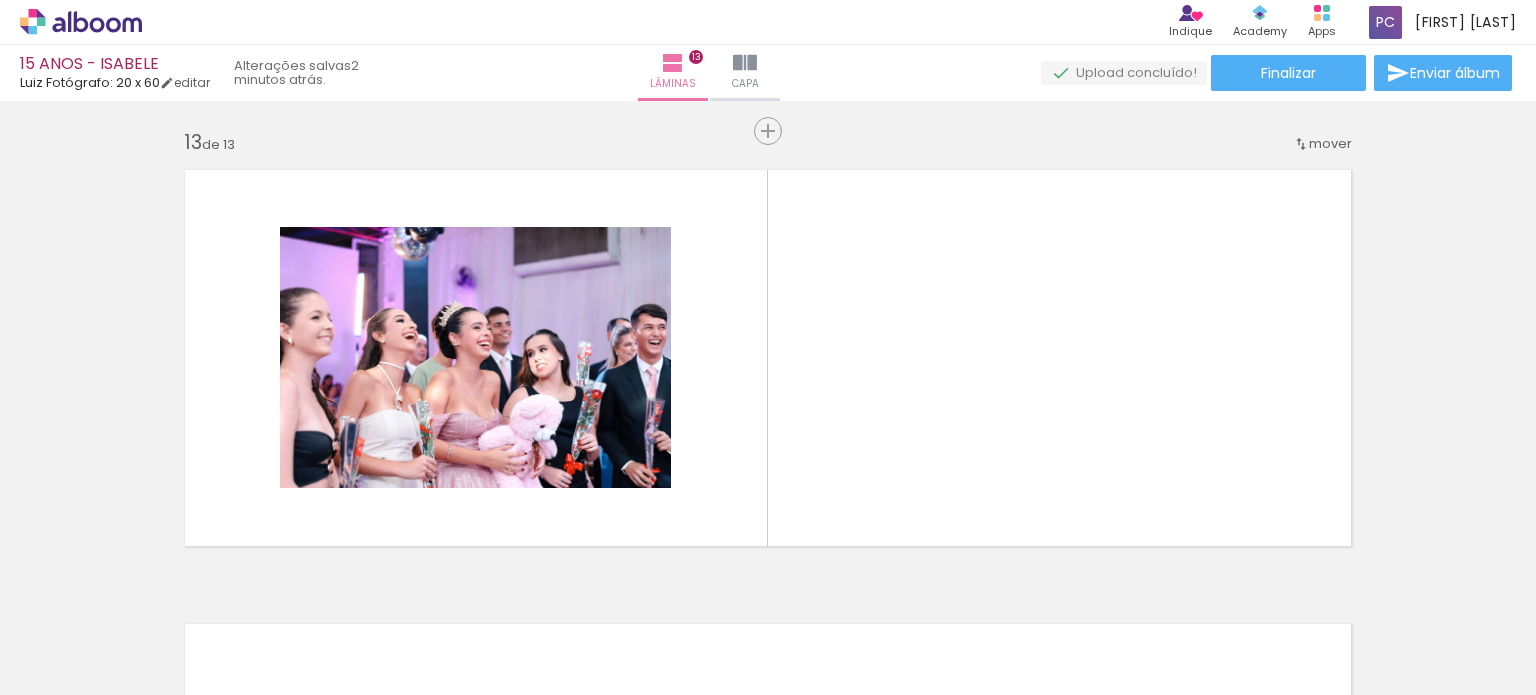 scroll, scrollTop: 5473, scrollLeft: 0, axis: vertical 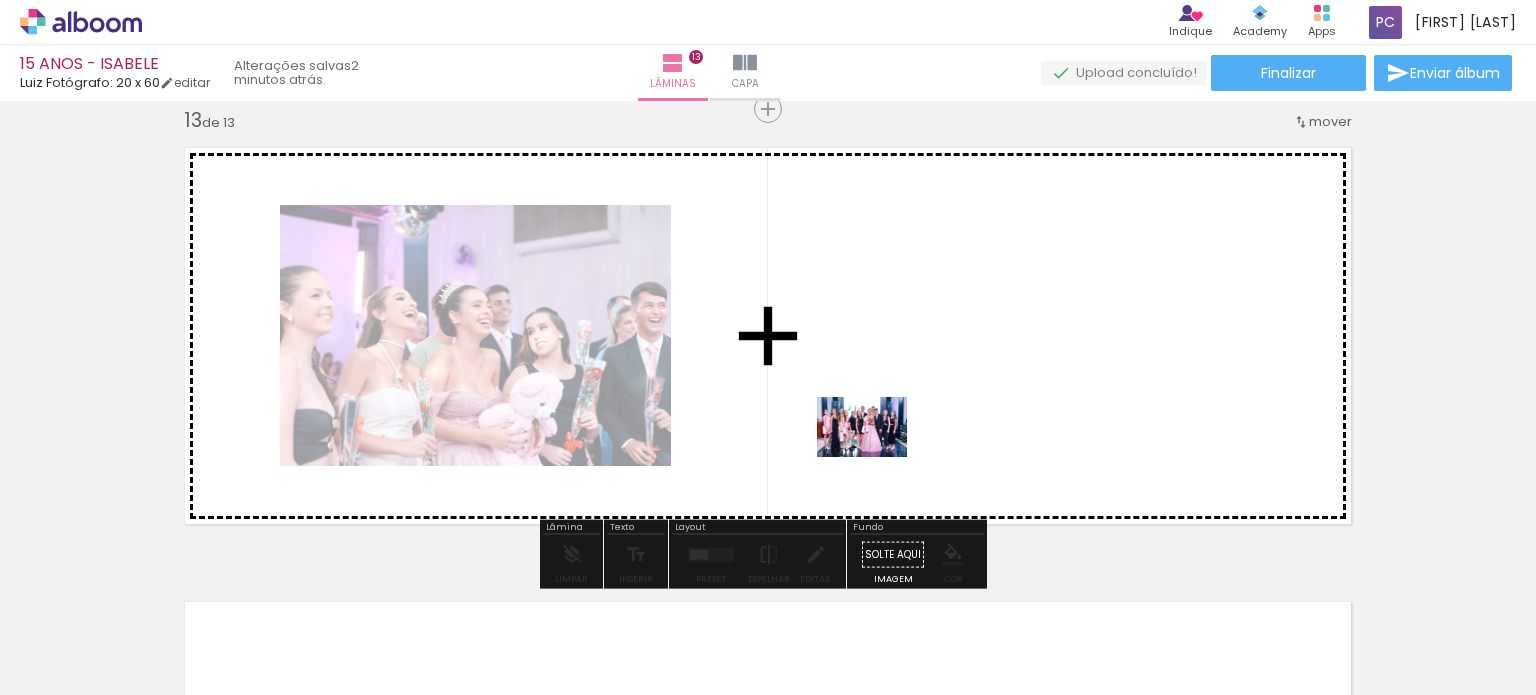 drag, startPoint x: 808, startPoint y: 623, endPoint x: 877, endPoint y: 455, distance: 181.61774 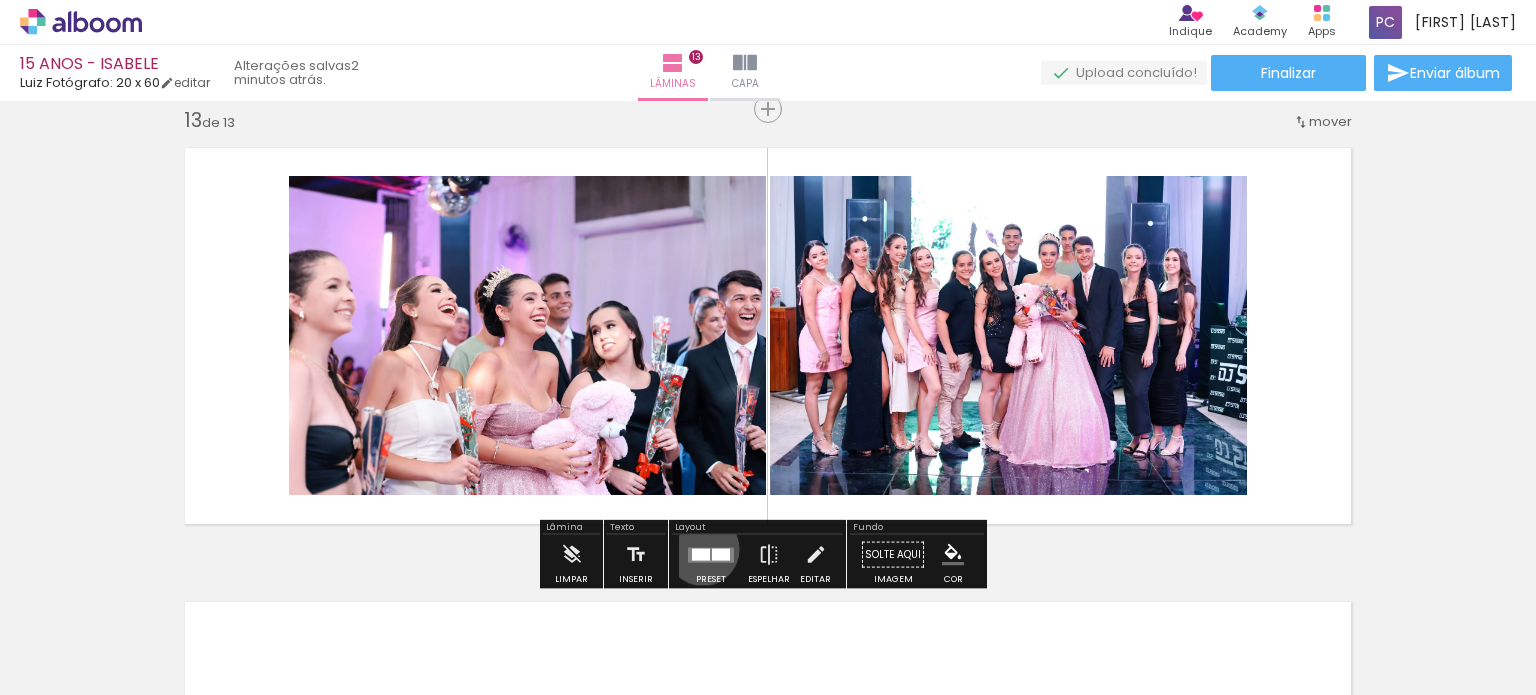 click at bounding box center (701, 554) 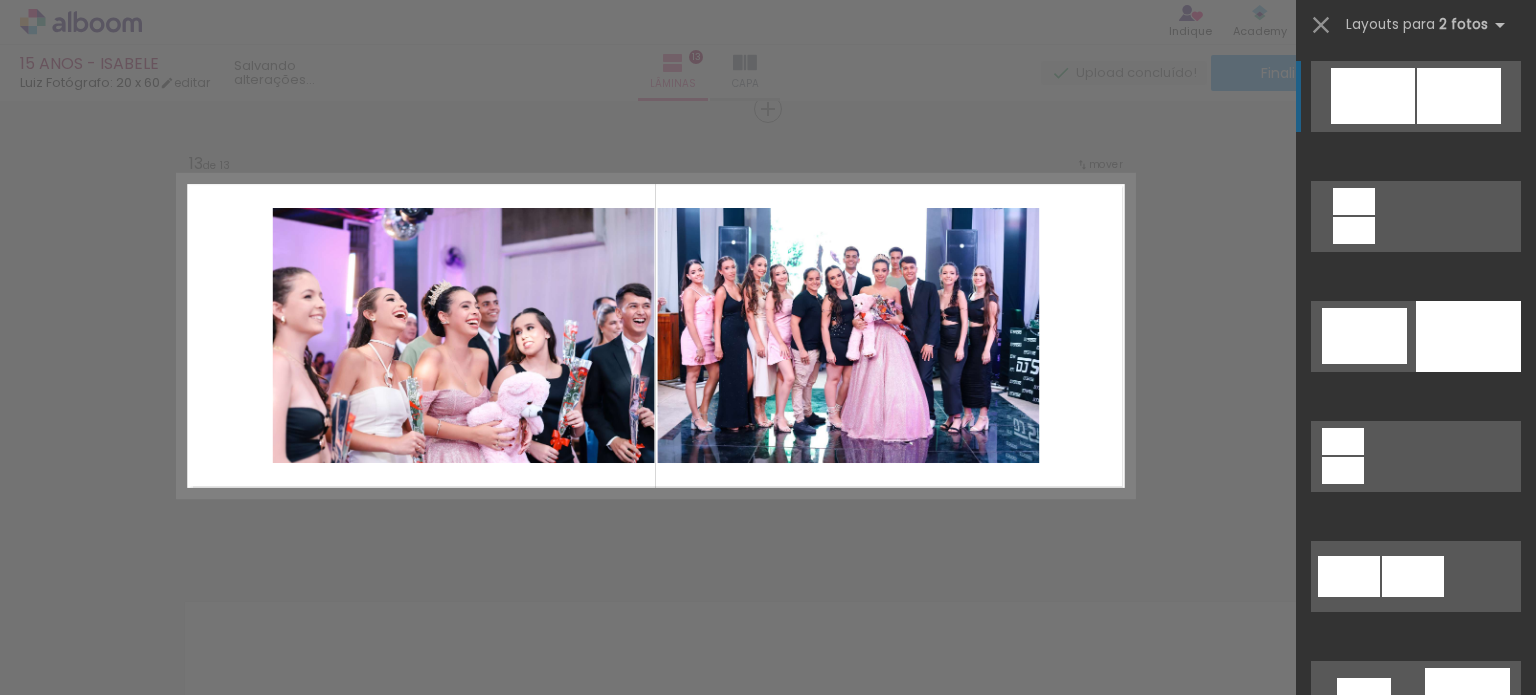scroll, scrollTop: 0, scrollLeft: 0, axis: both 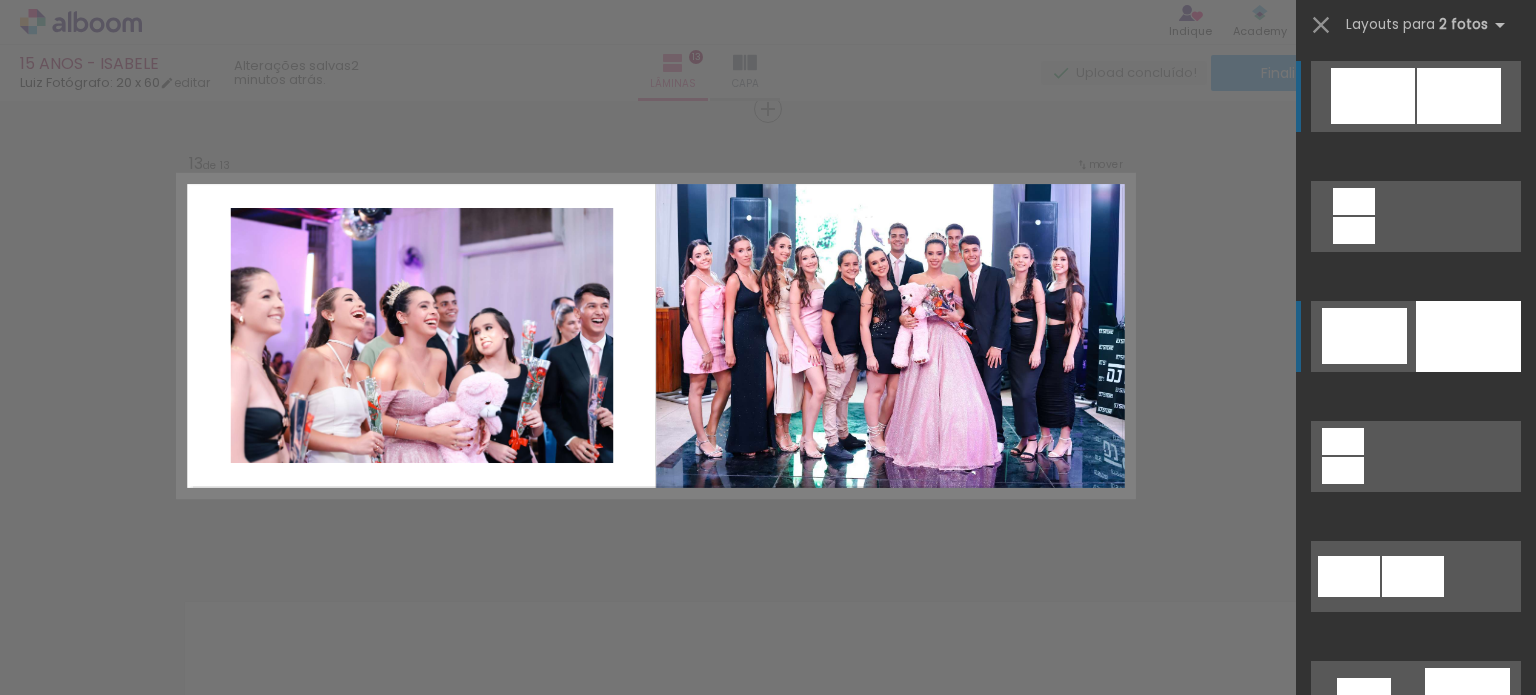 click at bounding box center [1468, 1416] 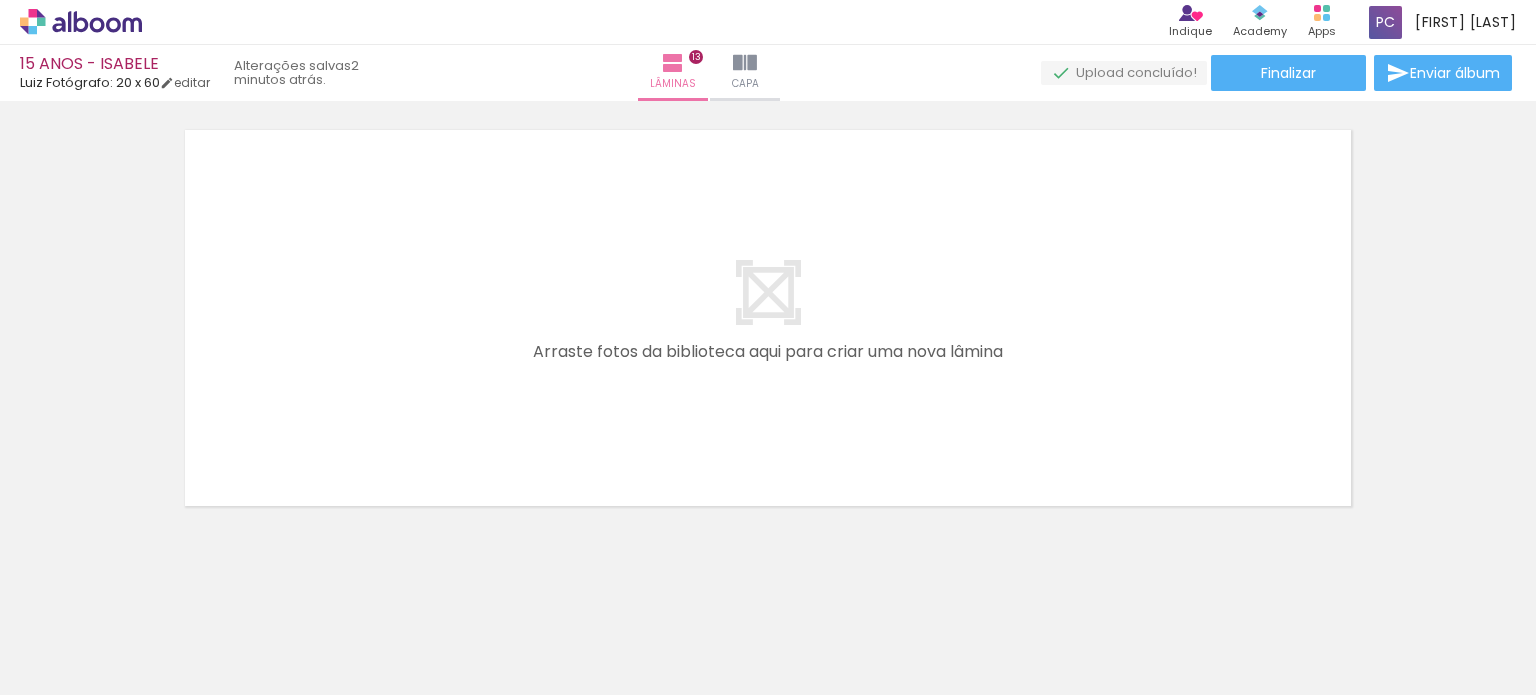 scroll, scrollTop: 5944, scrollLeft: 0, axis: vertical 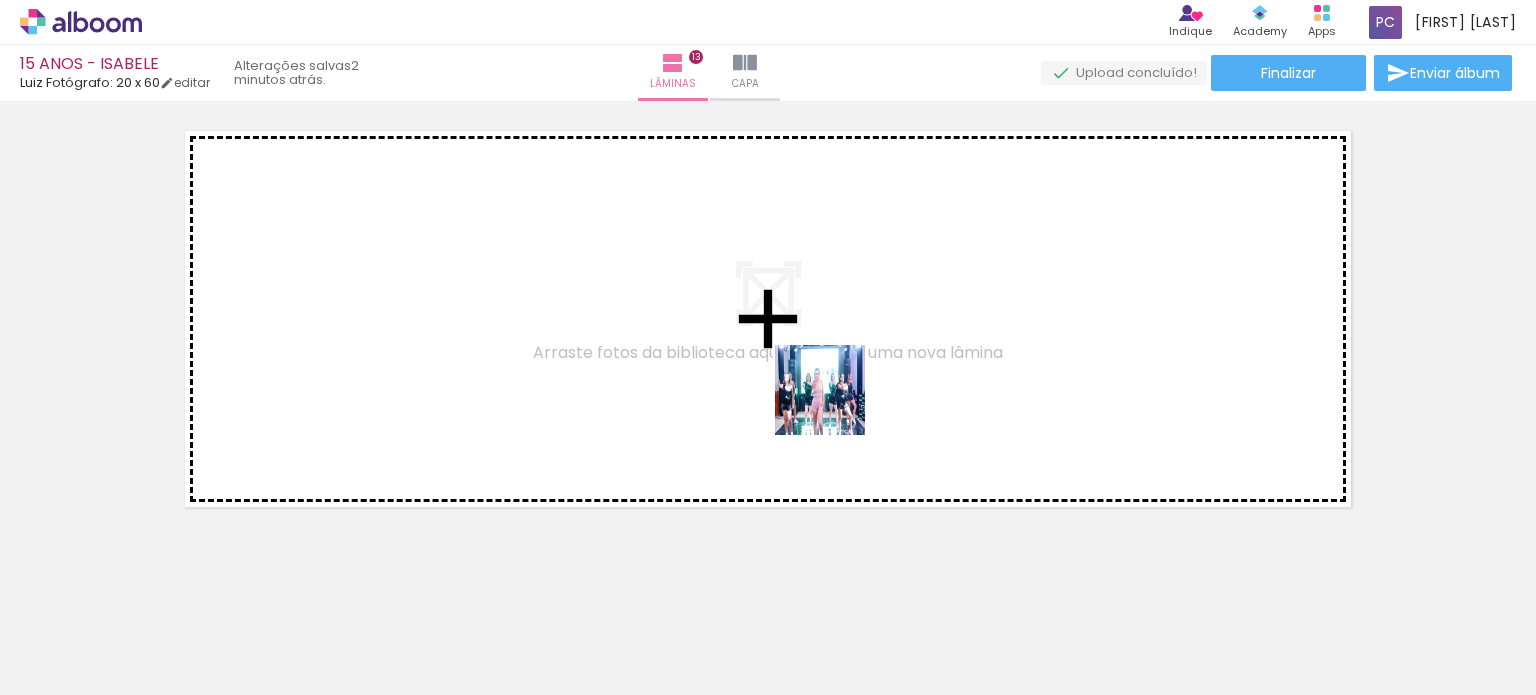 drag, startPoint x: 1010, startPoint y: 617, endPoint x: 833, endPoint y: 403, distance: 277.71387 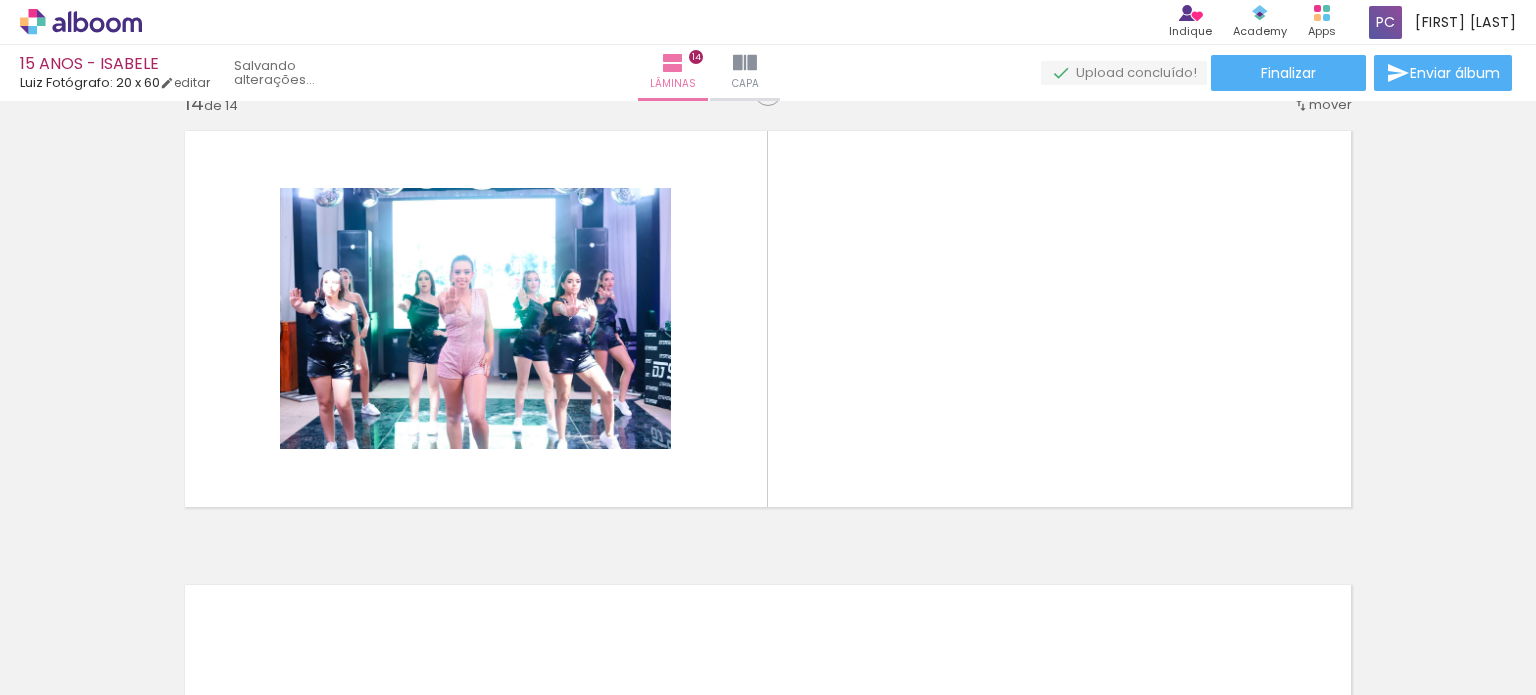 scroll, scrollTop: 5927, scrollLeft: 0, axis: vertical 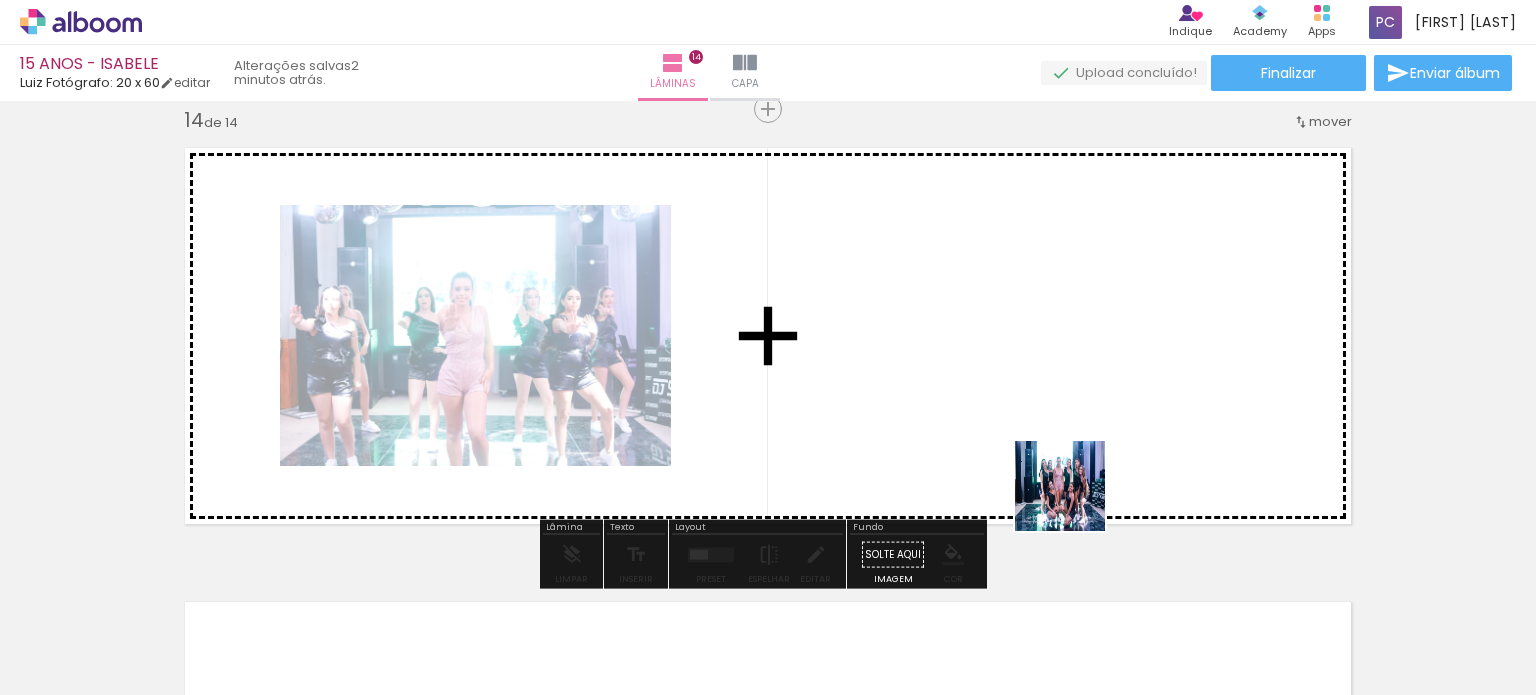 drag, startPoint x: 1176, startPoint y: 643, endPoint x: 1066, endPoint y: 487, distance: 190.88216 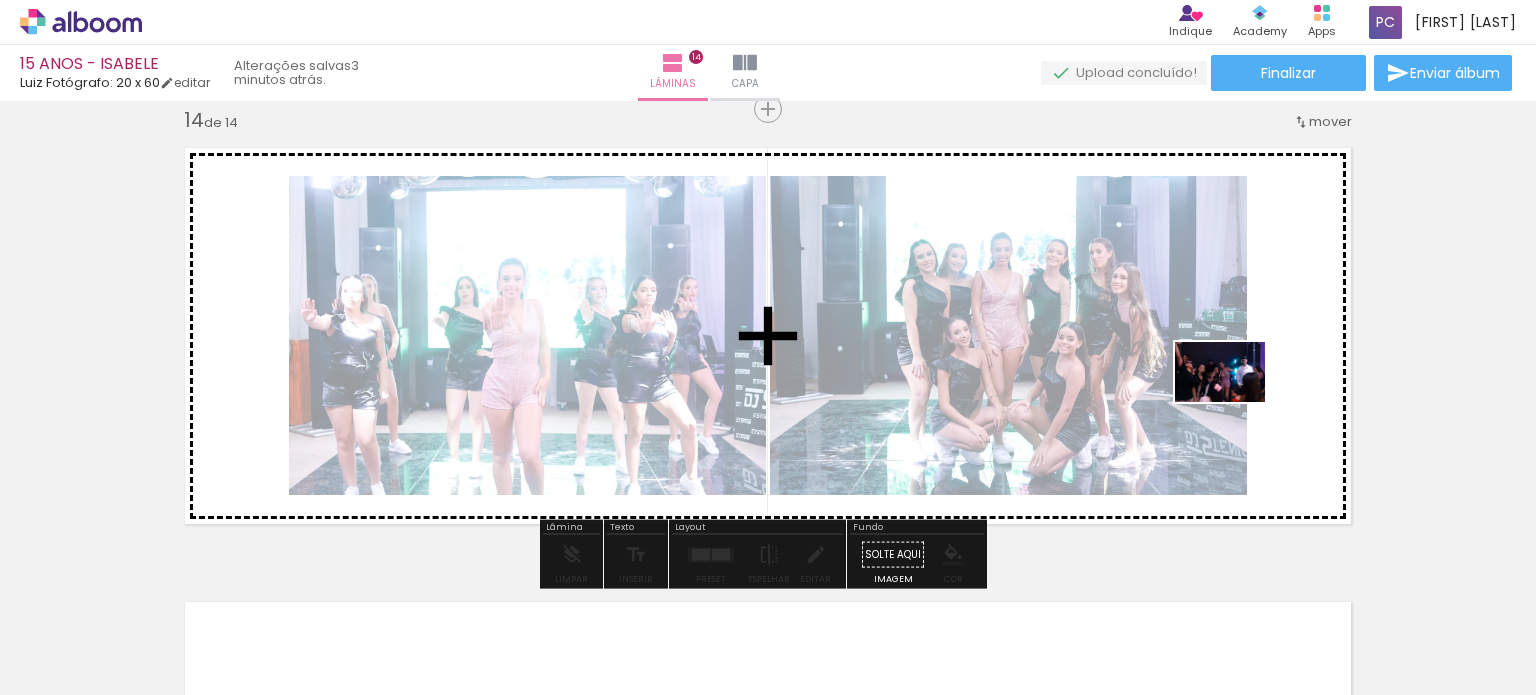 drag, startPoint x: 1242, startPoint y: 633, endPoint x: 1234, endPoint y: 400, distance: 233.1373 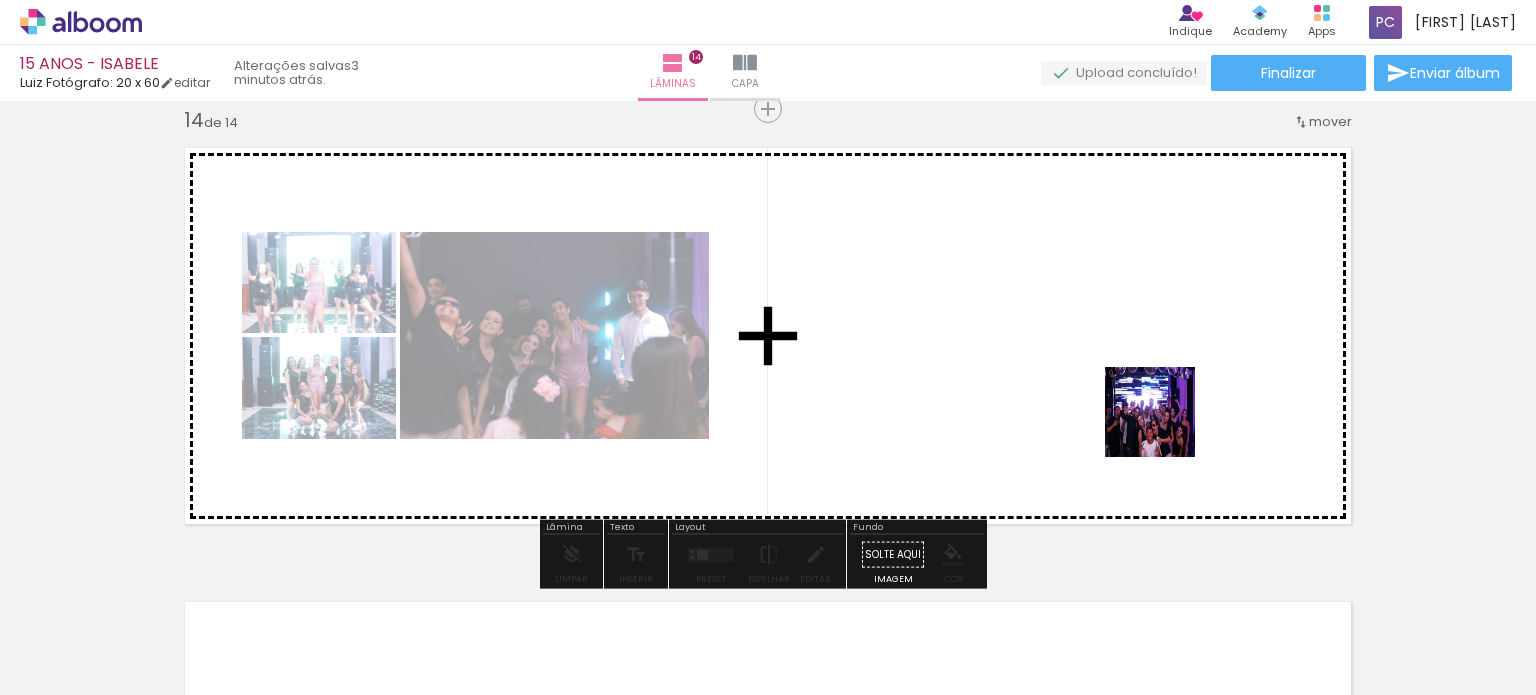 drag, startPoint x: 1348, startPoint y: 643, endPoint x: 1165, endPoint y: 427, distance: 283.0989 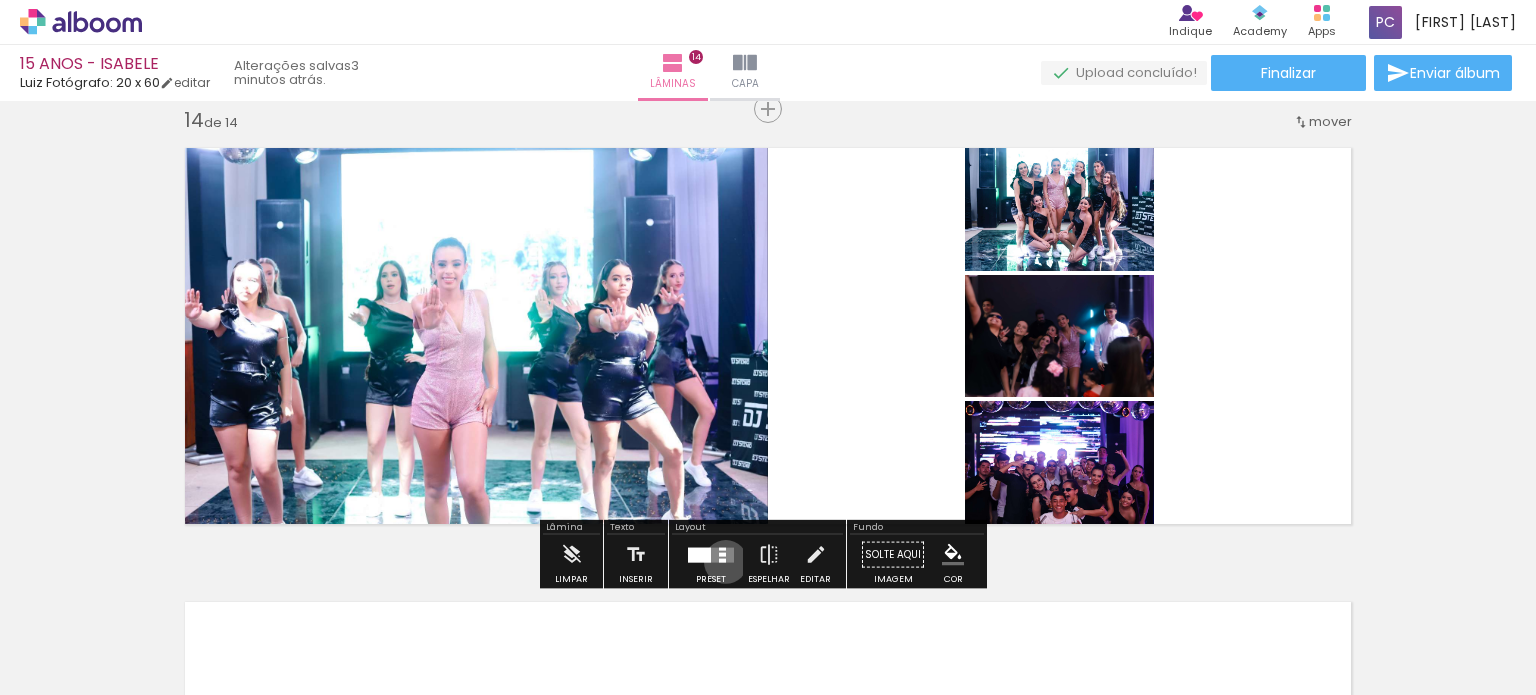 click at bounding box center [711, 554] 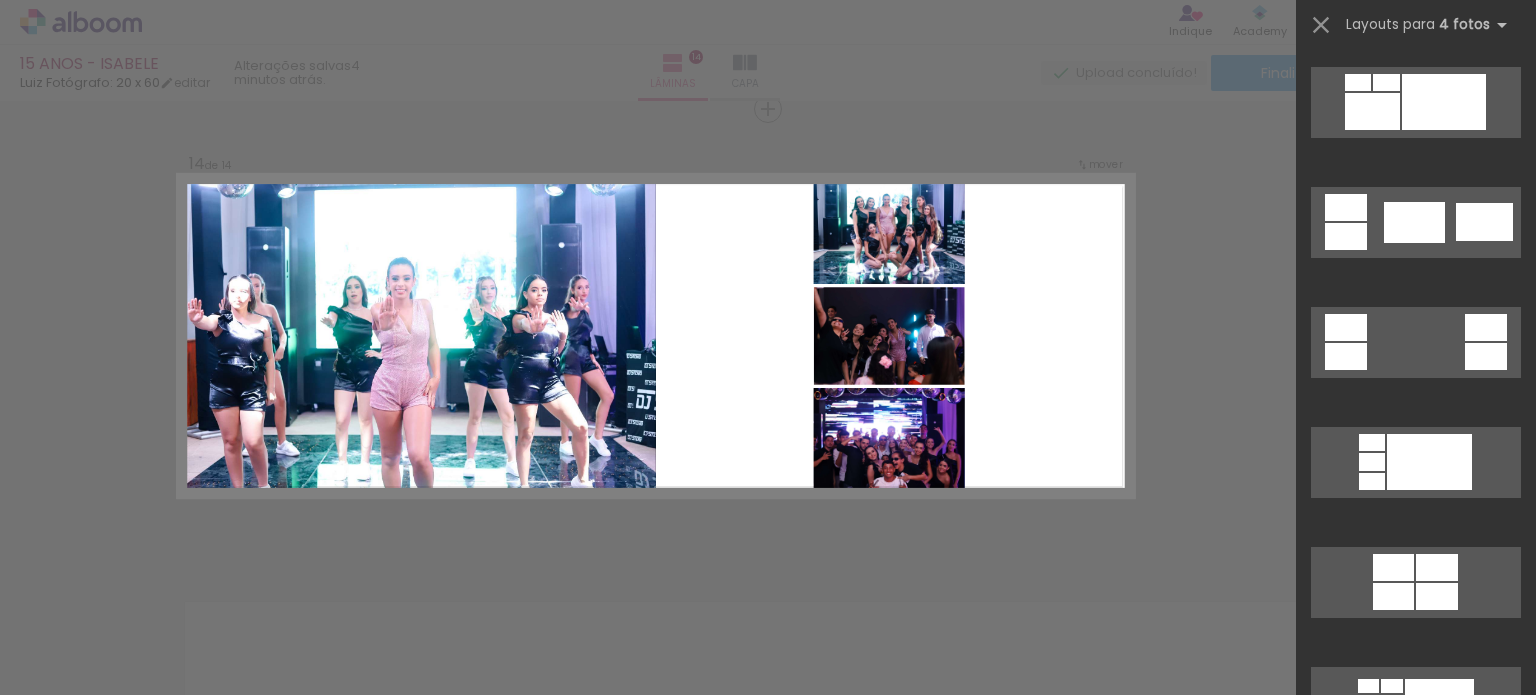 scroll, scrollTop: 0, scrollLeft: 0, axis: both 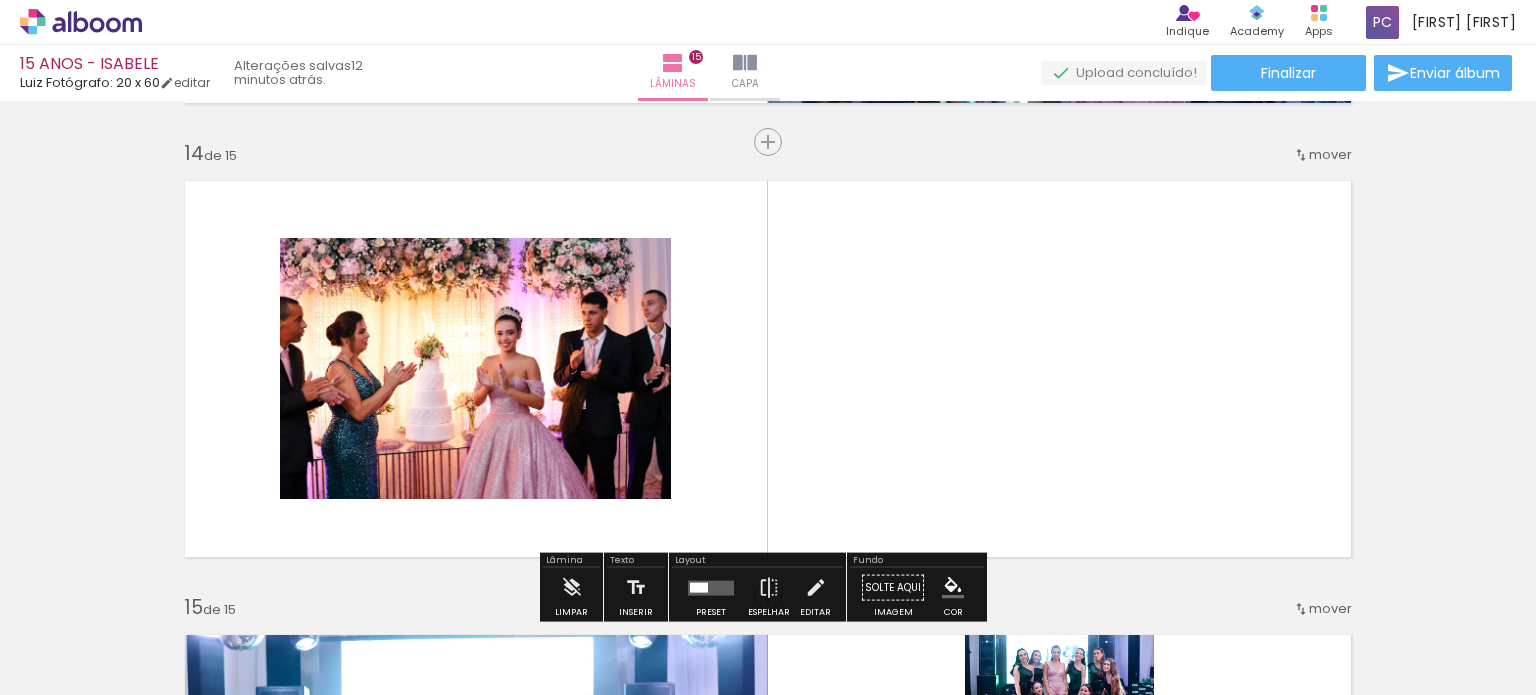 click on "Adicionar
Fotos" at bounding box center [71, 668] 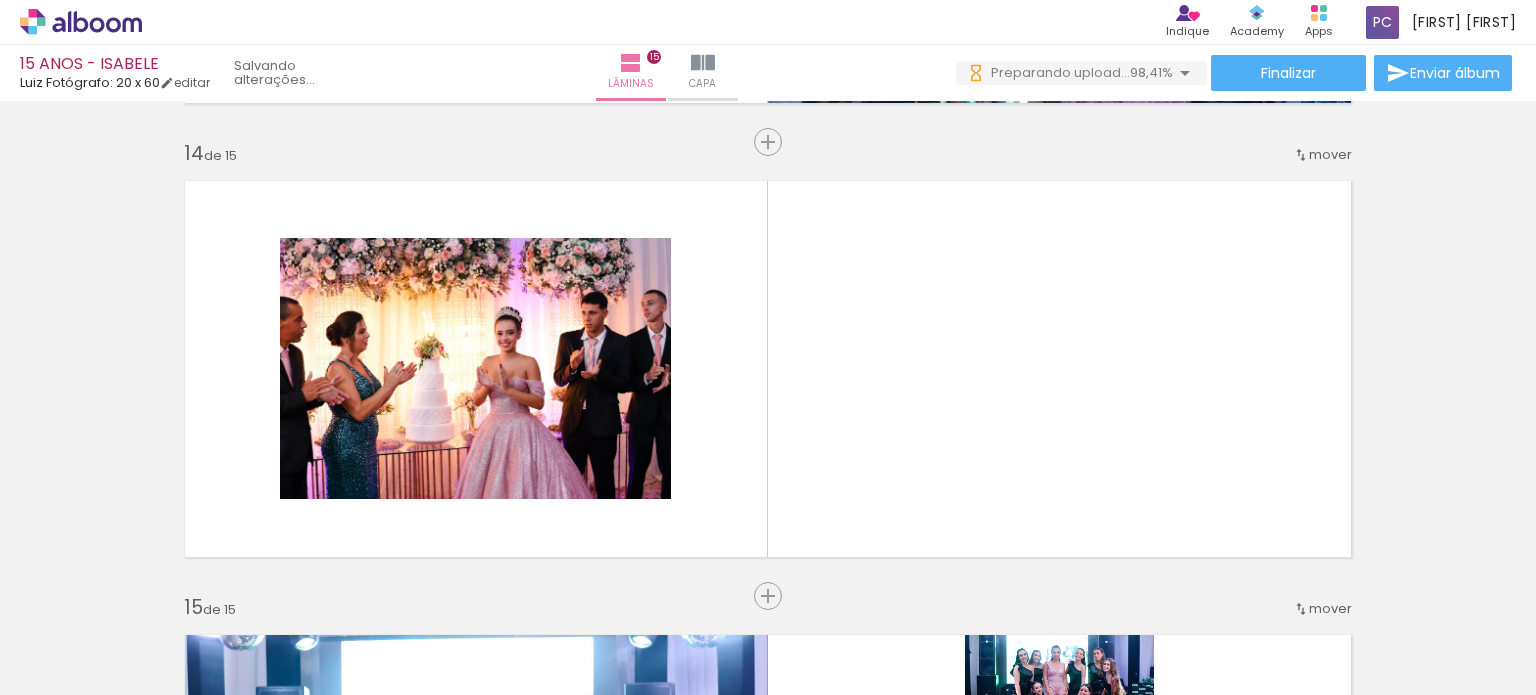 scroll, scrollTop: 0, scrollLeft: 5801, axis: horizontal 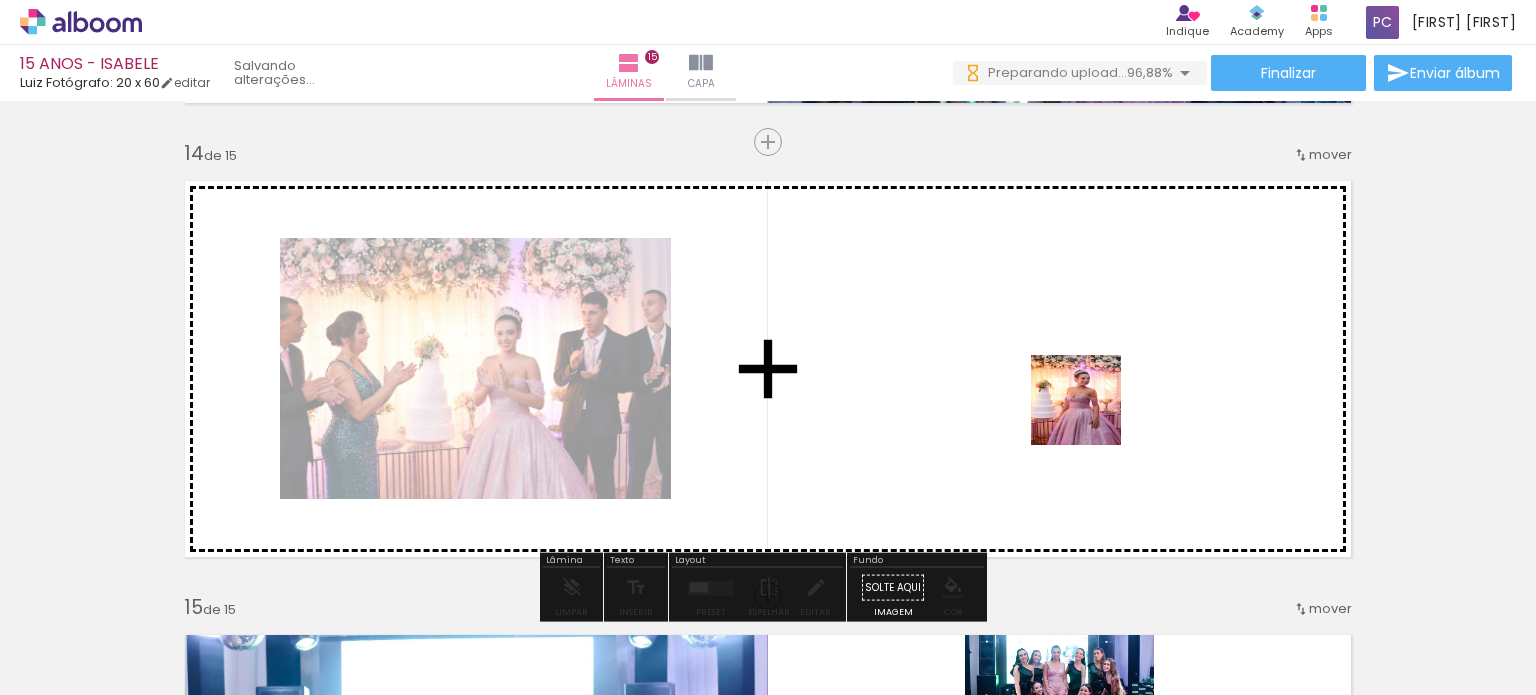 drag, startPoint x: 1349, startPoint y: 640, endPoint x: 1088, endPoint y: 414, distance: 345.24918 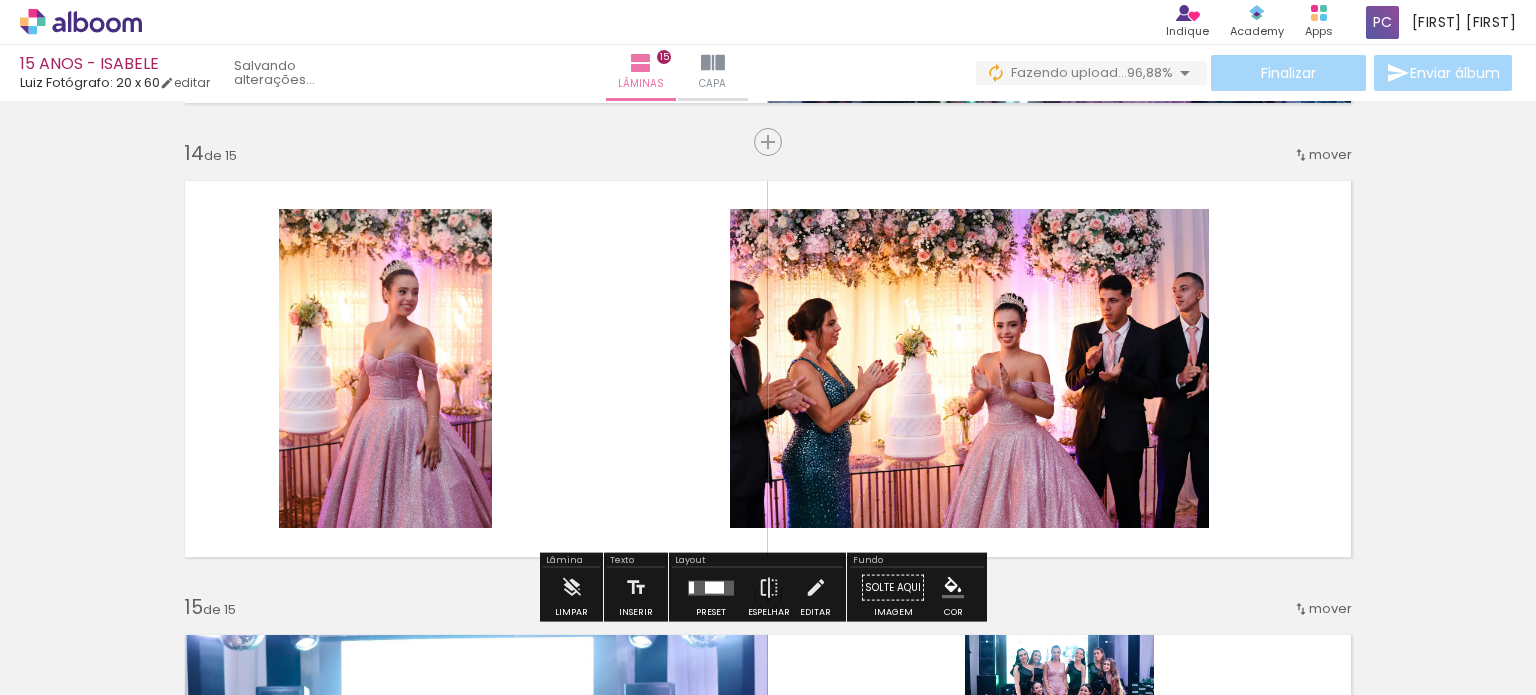 drag, startPoint x: 1425, startPoint y: 633, endPoint x: 1454, endPoint y: 635, distance: 29.068884 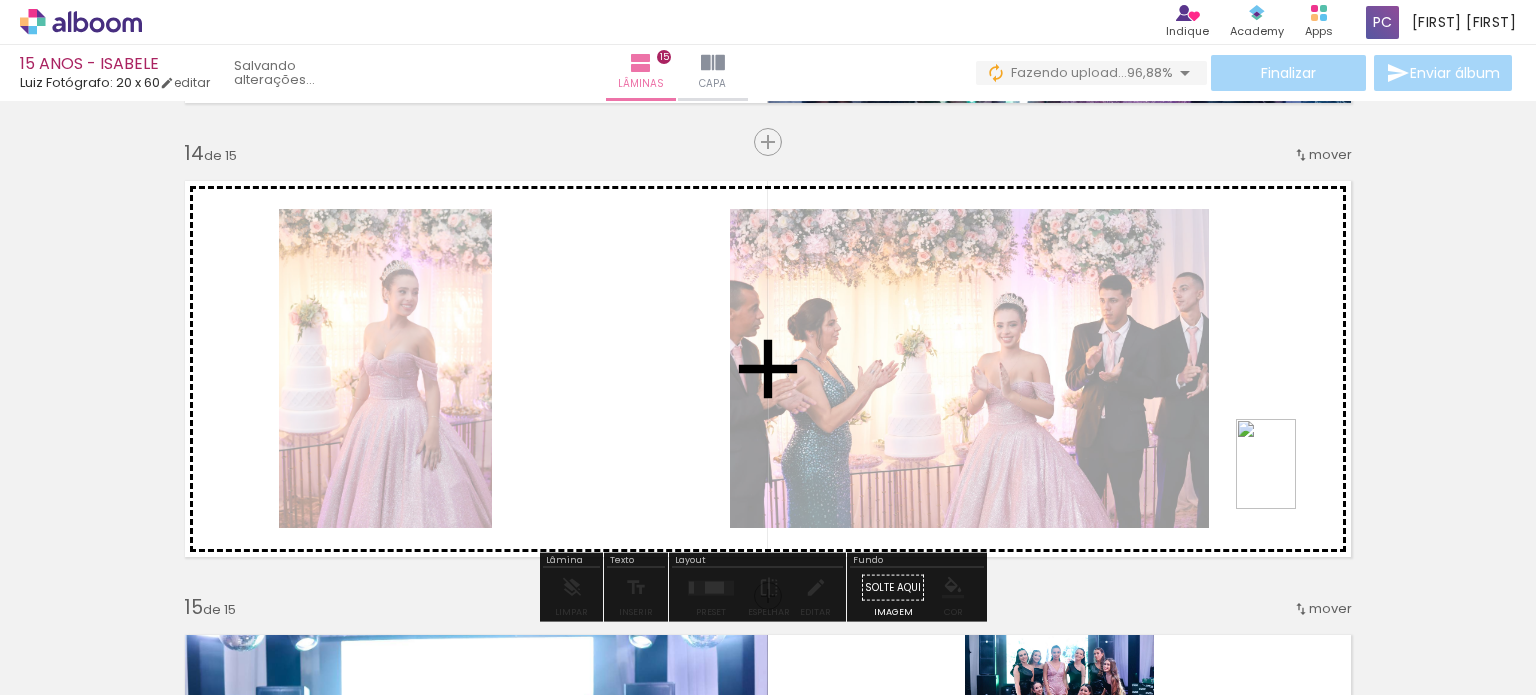 drag, startPoint x: 1454, startPoint y: 635, endPoint x: 1292, endPoint y: 471, distance: 230.52115 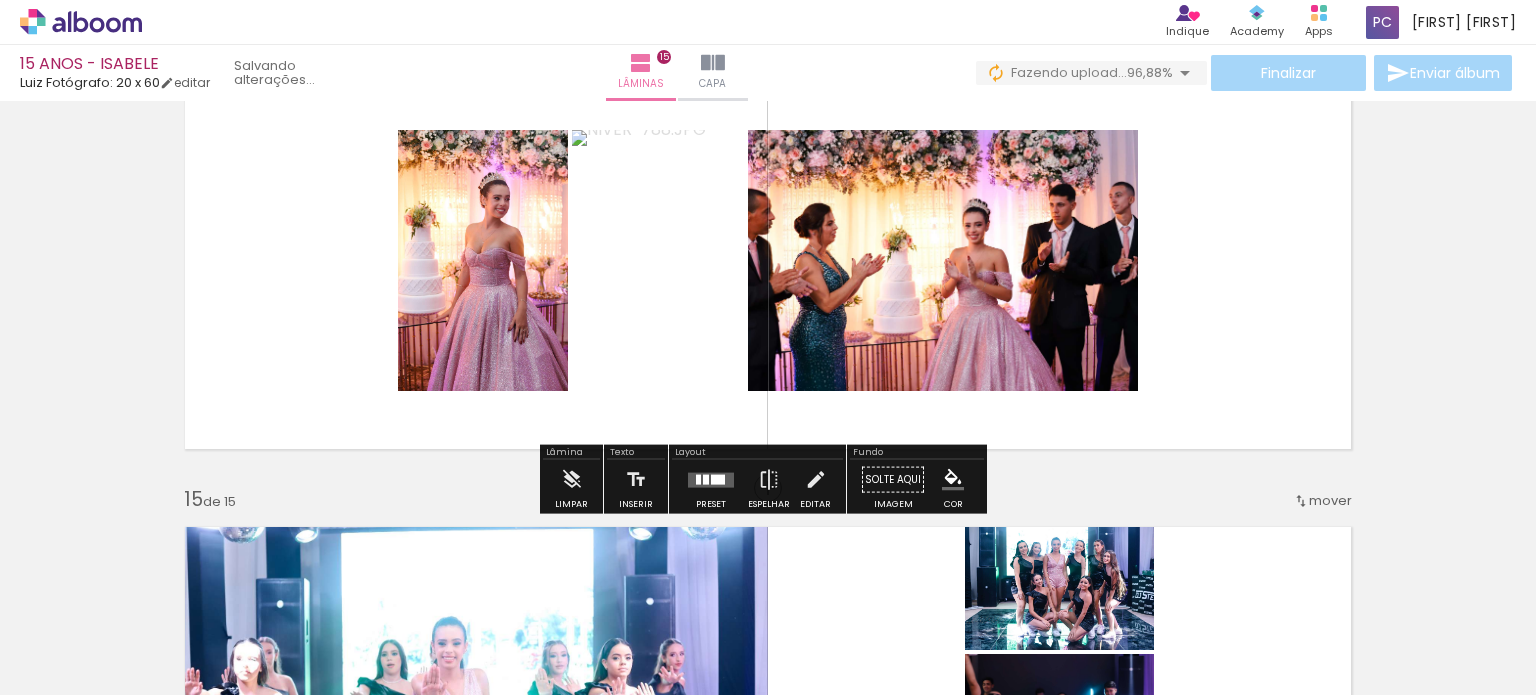 scroll, scrollTop: 6001, scrollLeft: 0, axis: vertical 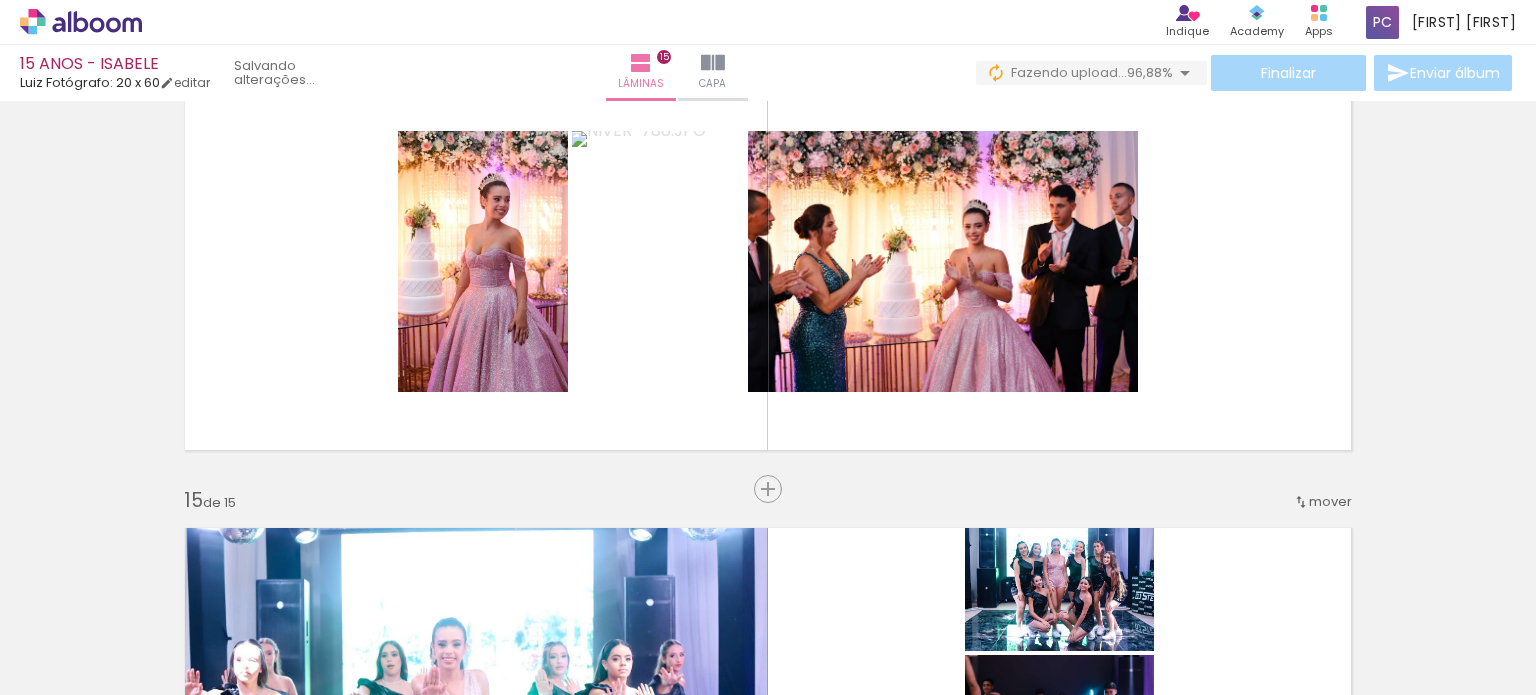 click on "Inserir lâmina 1  de 15  Inserir lâmina 2  de 15  Inserir lâmina 3  de 15  Inserir lâmina 4  de 15  Inserir lâmina 5  de 15  Inserir lâmina 6  de 15  Inserir lâmina 7  de 15  Inserir lâmina 8  de 15  Inserir lâmina 9  de 15  Inserir lâmina 10  de 15  Inserir lâmina 11  de 15  Inserir lâmina 12  de 15  Inserir lâmina 13  de 15  Inserir lâmina 14  de 15  Inserir lâmina 15  de 15" at bounding box center [768, -2261] 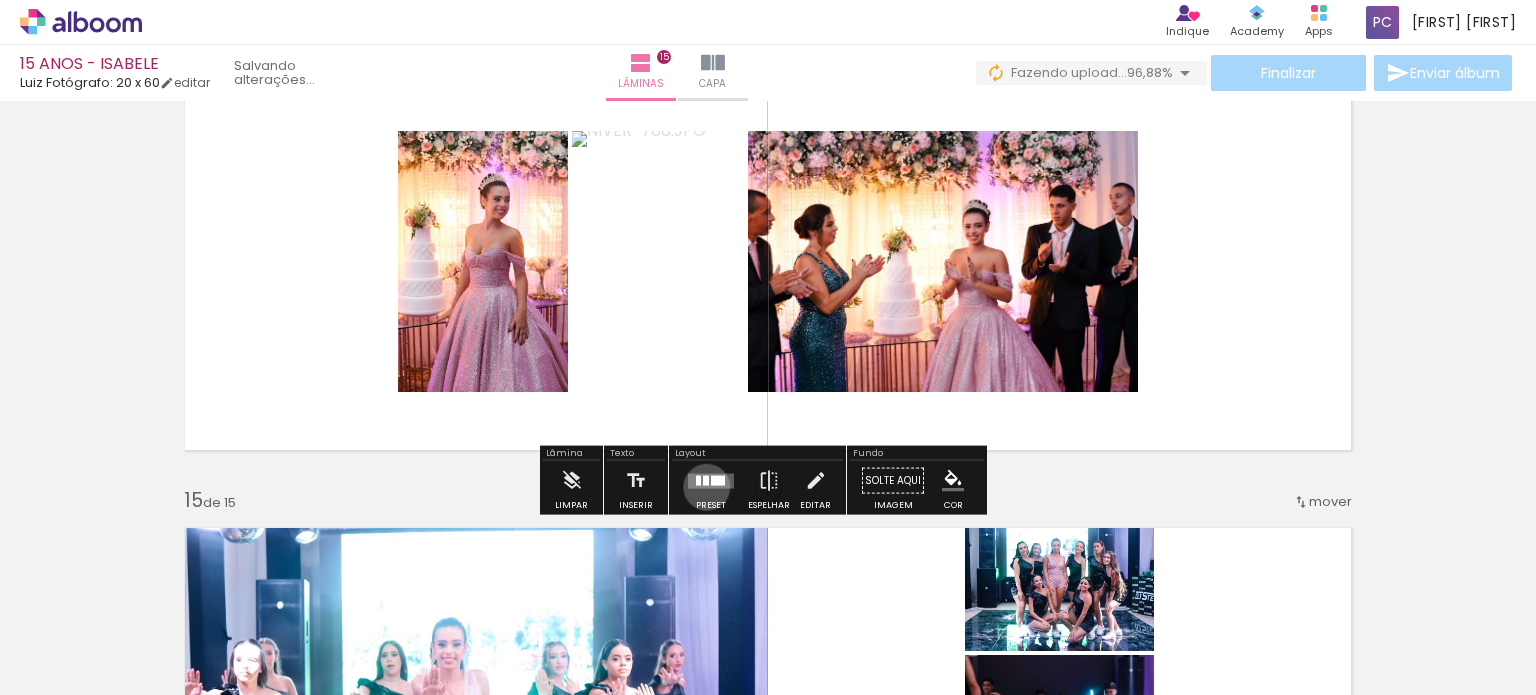 click at bounding box center (711, 480) 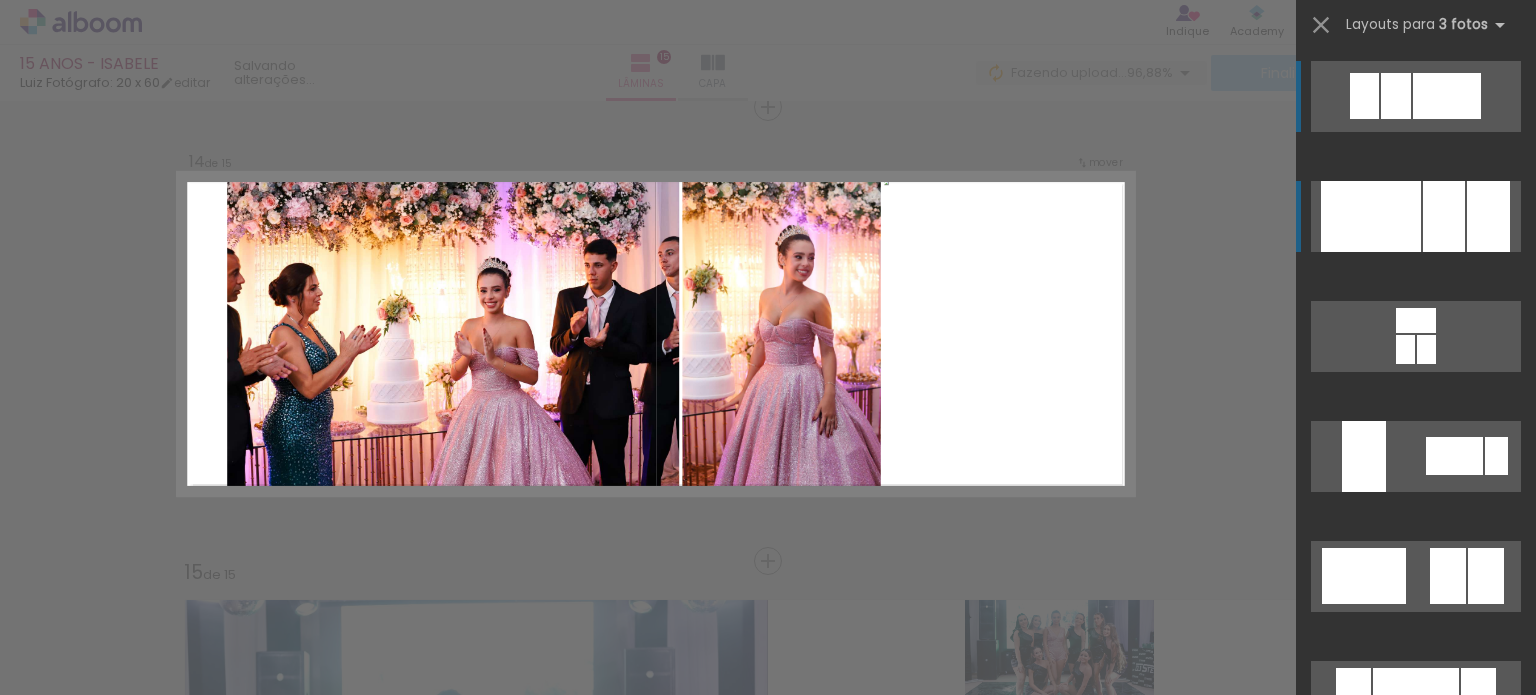 scroll, scrollTop: 5927, scrollLeft: 0, axis: vertical 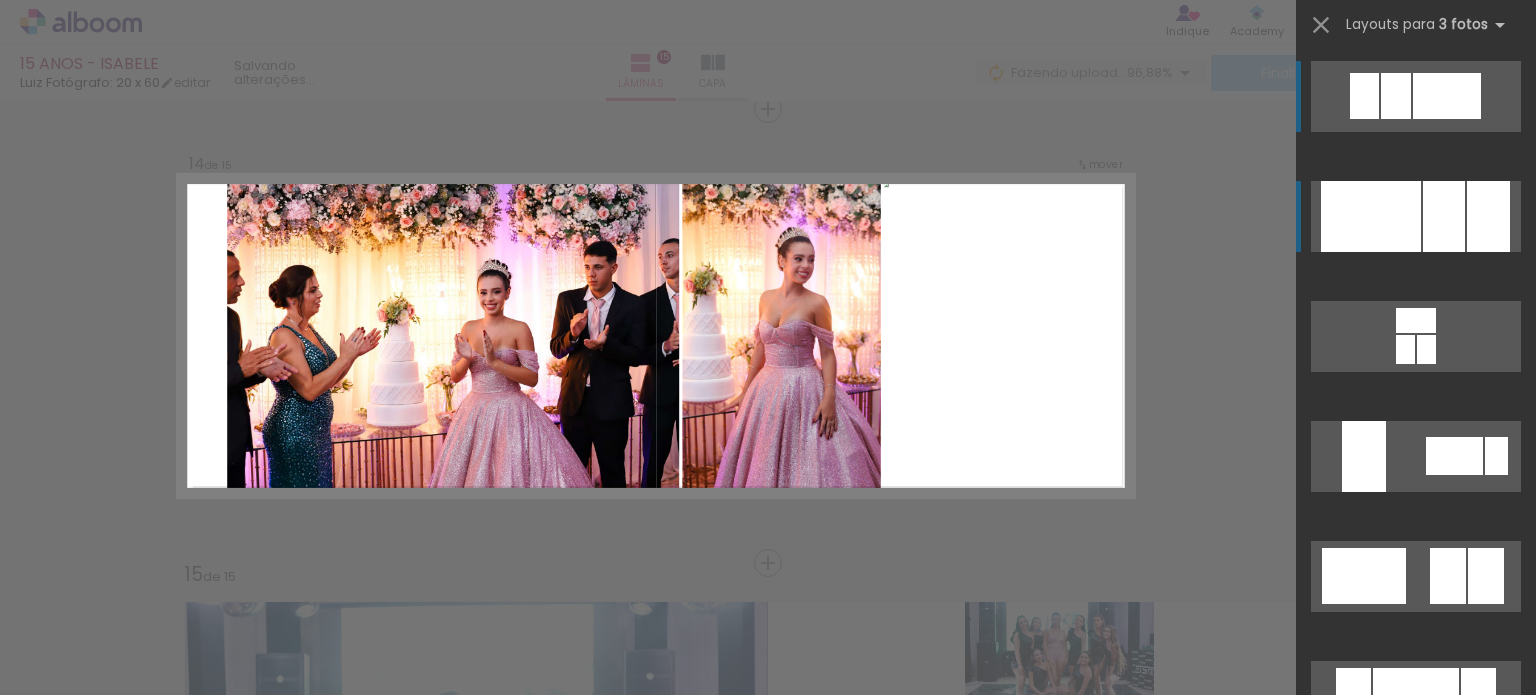 click at bounding box center [1371, 216] 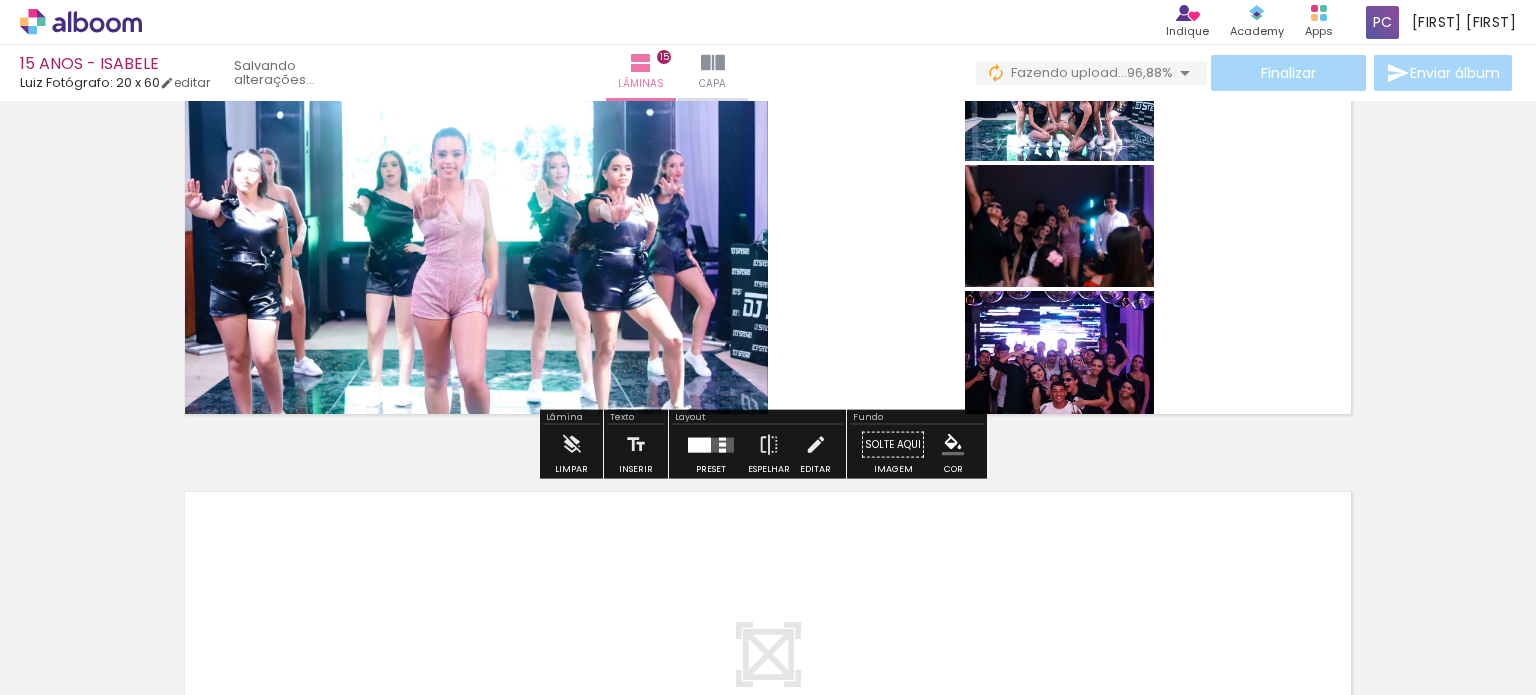 scroll, scrollTop: 6492, scrollLeft: 0, axis: vertical 